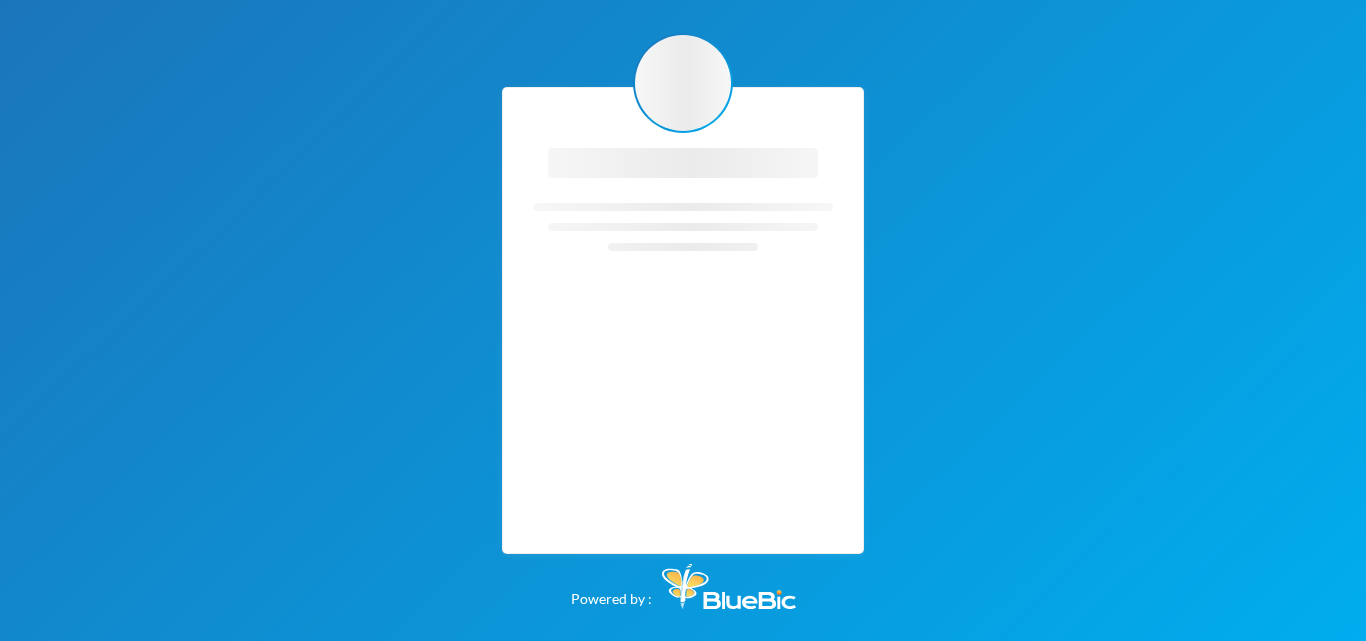 scroll, scrollTop: 0, scrollLeft: 0, axis: both 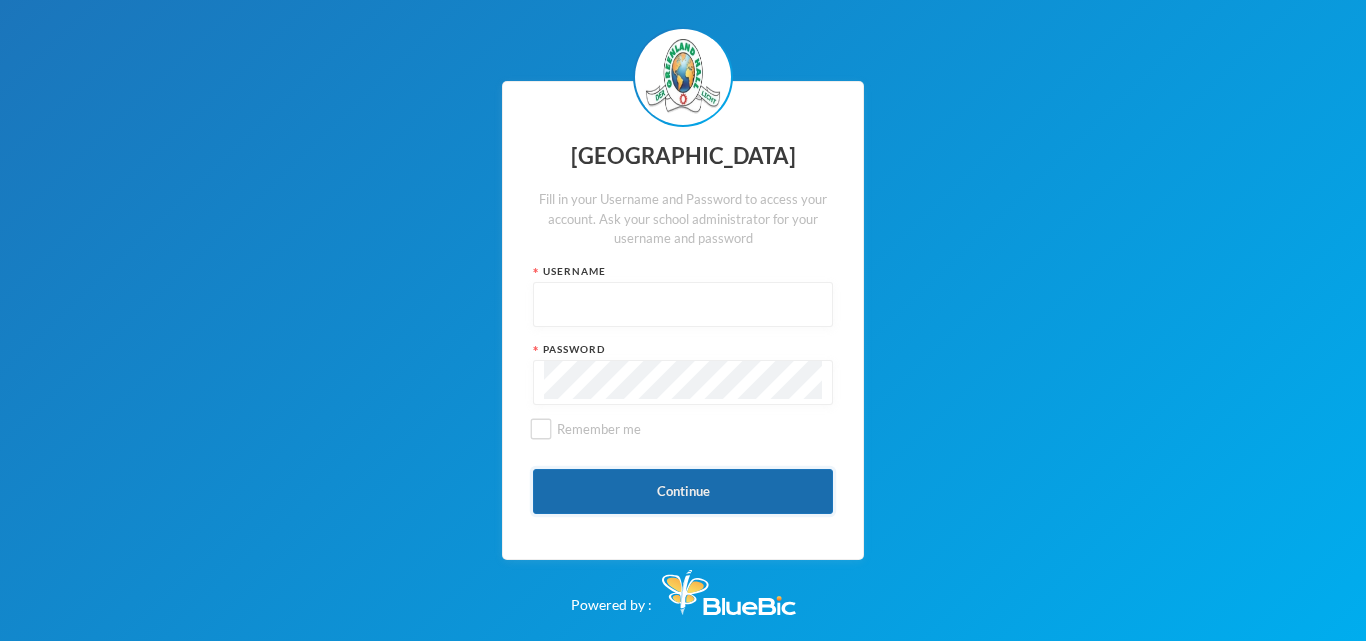 type on "glh23es30" 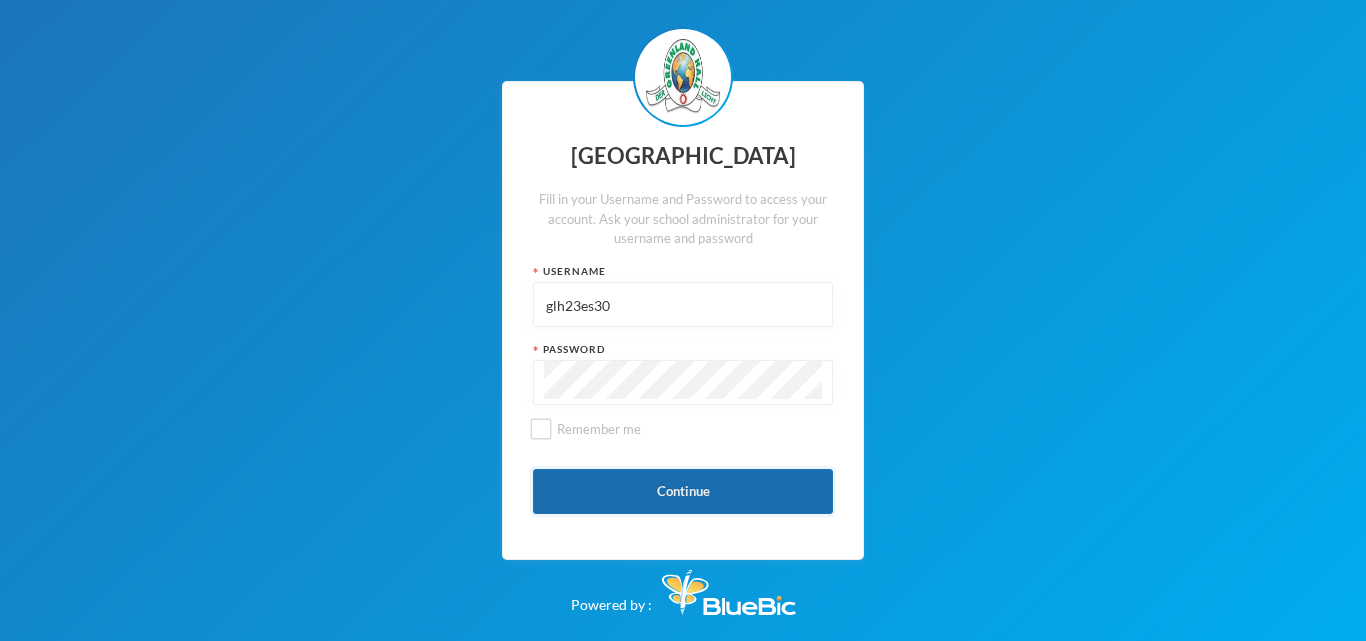 click on "Continue" at bounding box center [683, 491] 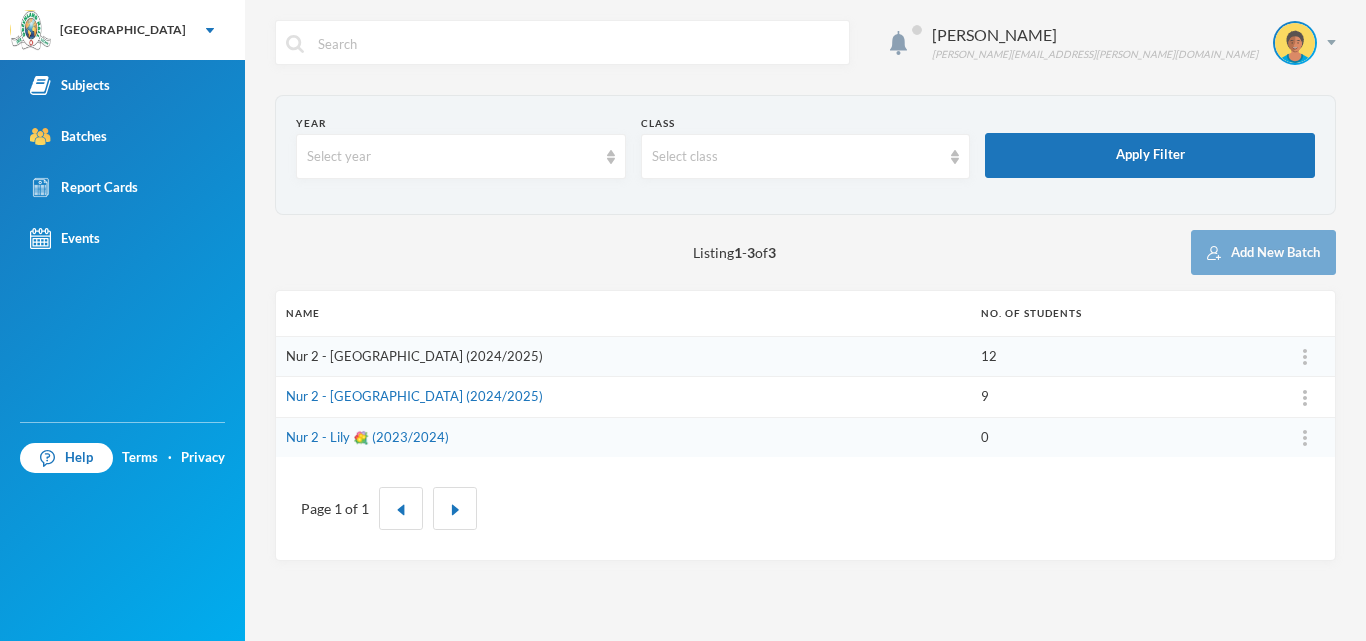 click on "Nur 2 - Everest (2024/2025)" at bounding box center (414, 356) 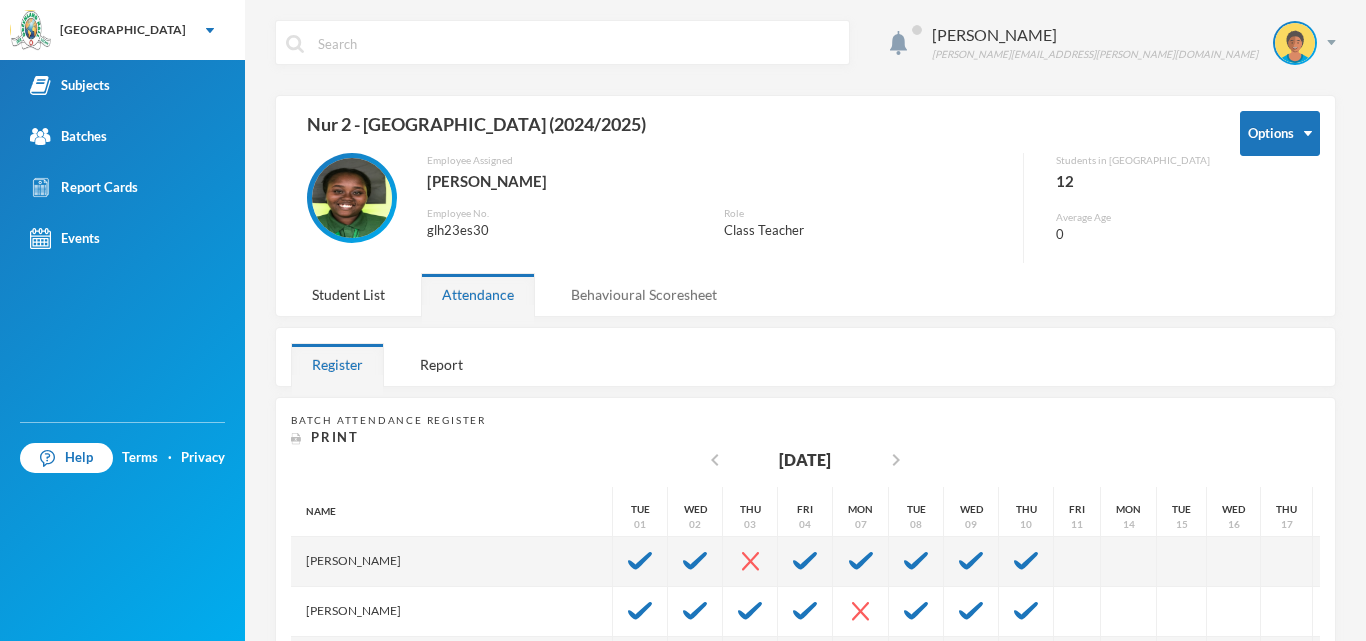 click on "Behavioural Scoresheet" at bounding box center (644, 294) 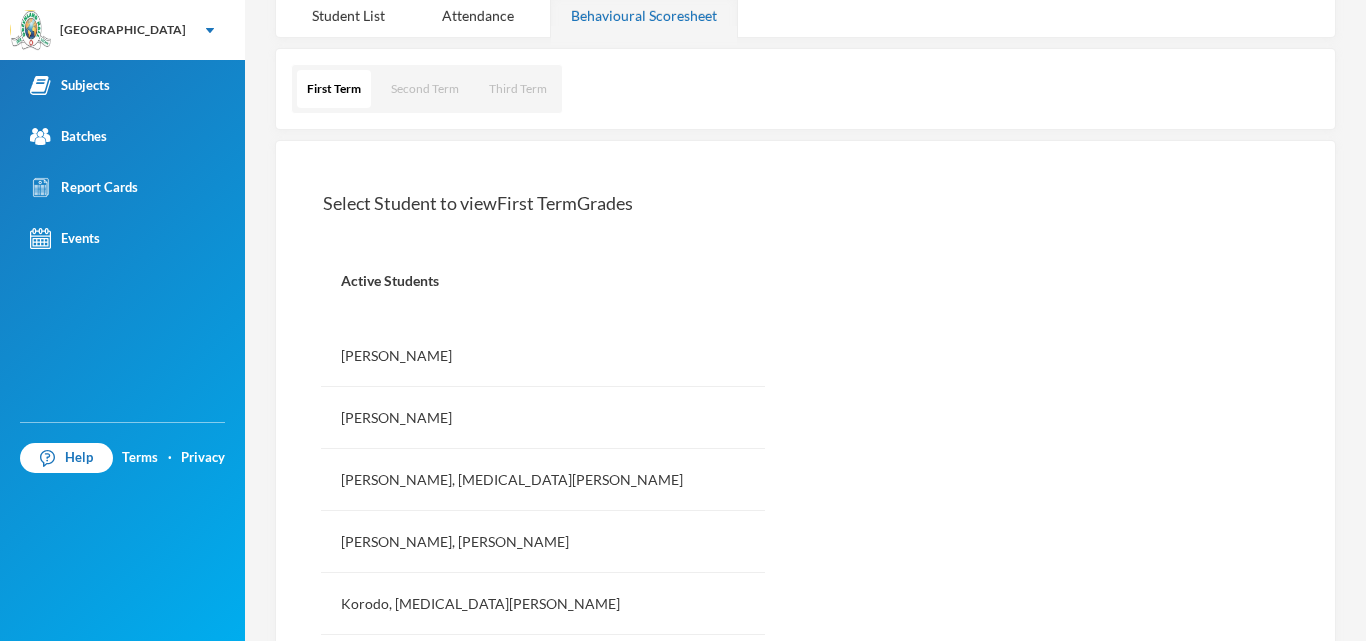 scroll, scrollTop: 364, scrollLeft: 0, axis: vertical 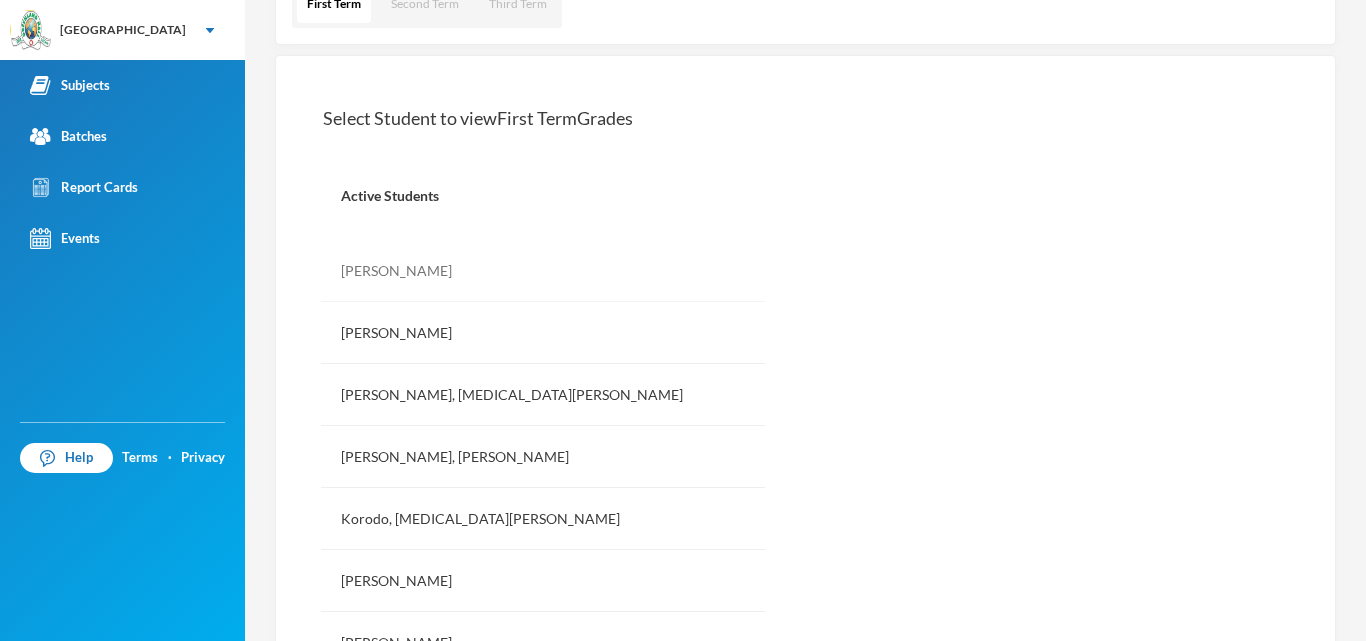 click on "Adeyeye, Enoch Mofeoluwa" at bounding box center (543, 271) 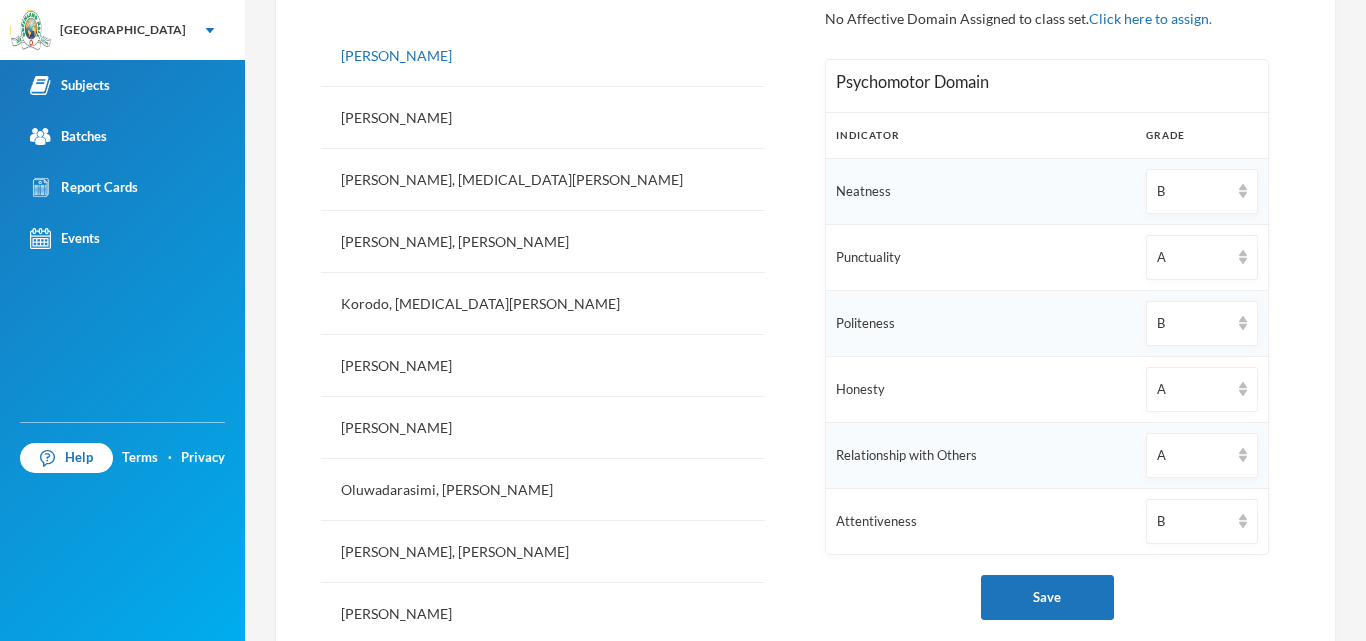 scroll, scrollTop: 595, scrollLeft: 0, axis: vertical 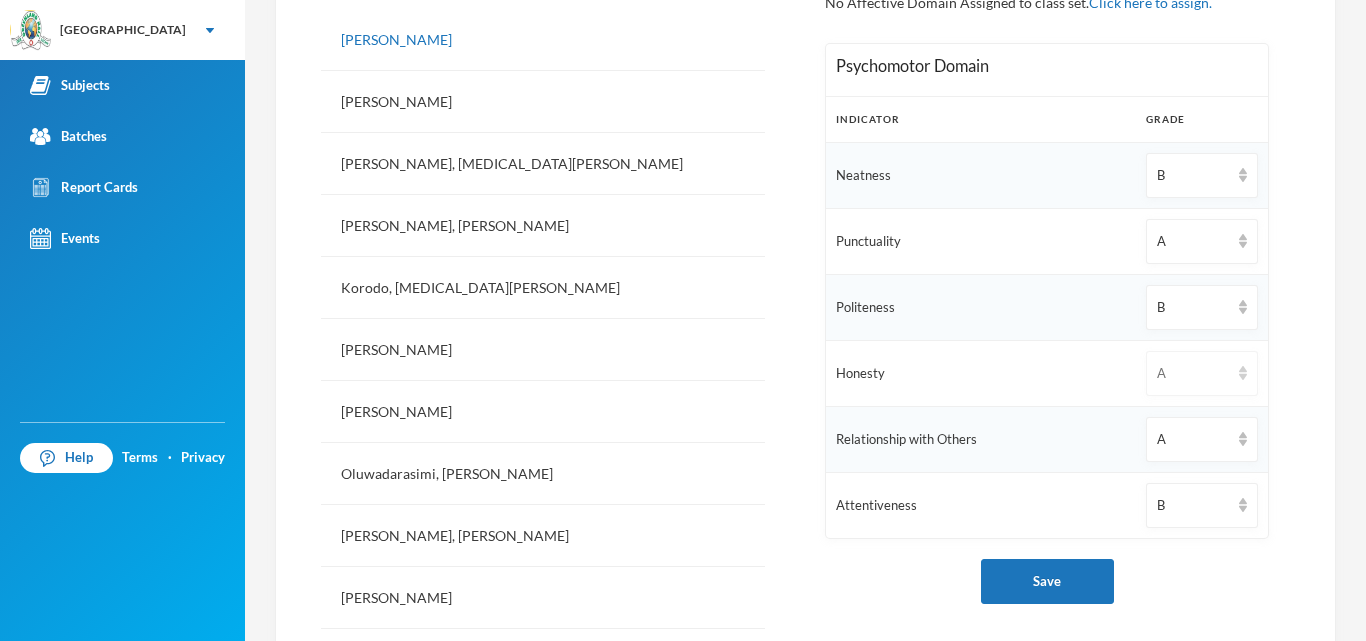 click on "A" at bounding box center (1193, 374) 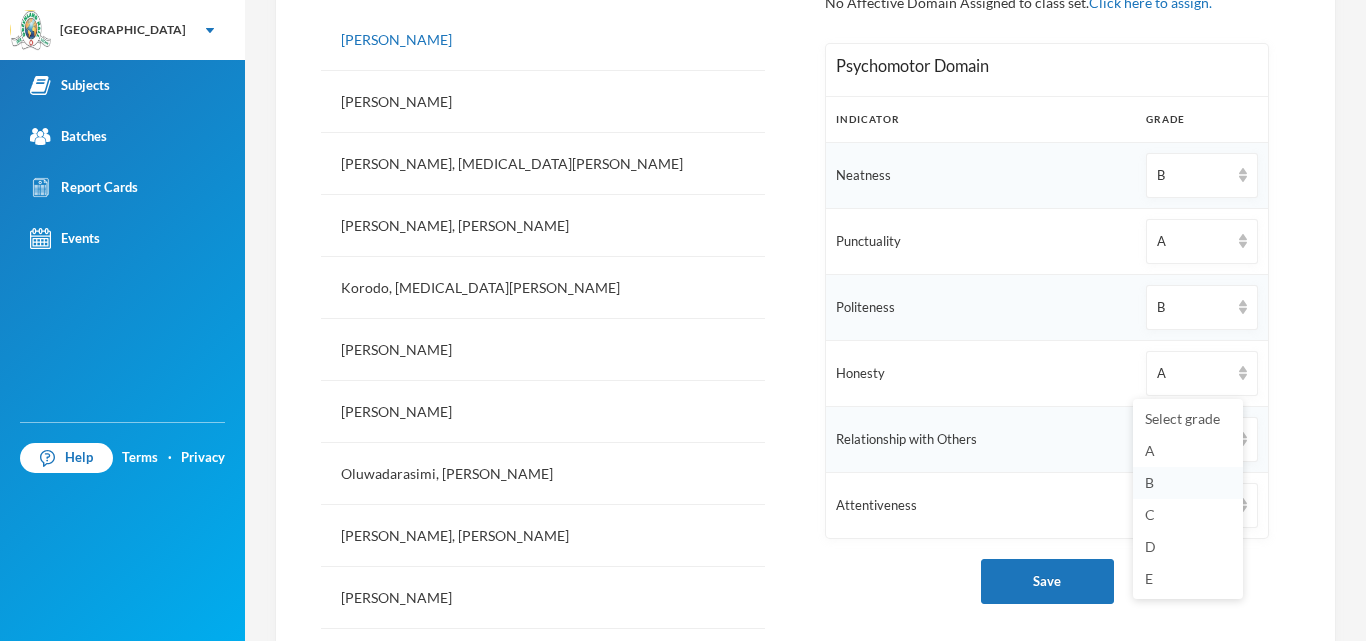 click on "B" at bounding box center (1149, 482) 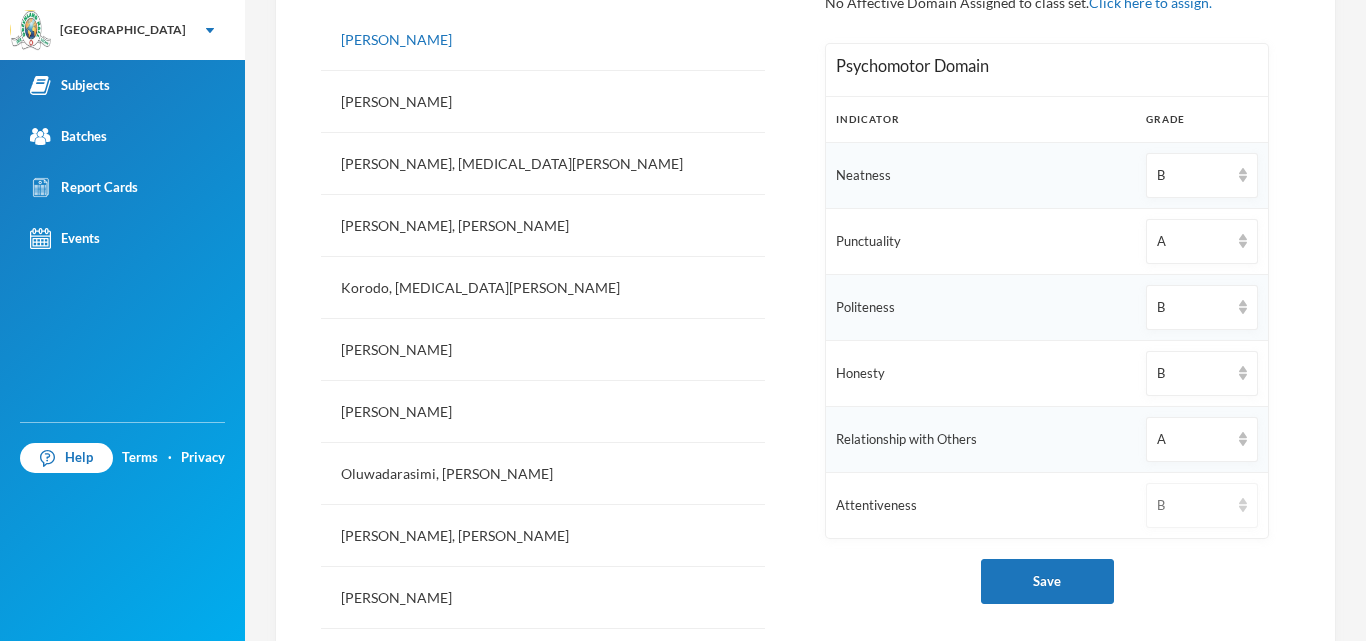 click on "B" at bounding box center [1193, 506] 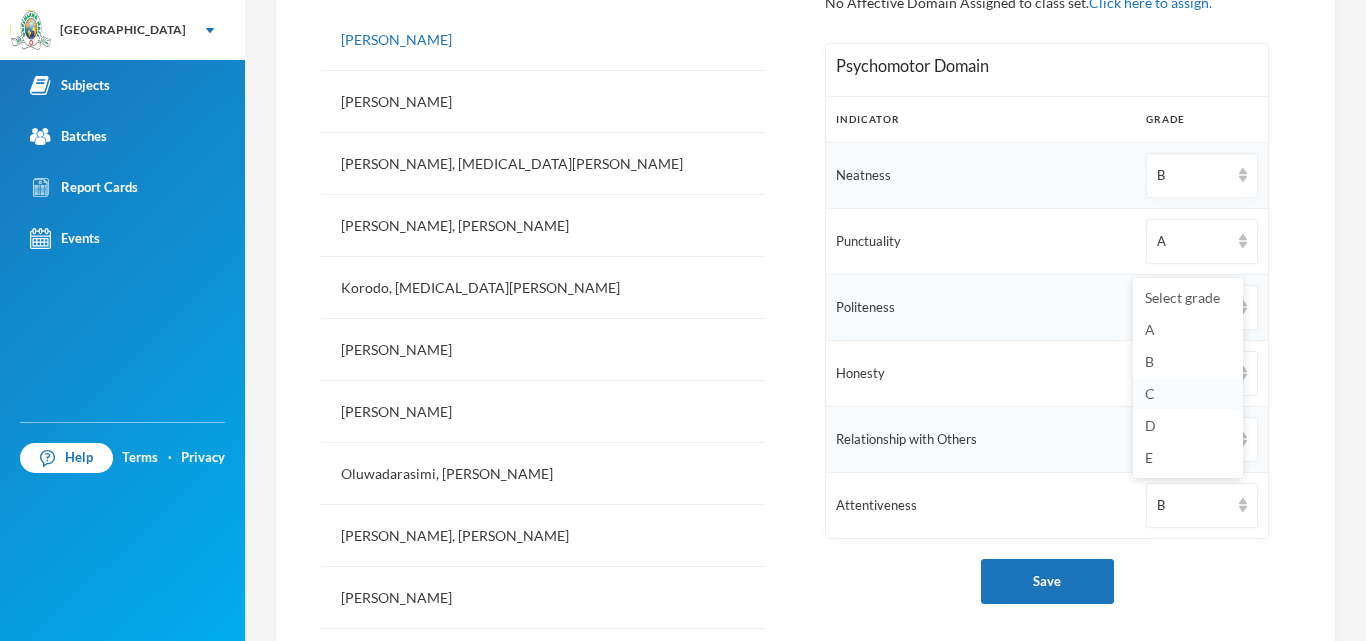 click on "C" at bounding box center (1188, 394) 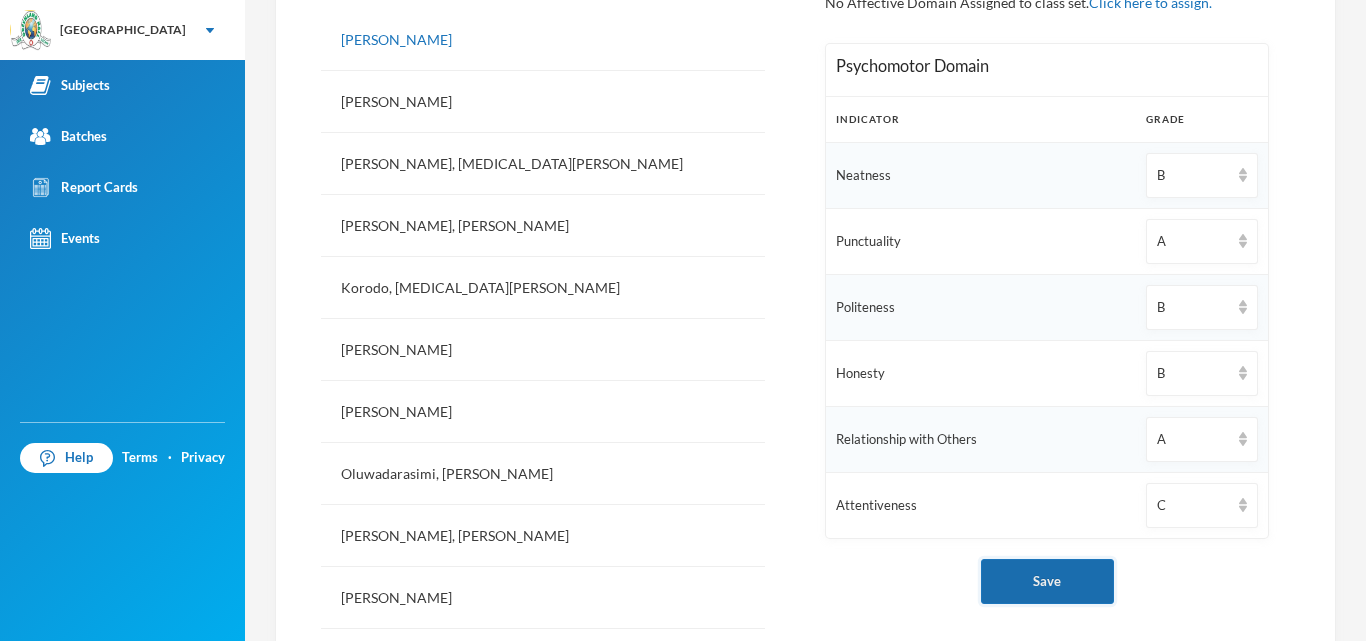 click on "Save" at bounding box center (1047, 581) 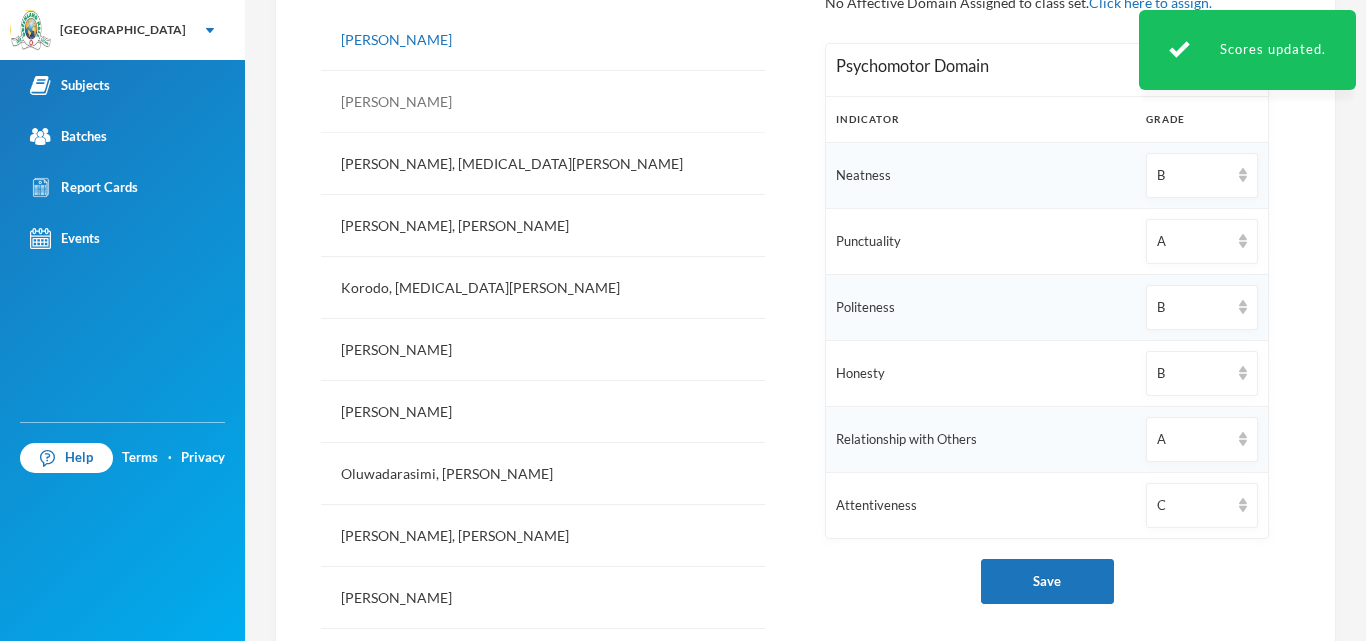 click on "Asubiaro, Adeyemi Zaynat" at bounding box center [543, 102] 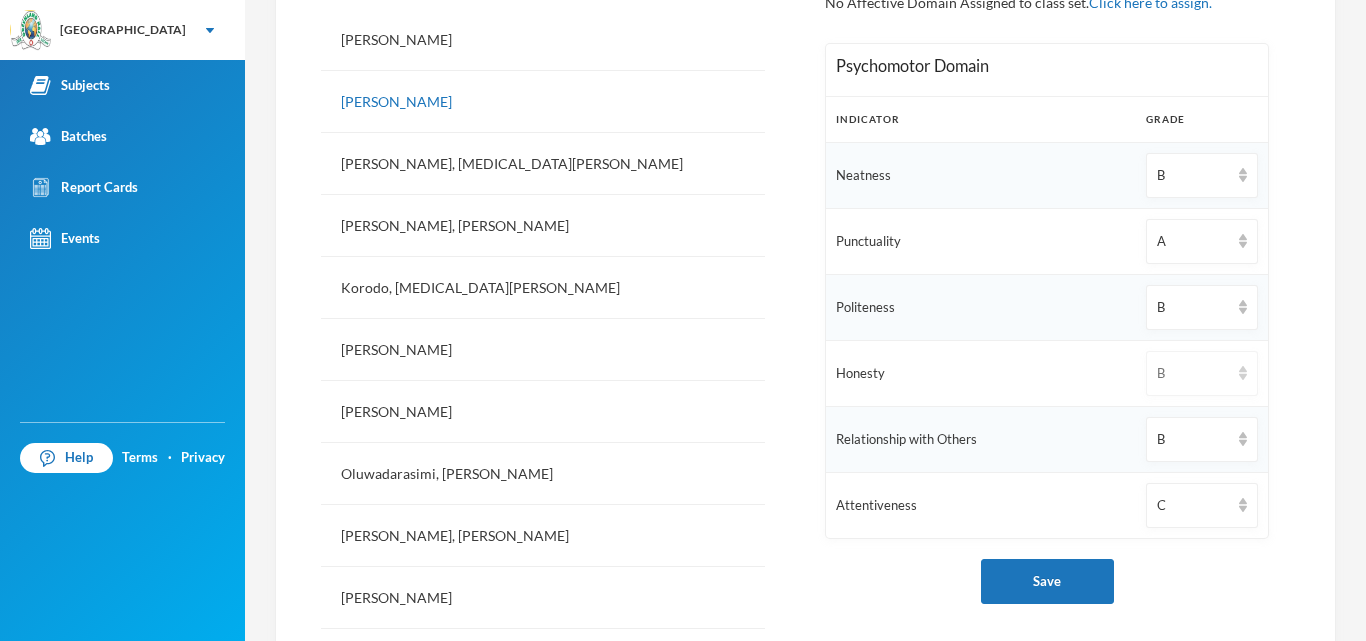 click on "B" at bounding box center [1193, 374] 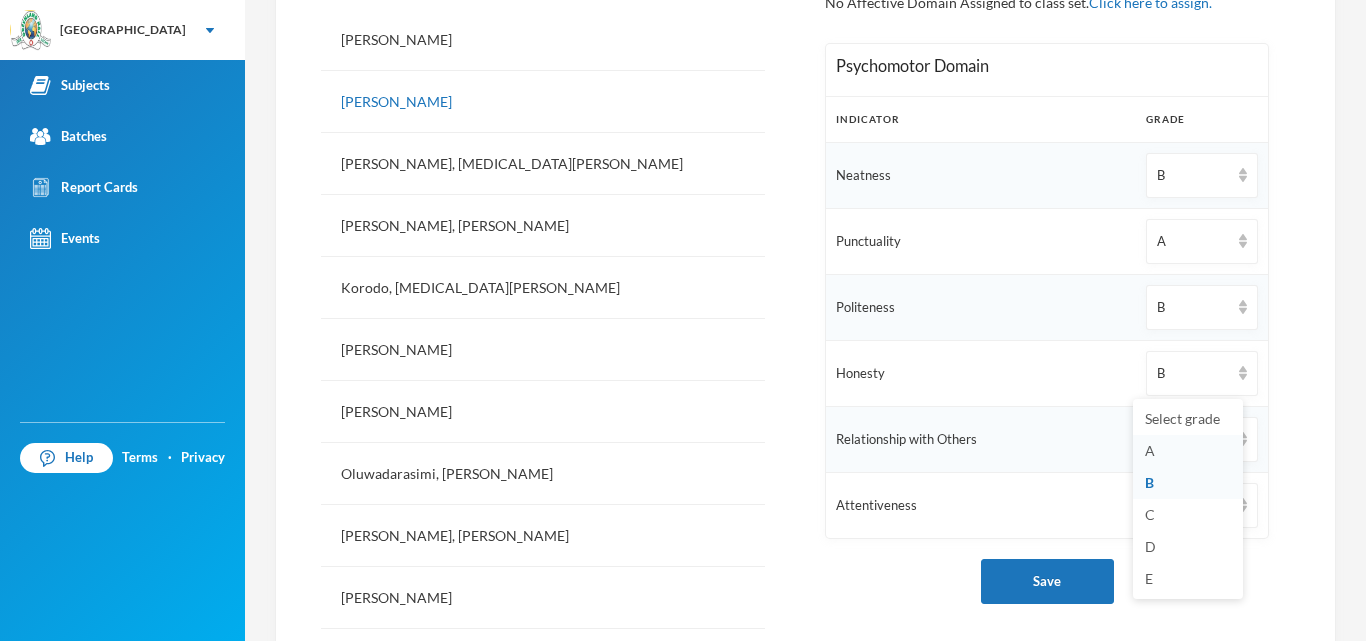 click on "A" at bounding box center [1150, 450] 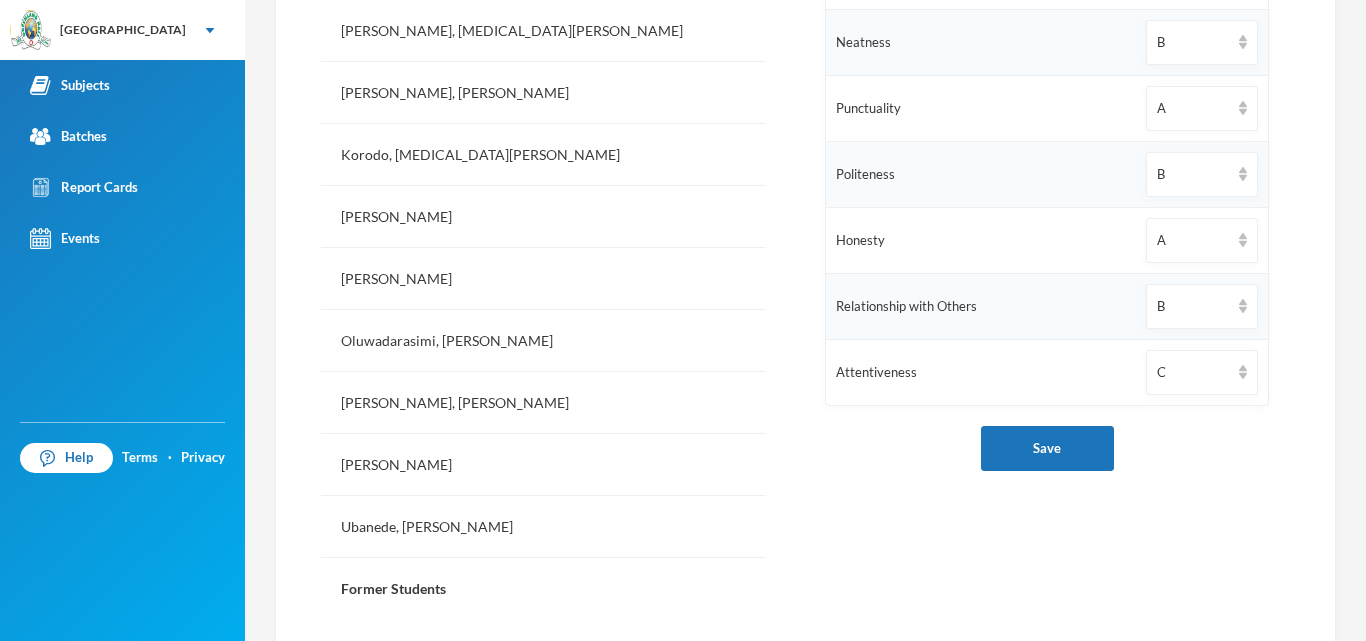 scroll, scrollTop: 605, scrollLeft: 0, axis: vertical 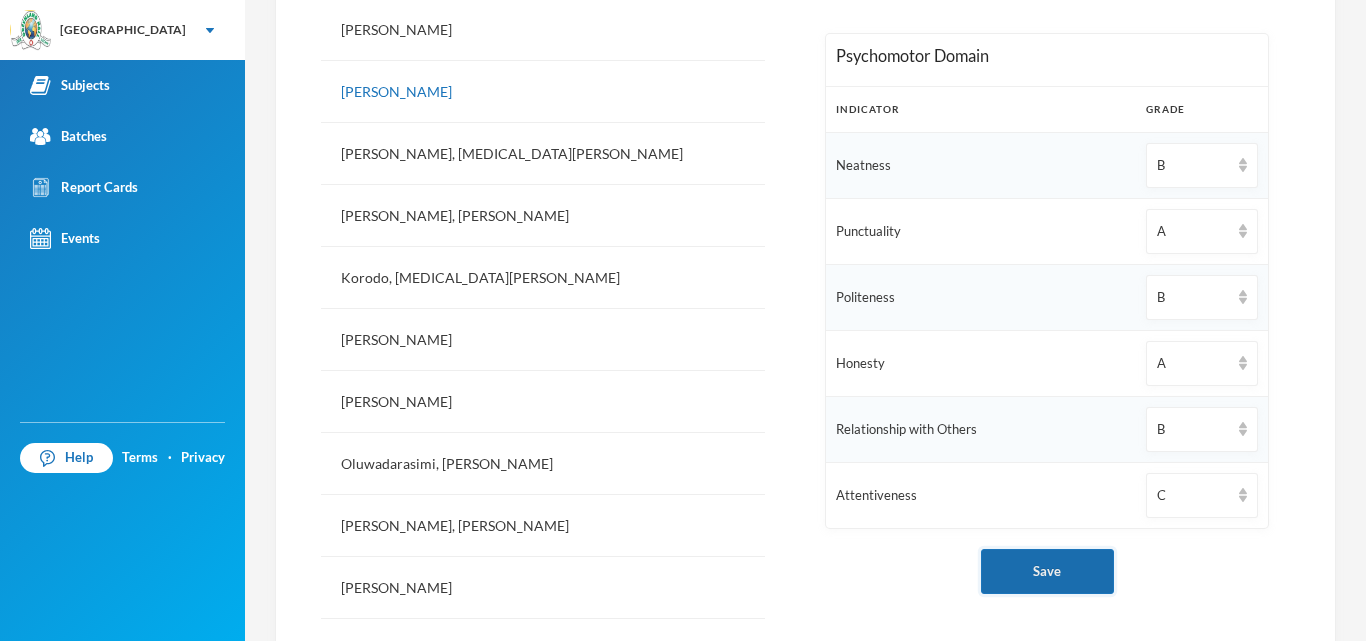 click on "Save" at bounding box center (1047, 571) 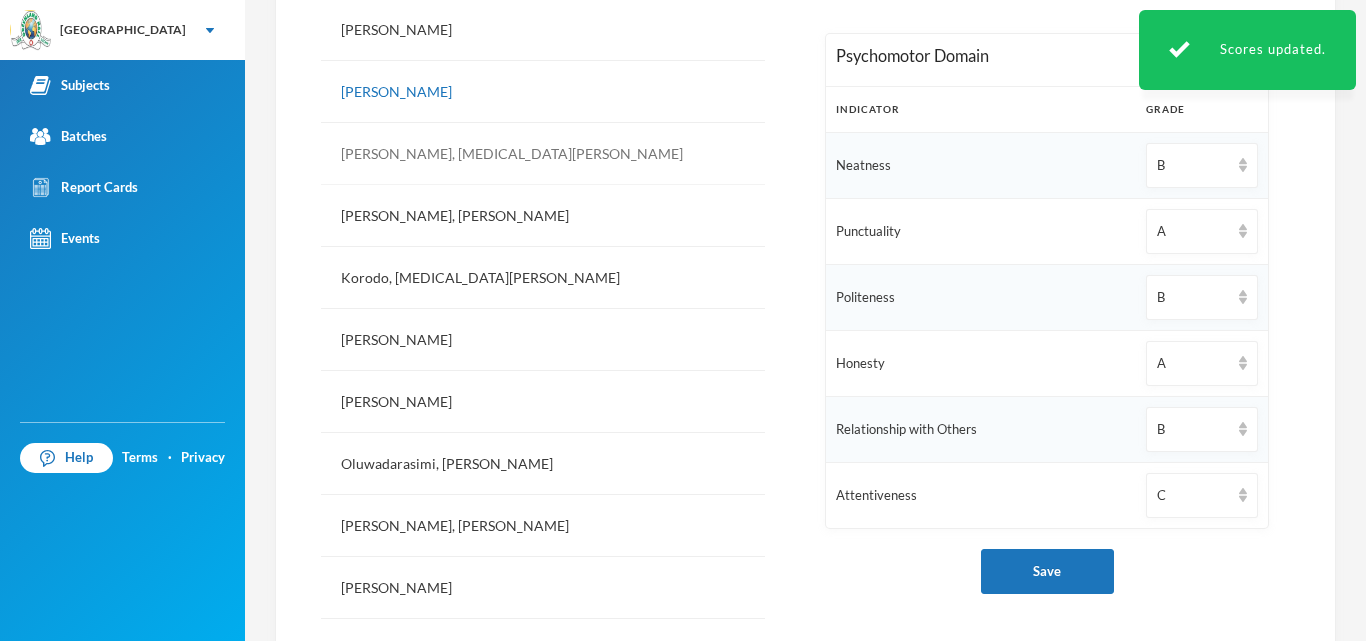 click on "Bryan, Alli Khalid" at bounding box center (543, 154) 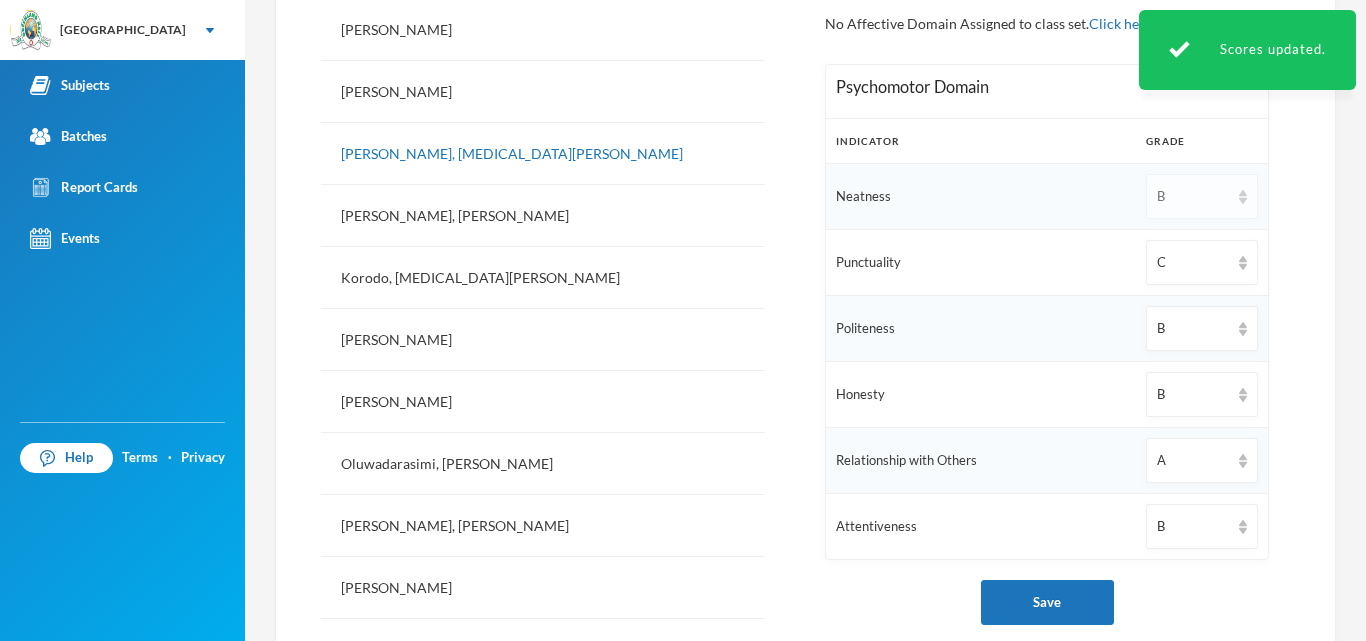 click on "B" at bounding box center [1193, 197] 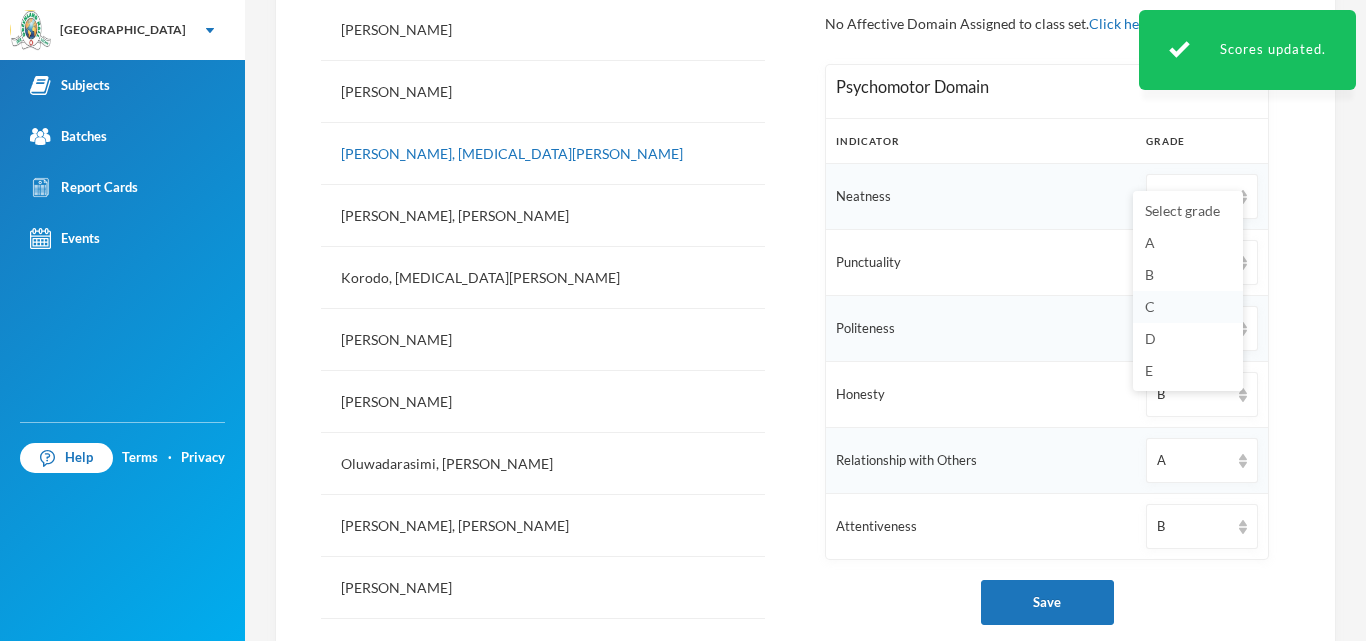 click on "C" at bounding box center (1188, 307) 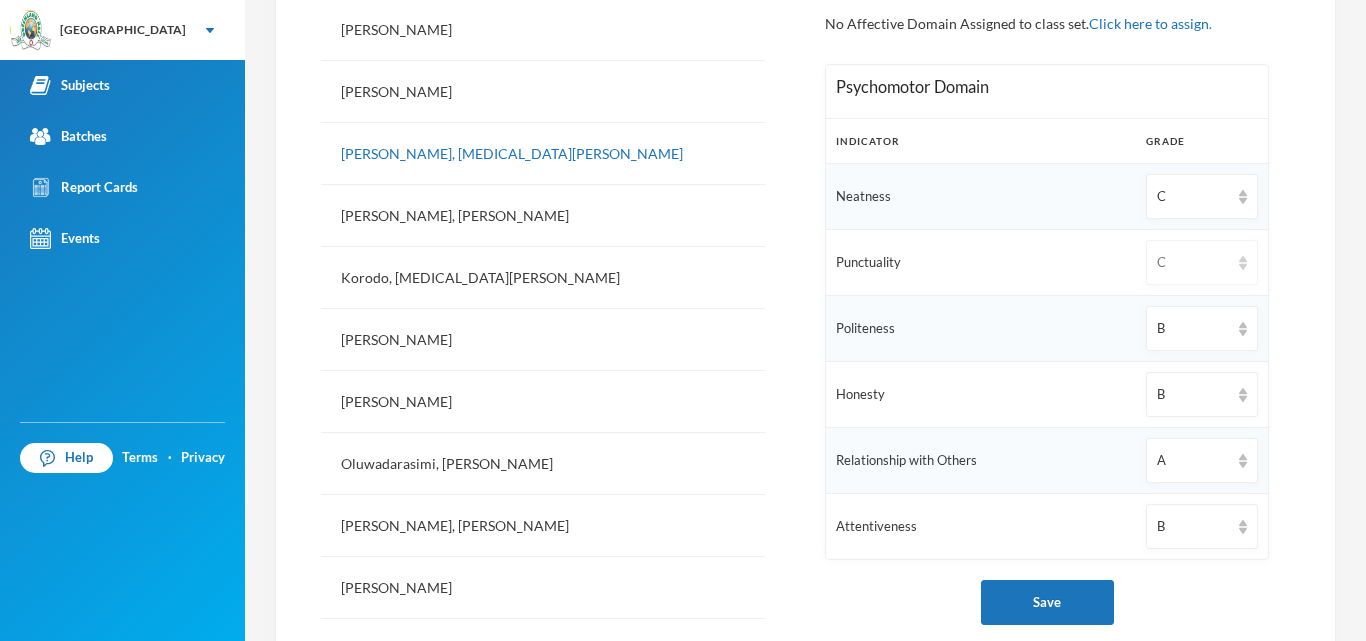click on "C" at bounding box center [1193, 263] 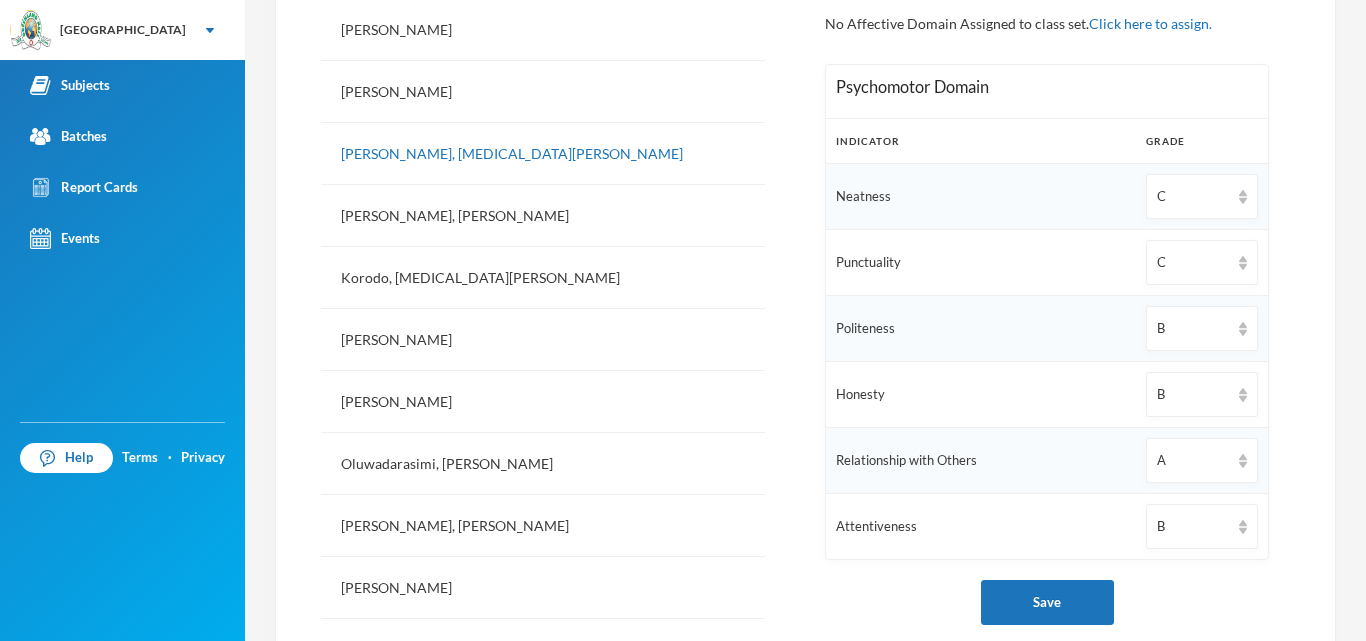click on "Bryan, Alli Khalid - glh21p66 No Affective Domain Assigned to class set.  Click here to assign. Psychomotor Domain Indicator Grade Neatness C Punctuality C Politeness B Honesty B Relationship with Others A Attentiveness B Save" at bounding box center (1047, 402) 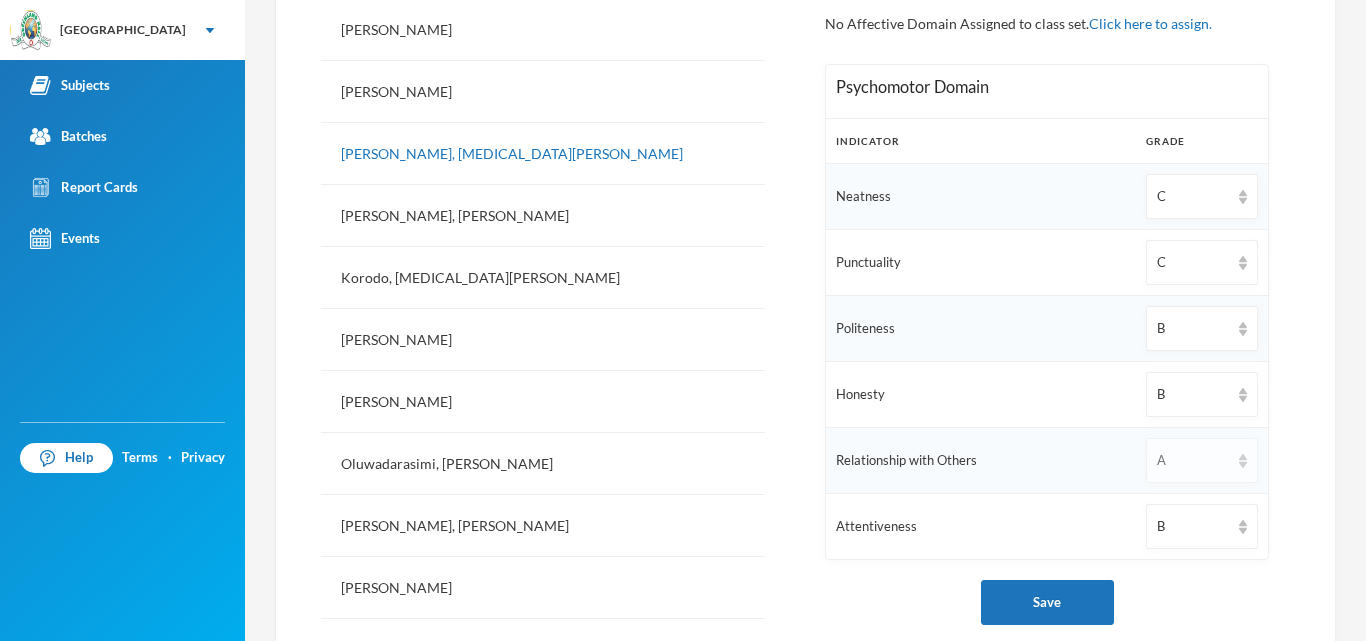 click on "A" at bounding box center (1202, 460) 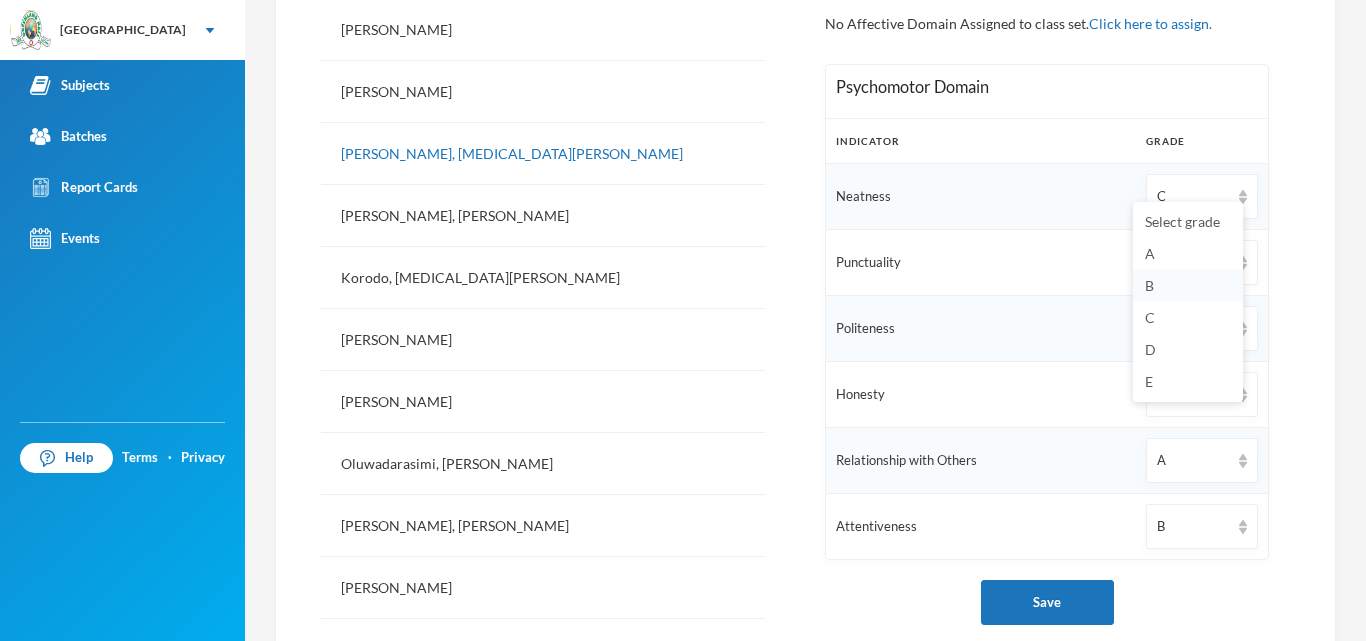 click on "B" at bounding box center (1188, 286) 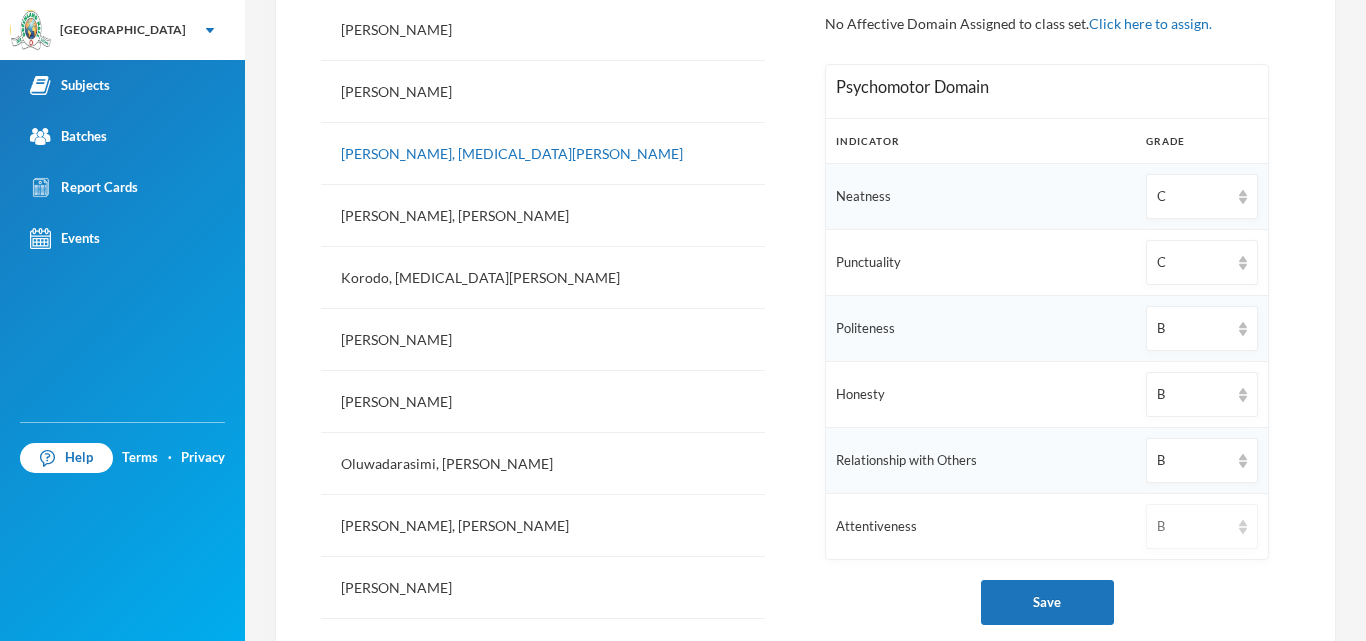 click on "B" at bounding box center [1193, 527] 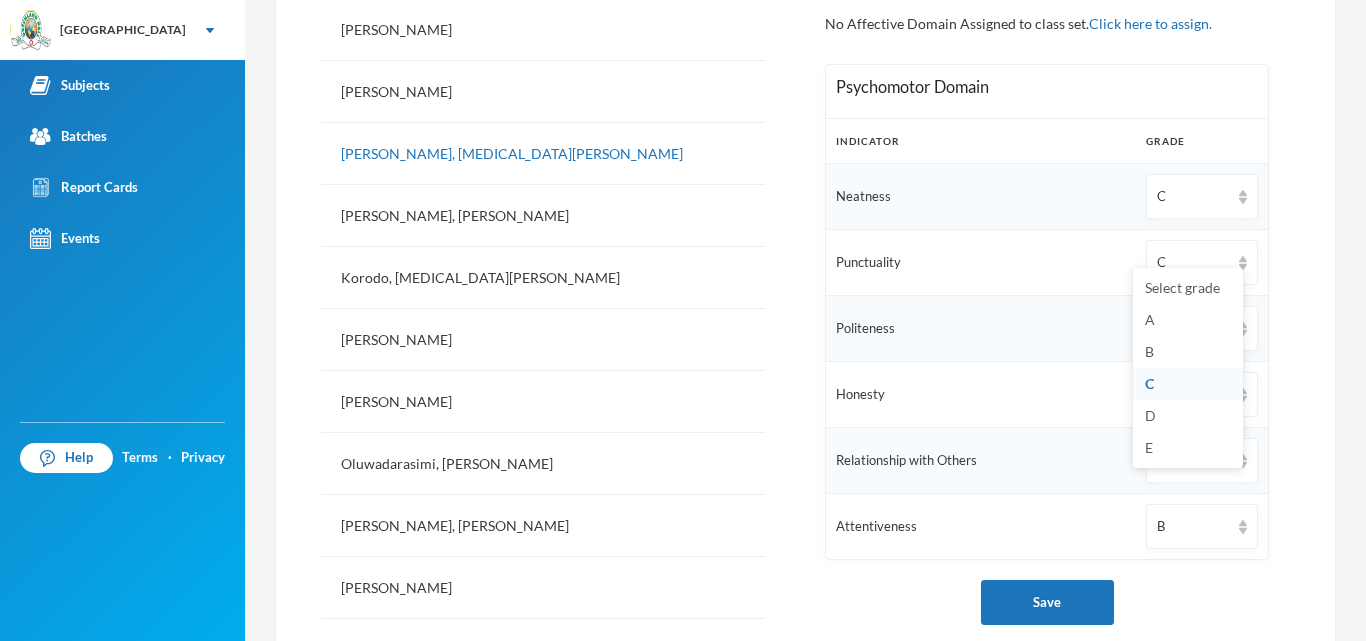 click on "C" at bounding box center (1188, 384) 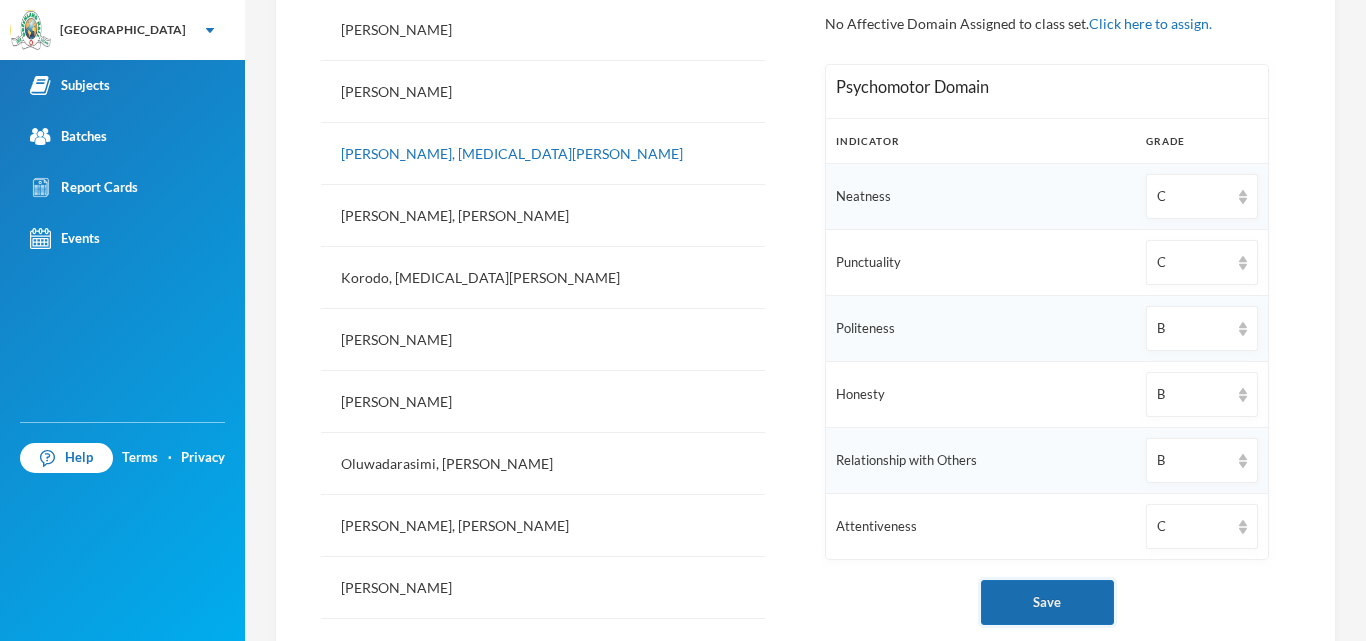 click on "Save" at bounding box center (1047, 602) 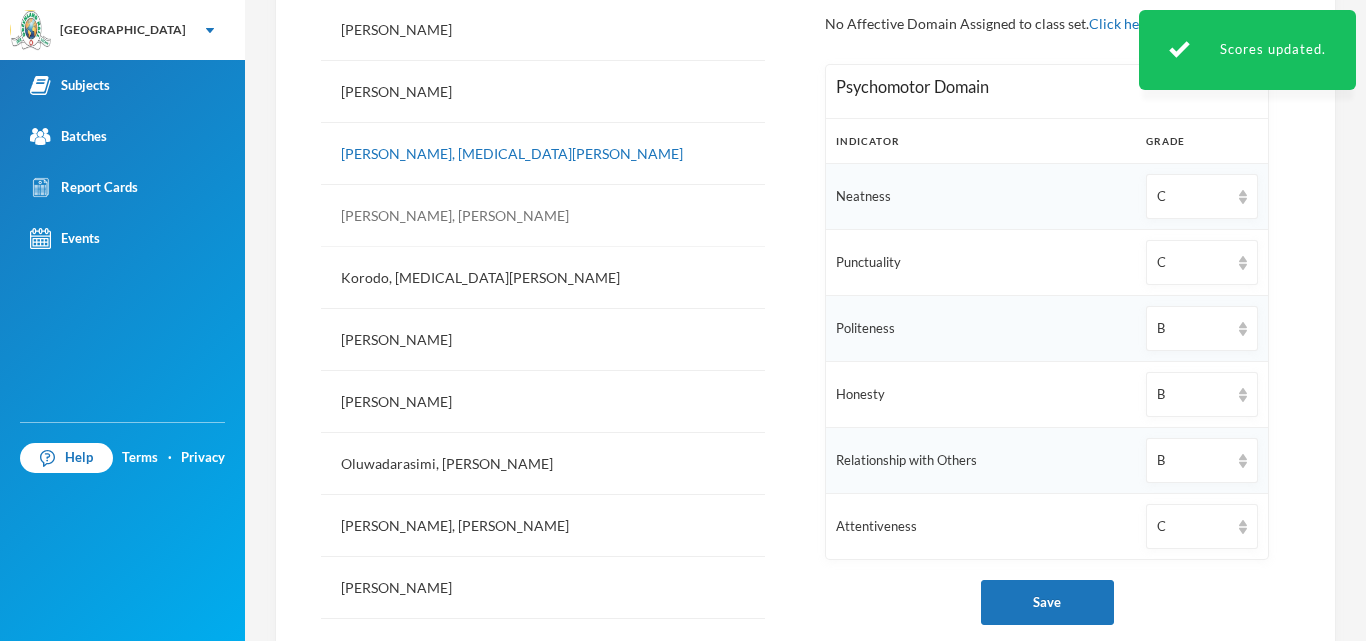 click on "Kilani, Irewole Anderson" at bounding box center (543, 216) 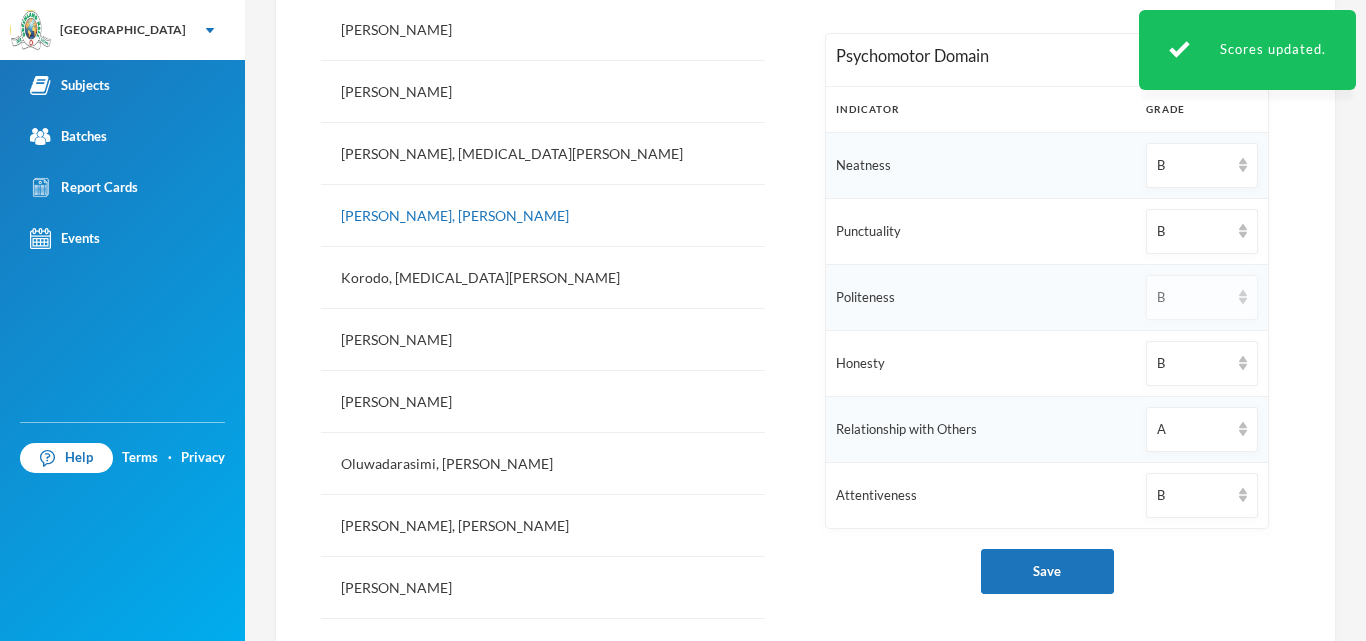 click on "B" at bounding box center (1202, 297) 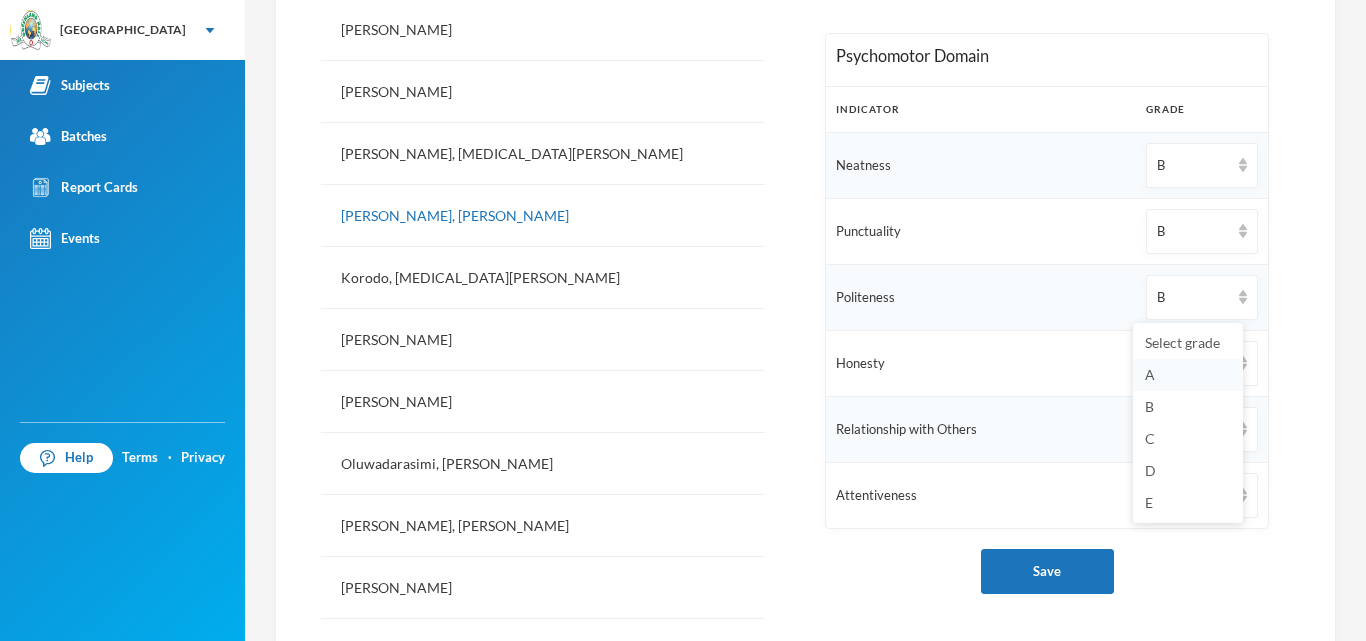 click on "A" at bounding box center (1188, 375) 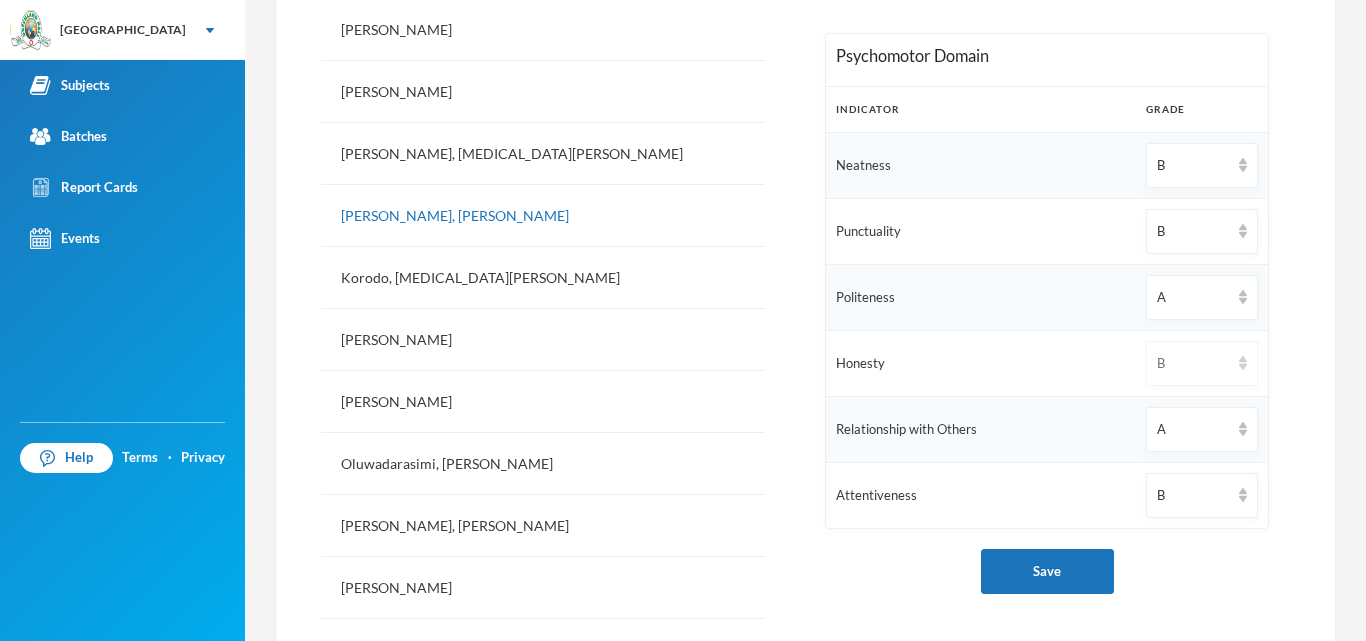 click on "B" at bounding box center (1202, 363) 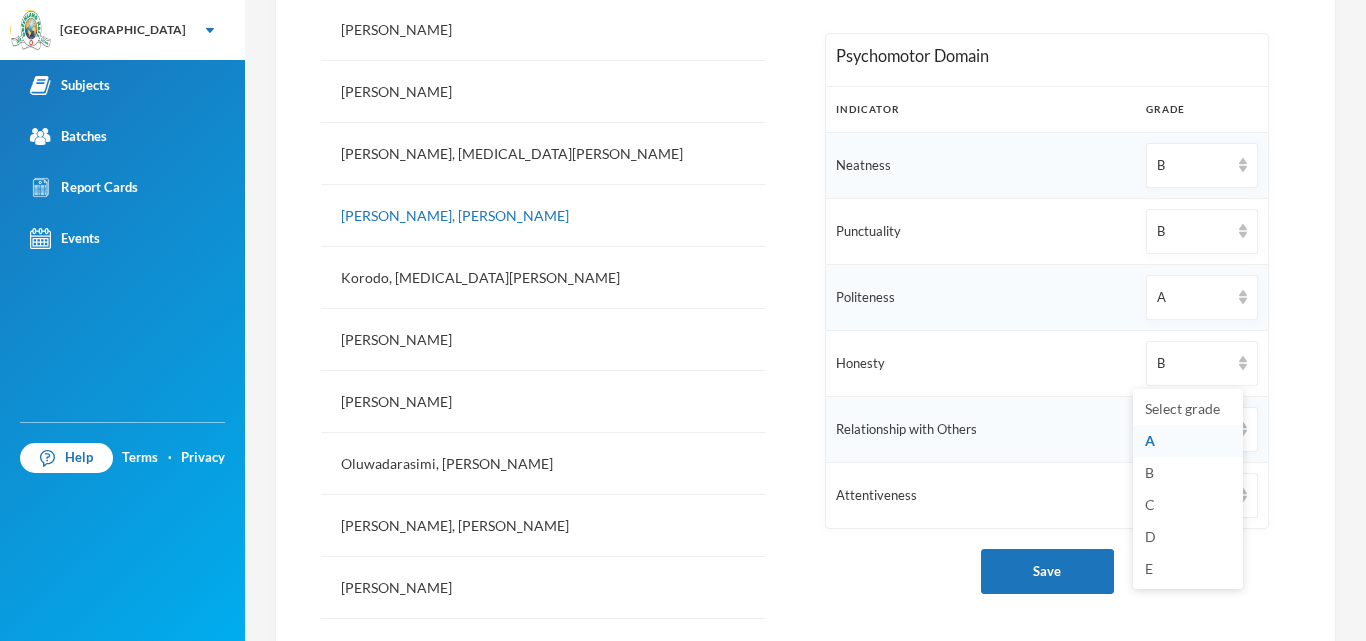 click on "A" at bounding box center (1188, 441) 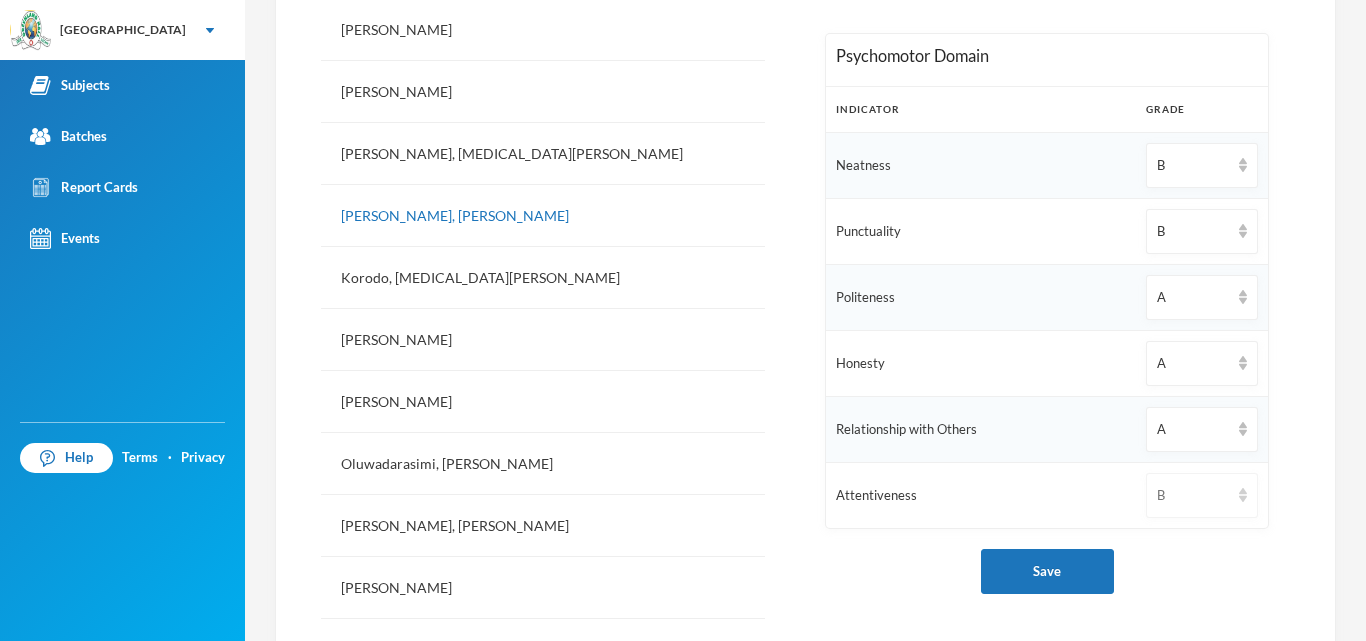 click on "B" at bounding box center [1193, 496] 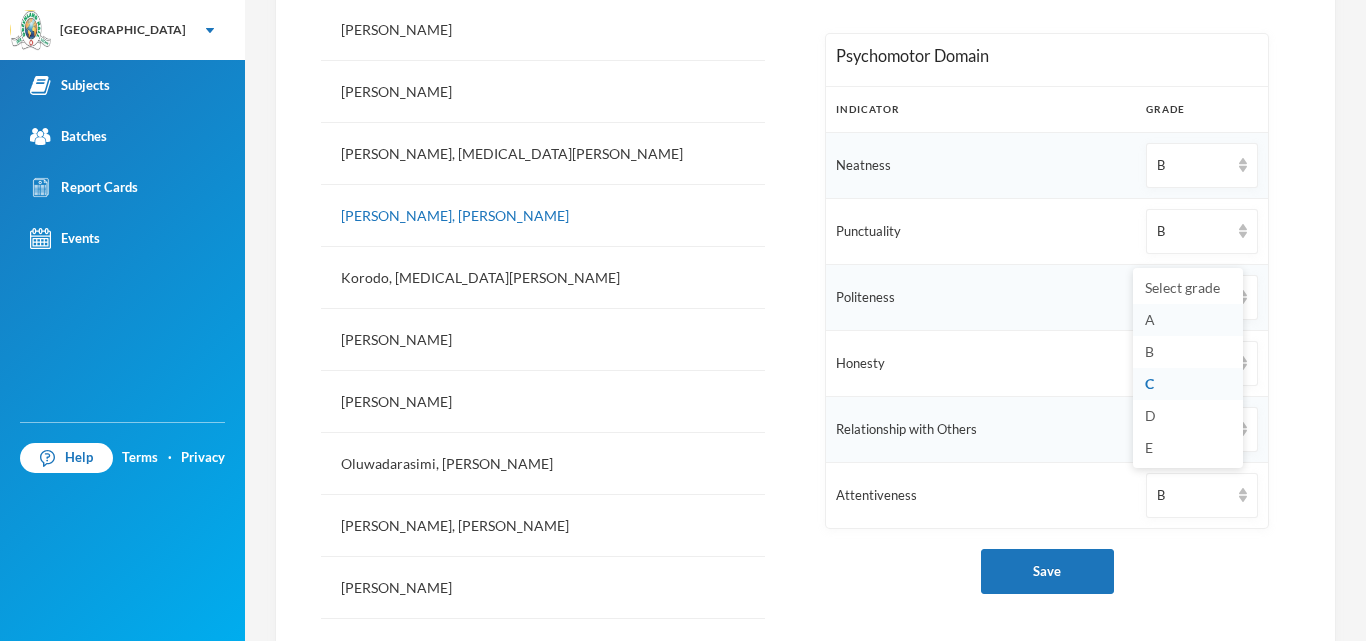 click on "A" at bounding box center [1188, 320] 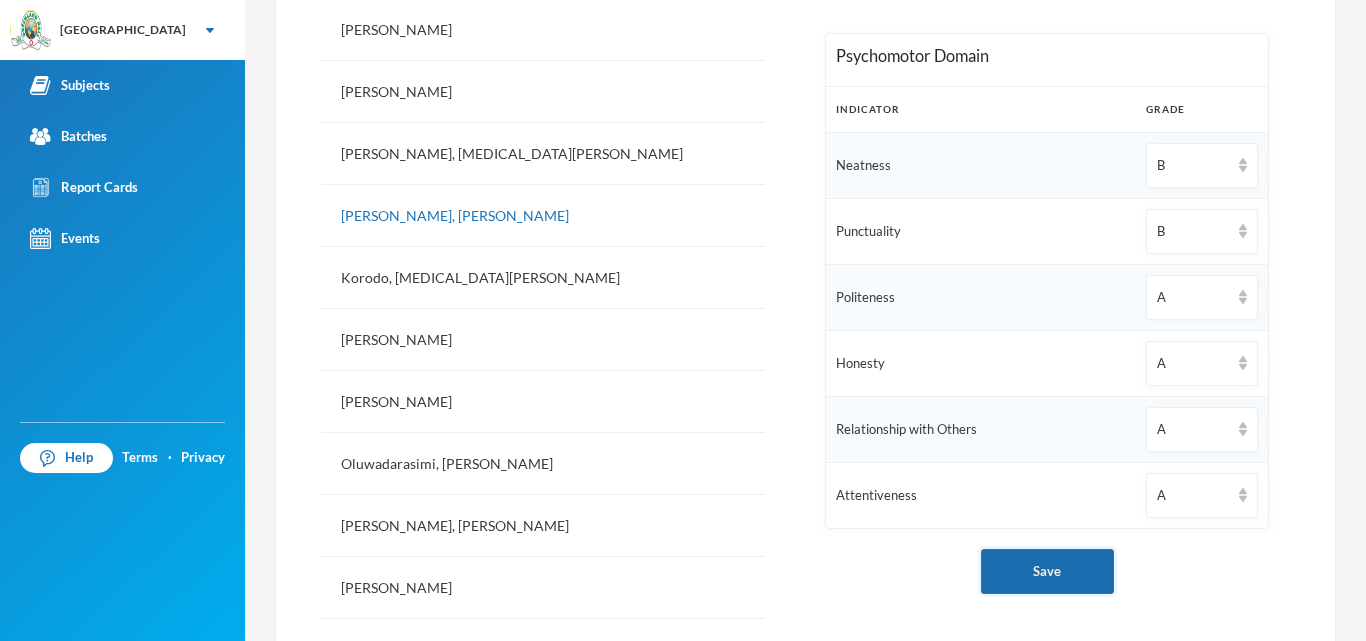 click on "Save" at bounding box center [1047, 571] 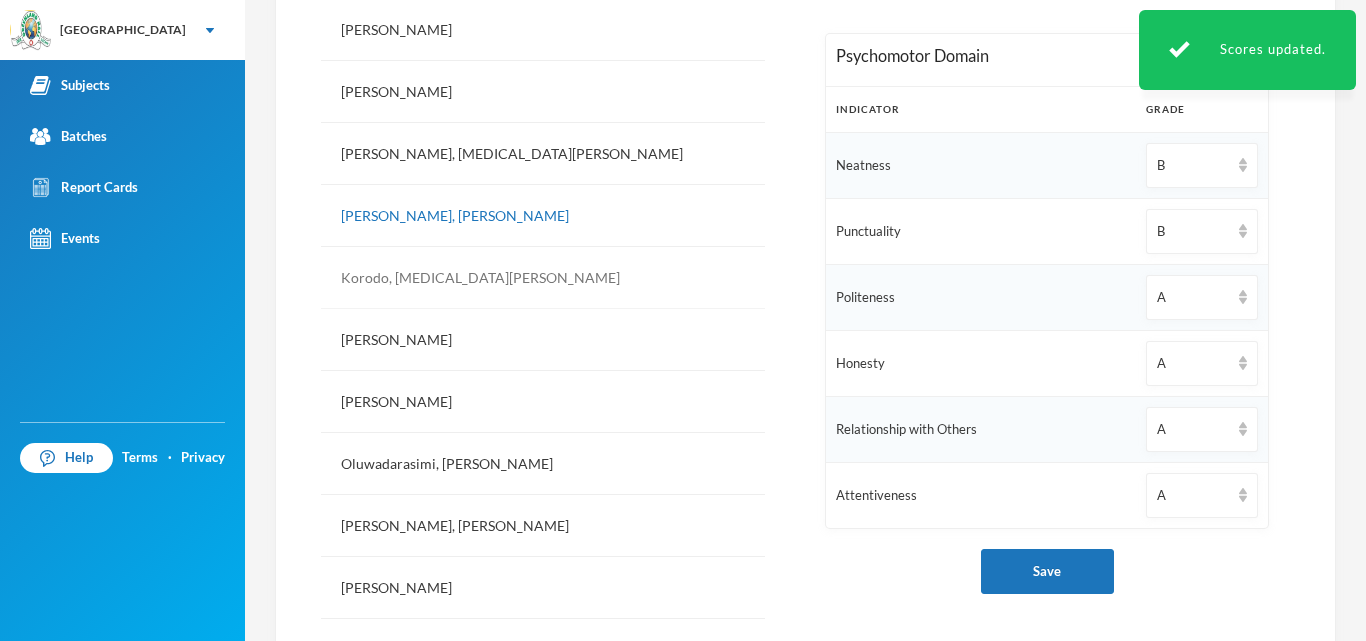 click on "Korodo, Yasmin Oluwafirefunmi" at bounding box center (543, 278) 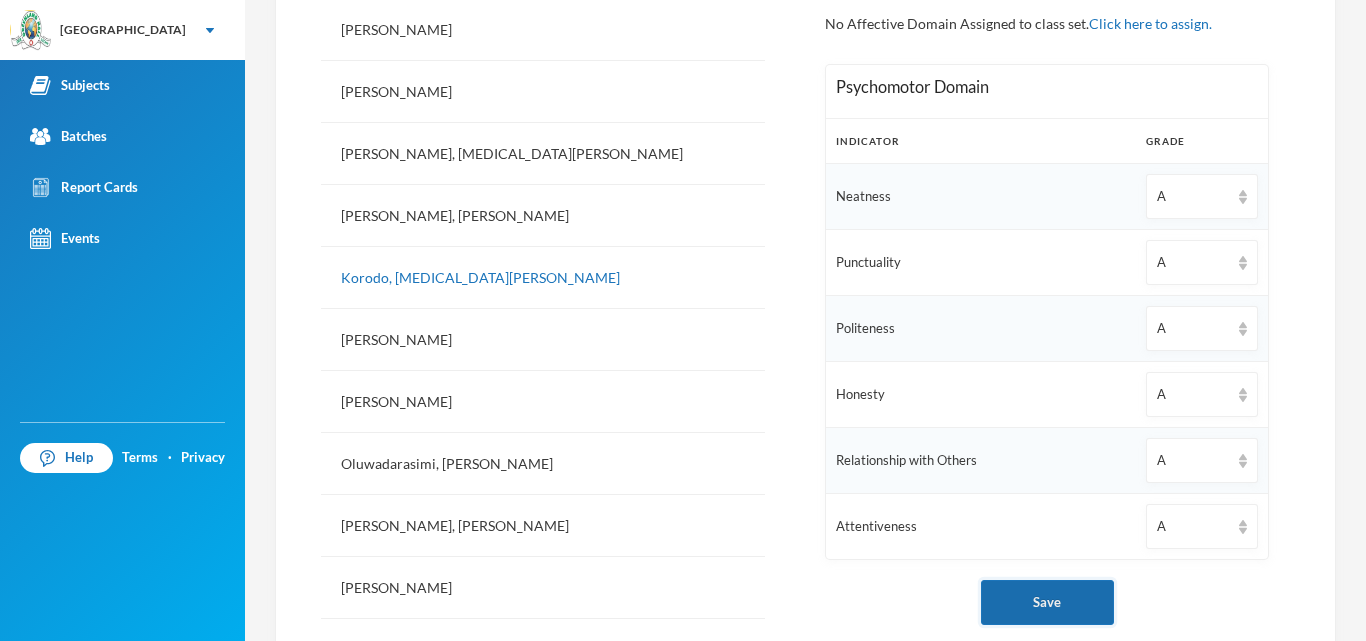 click on "Save" at bounding box center [1047, 602] 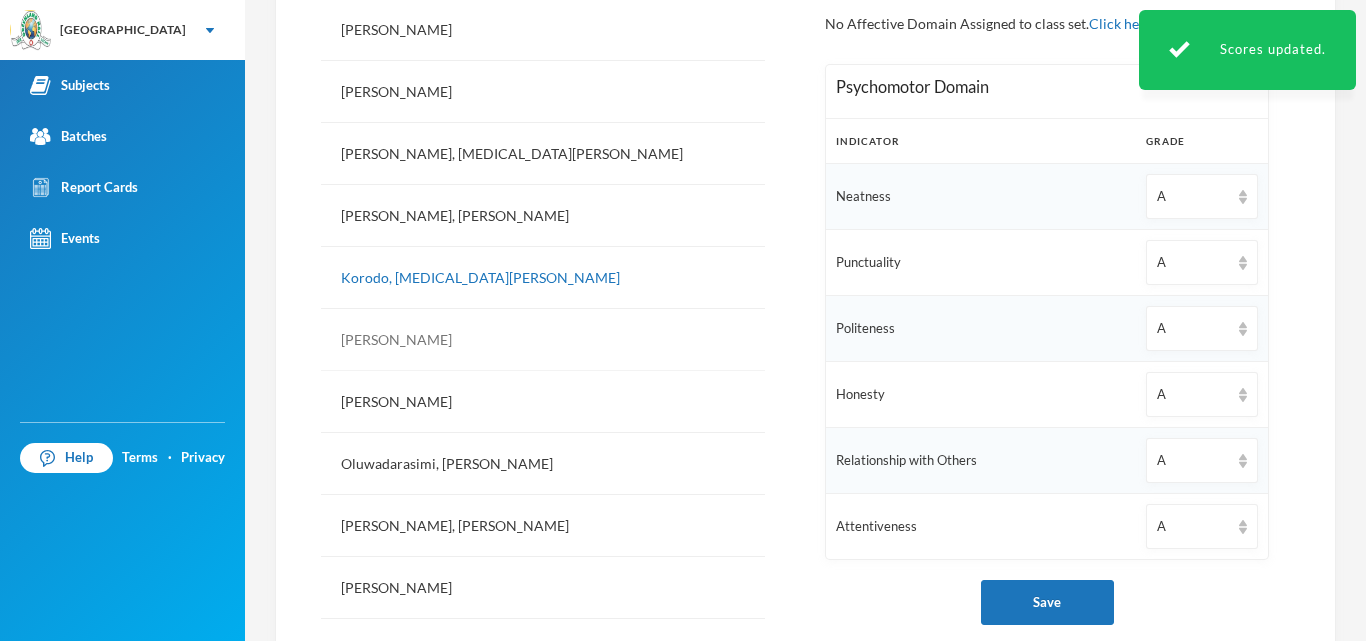 click on "Momoh, Nathaniel Oshobugie" at bounding box center [543, 340] 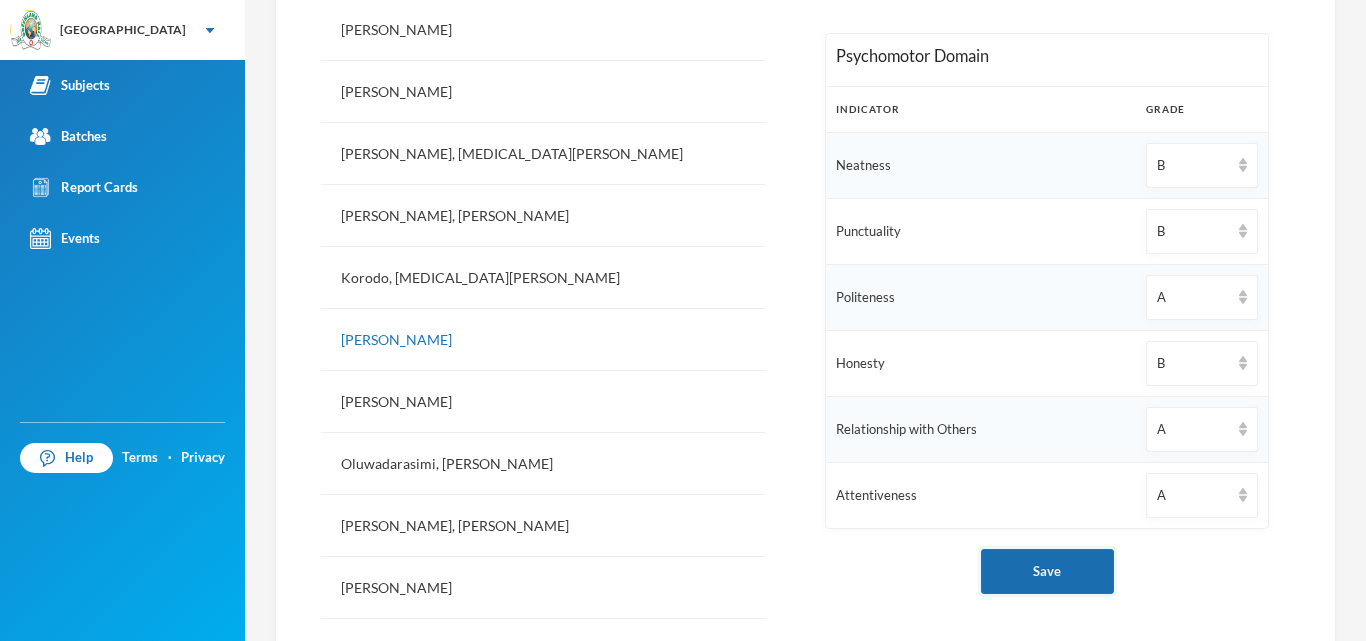 click on "Save" at bounding box center (1047, 571) 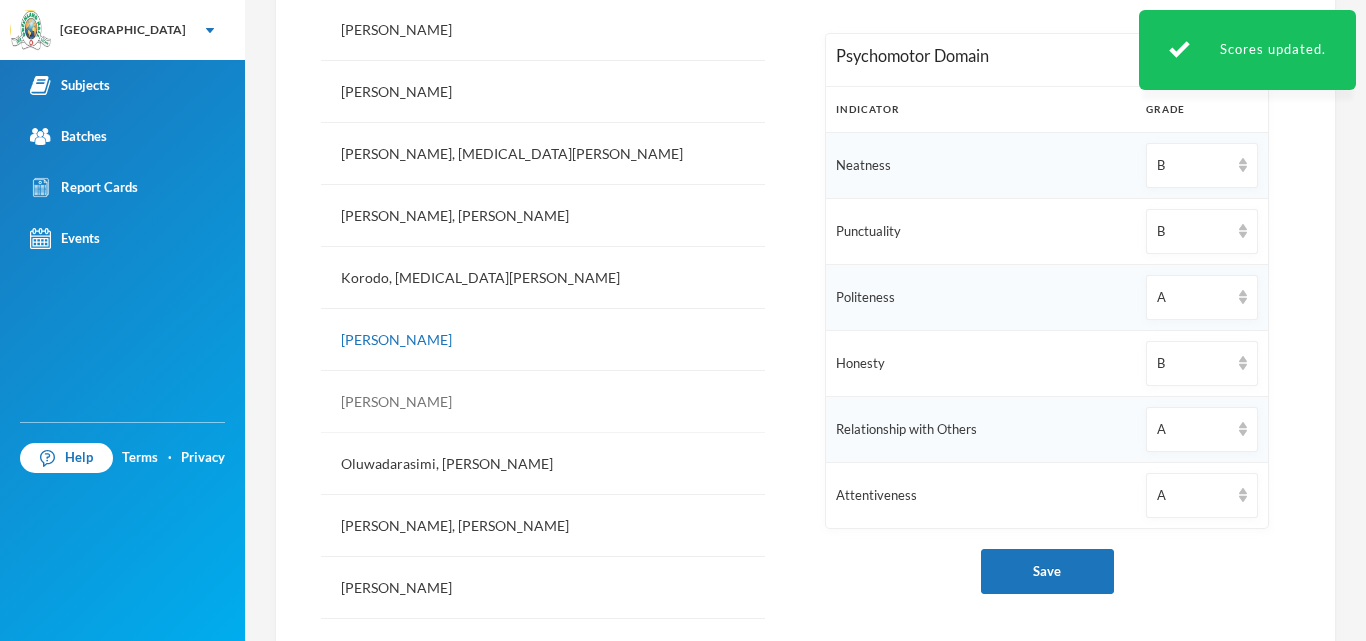 click on "Odigwe, Daniella Onyinyechukwu" at bounding box center (543, 402) 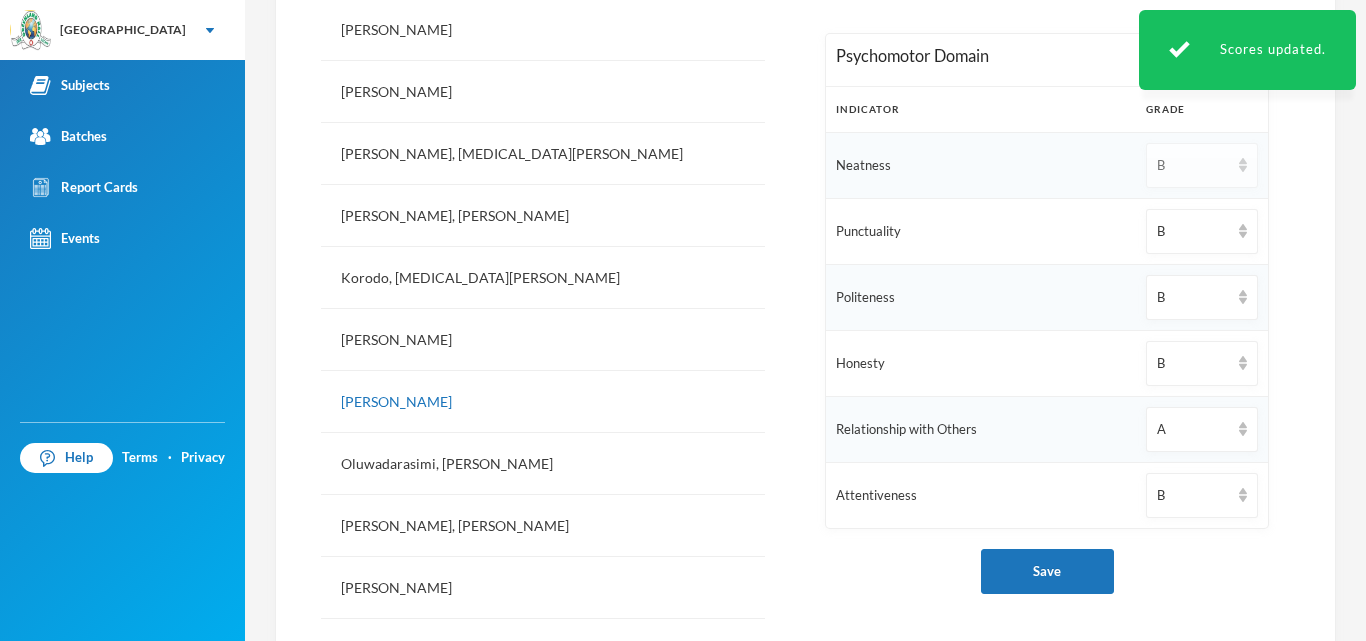 click on "B" at bounding box center (1193, 166) 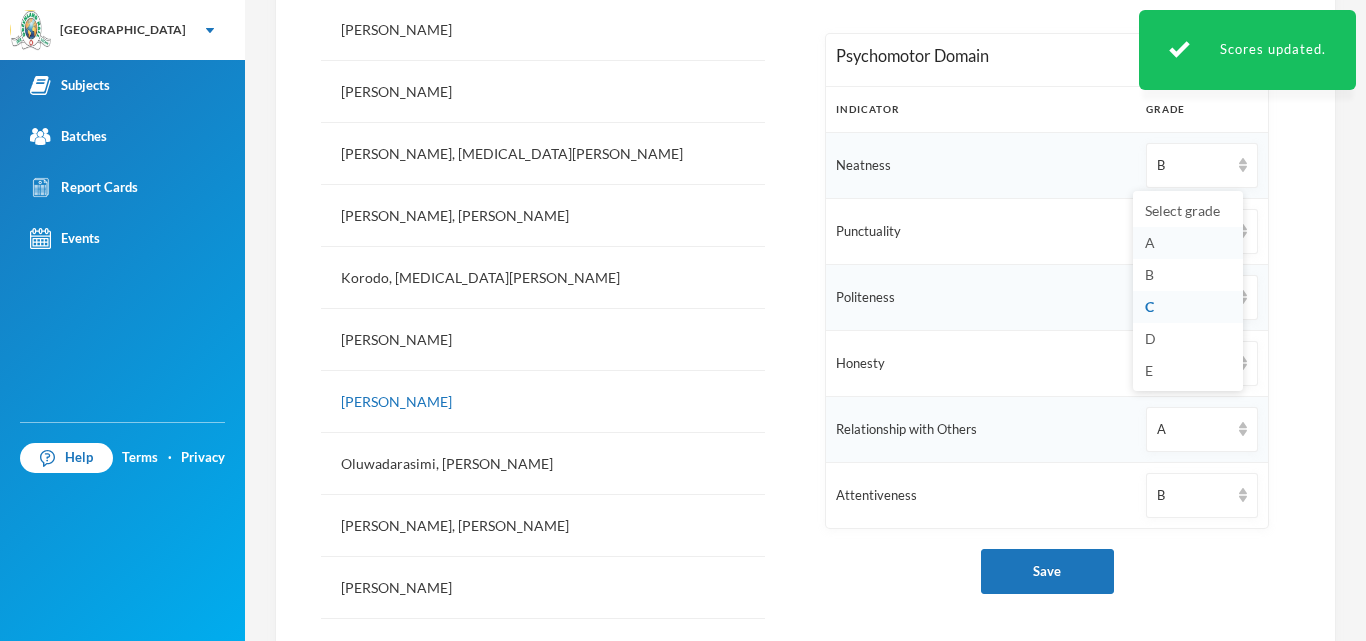 click on "A" at bounding box center [1150, 242] 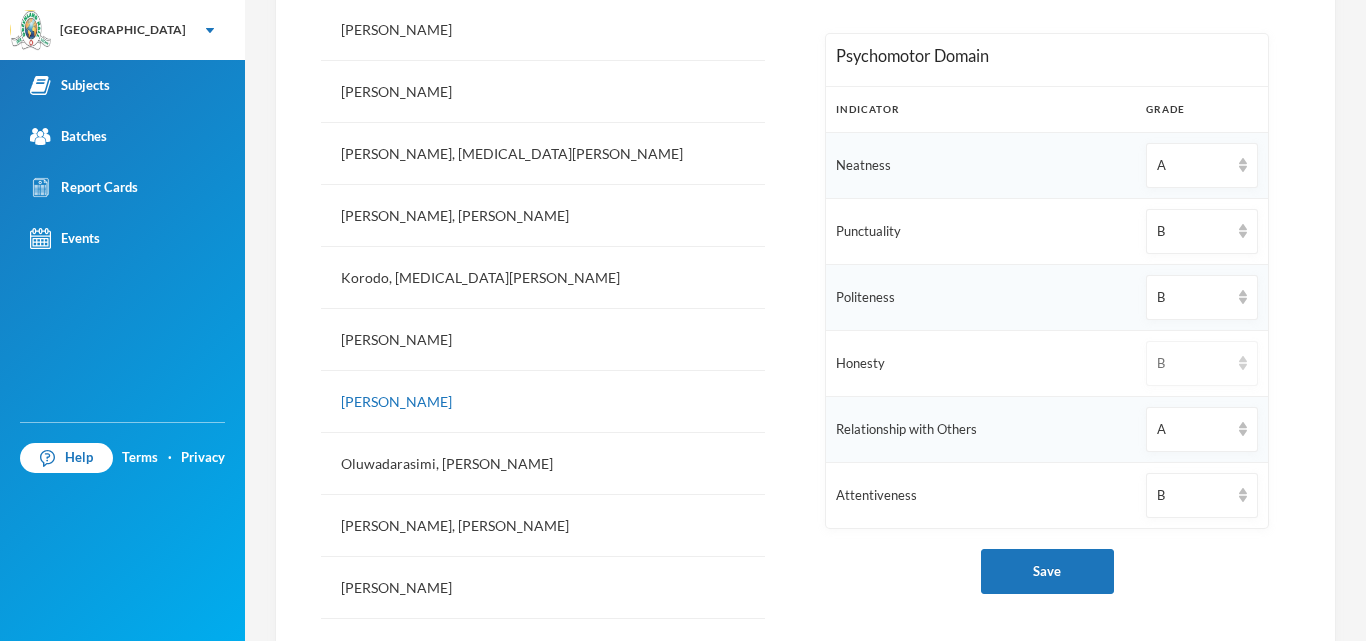 click on "B" at bounding box center (1193, 364) 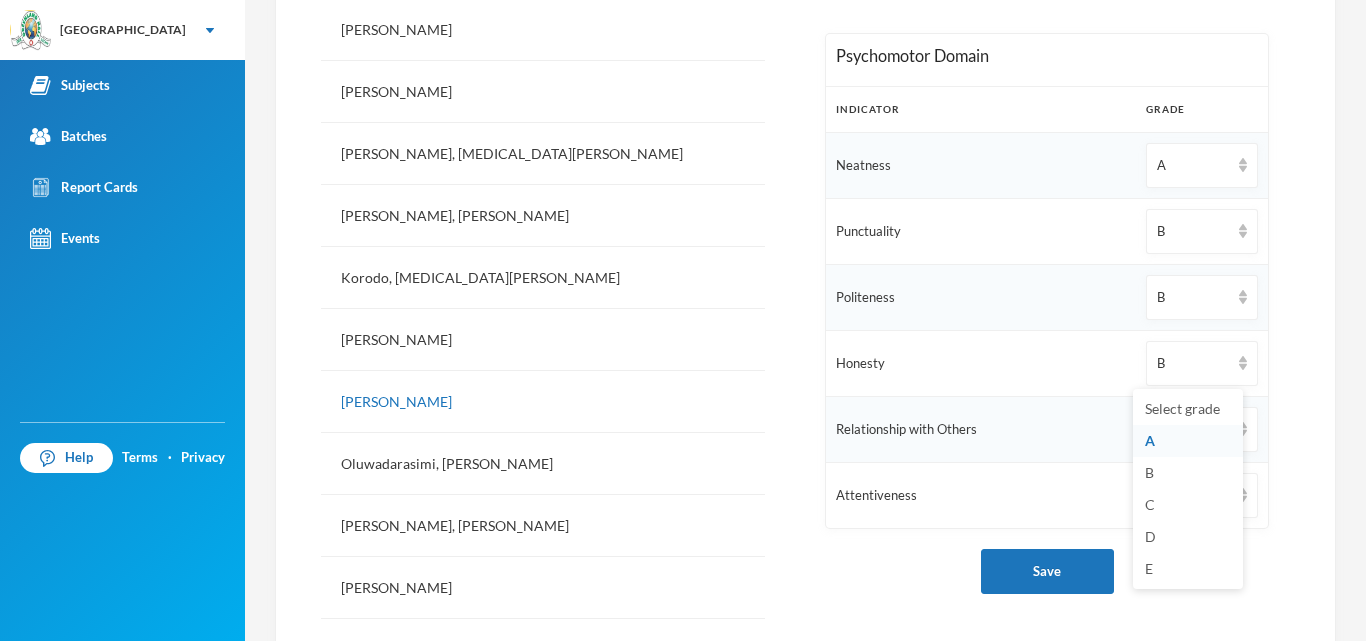 click on "Honesty" at bounding box center [981, 363] 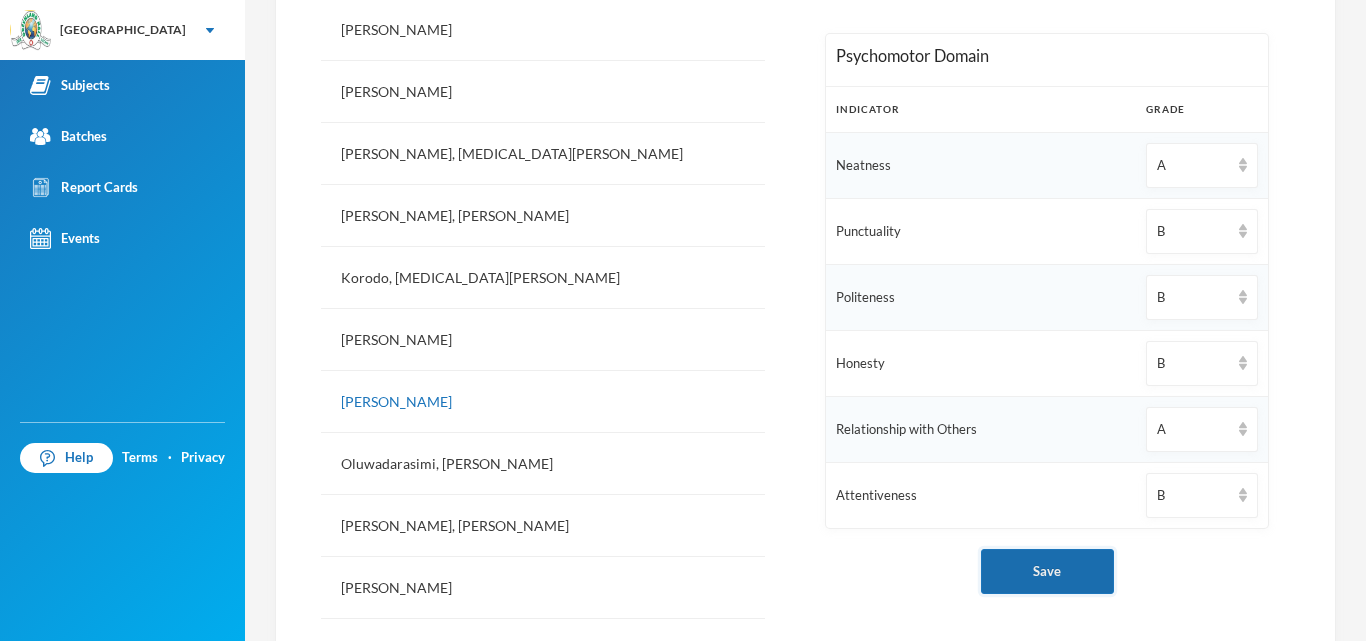 click on "Save" at bounding box center [1047, 571] 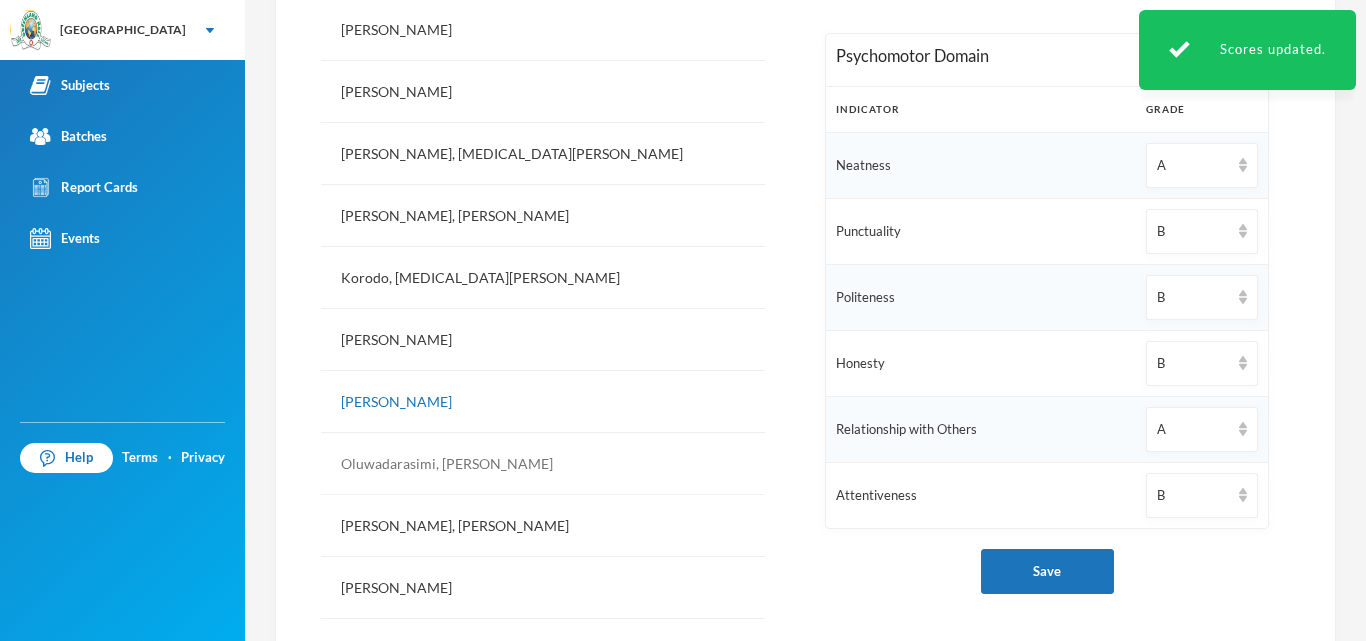 click on "Oluwadarasimi, David Bryan" at bounding box center [543, 464] 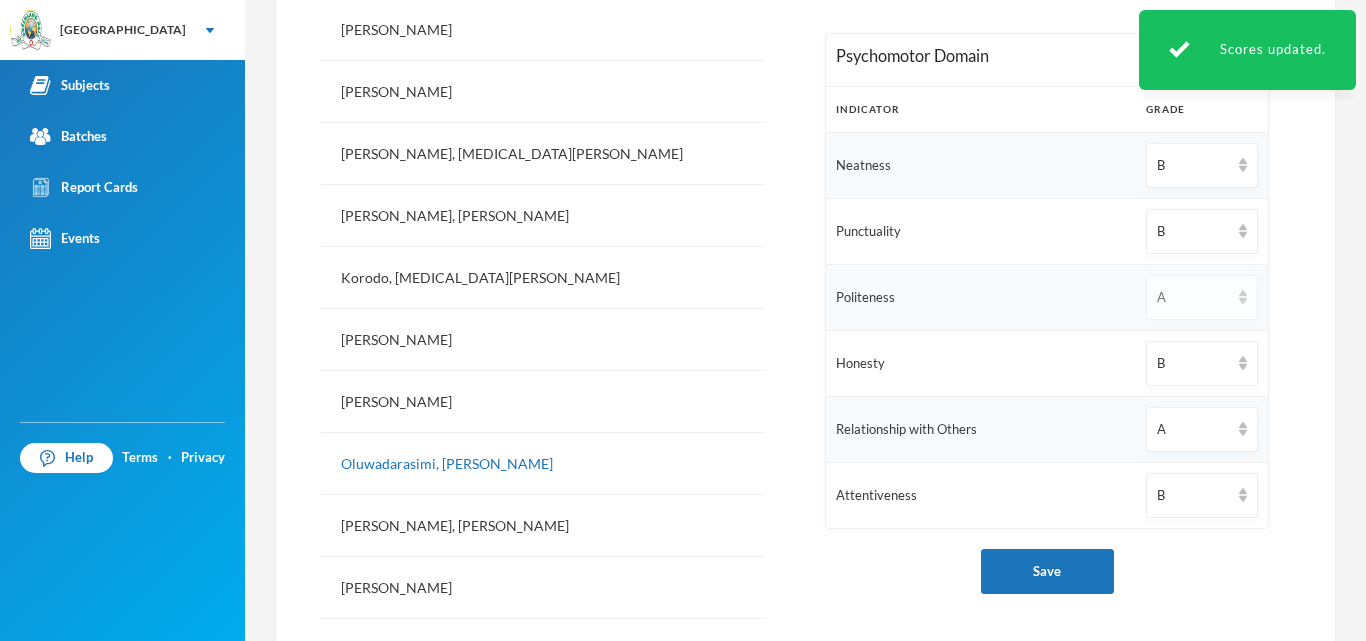 click on "A" at bounding box center [1193, 298] 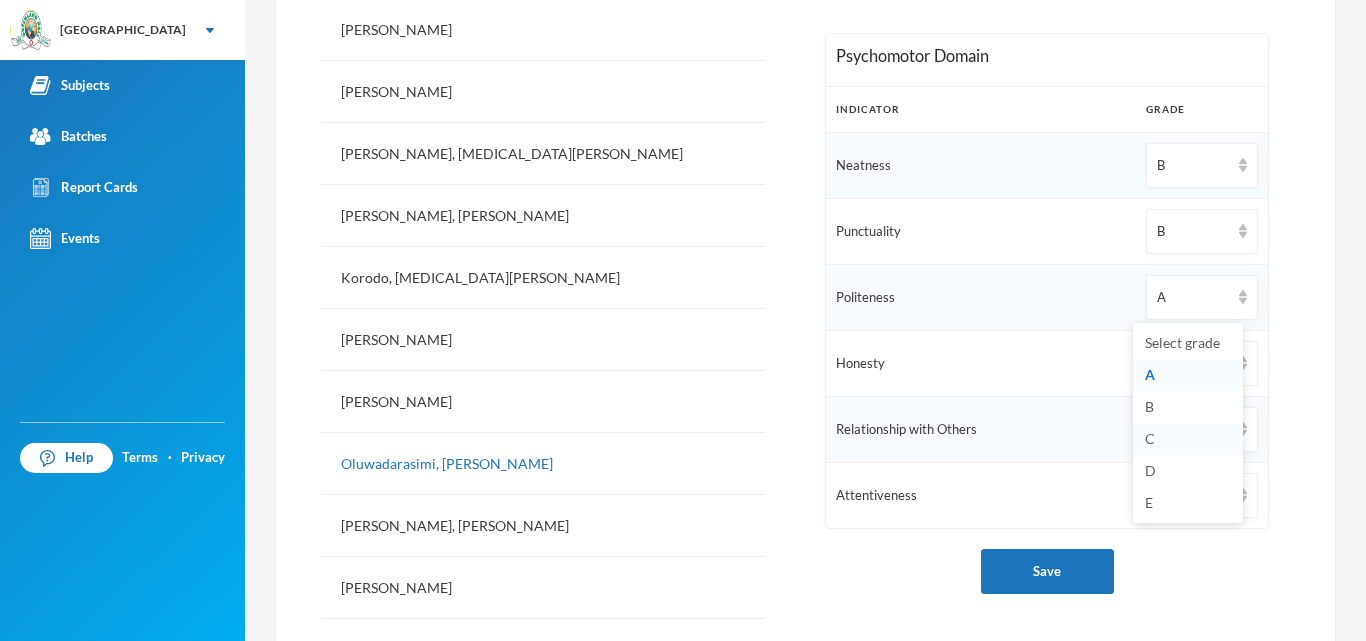 click on "C" at bounding box center (1188, 439) 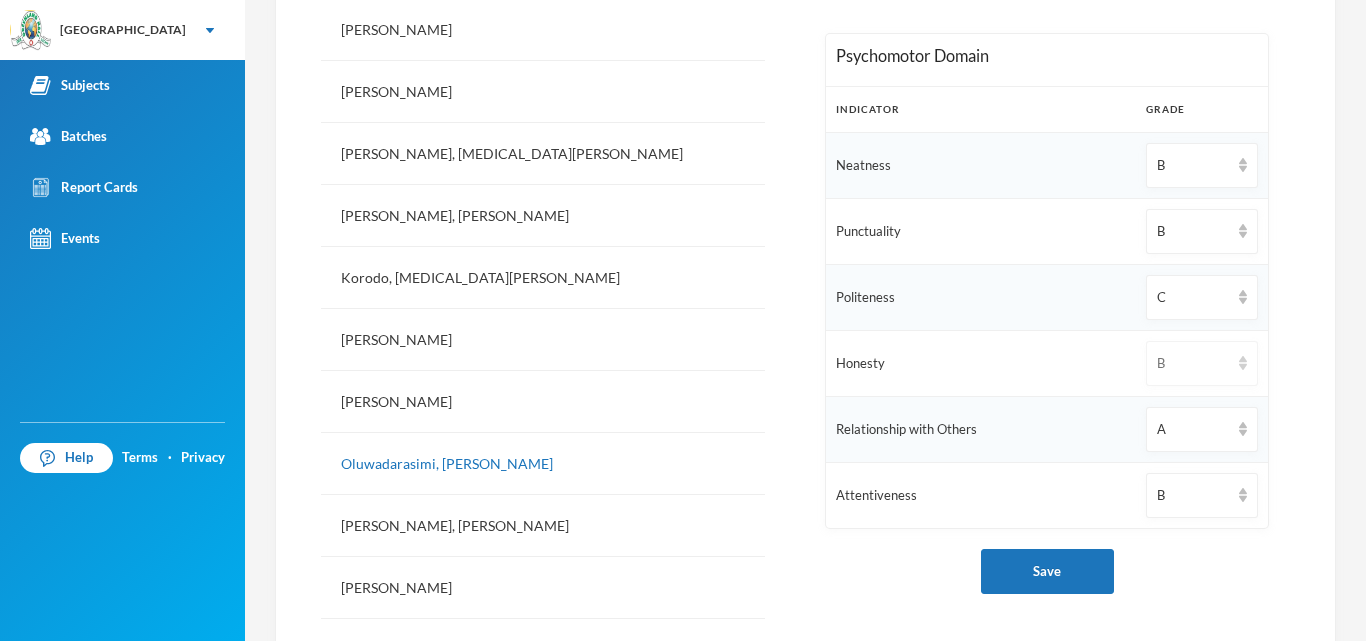 click on "B" at bounding box center (1193, 364) 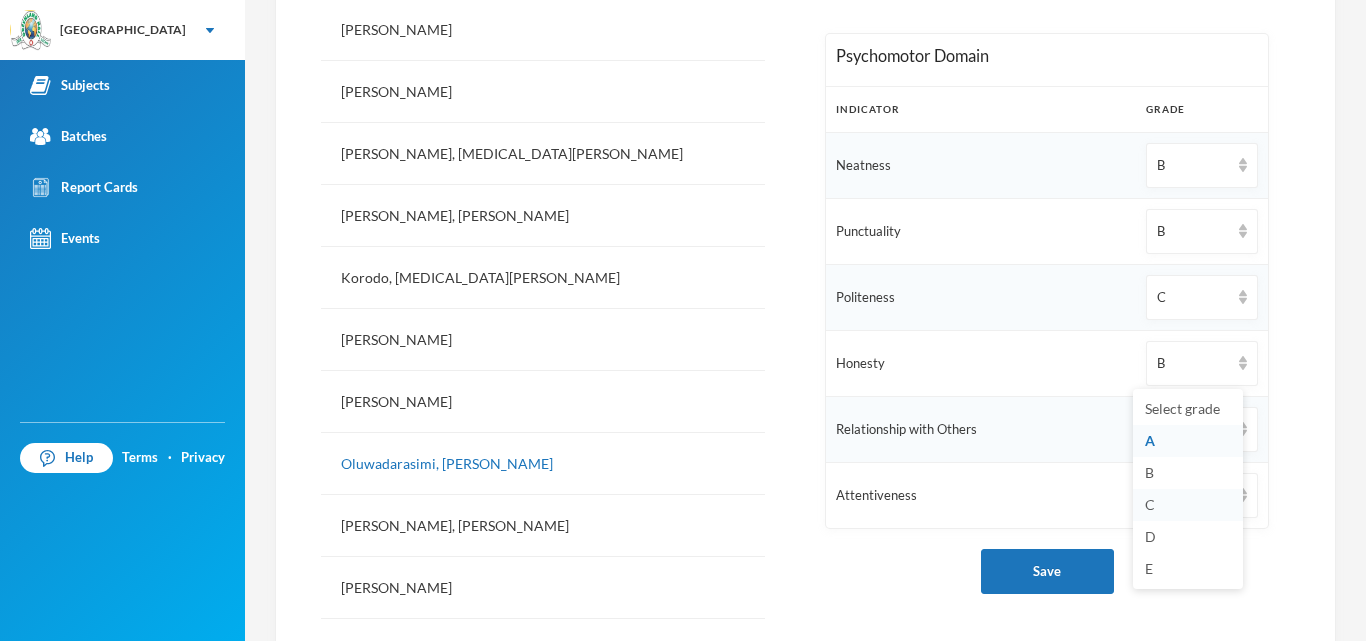 click on "C" at bounding box center (1150, 504) 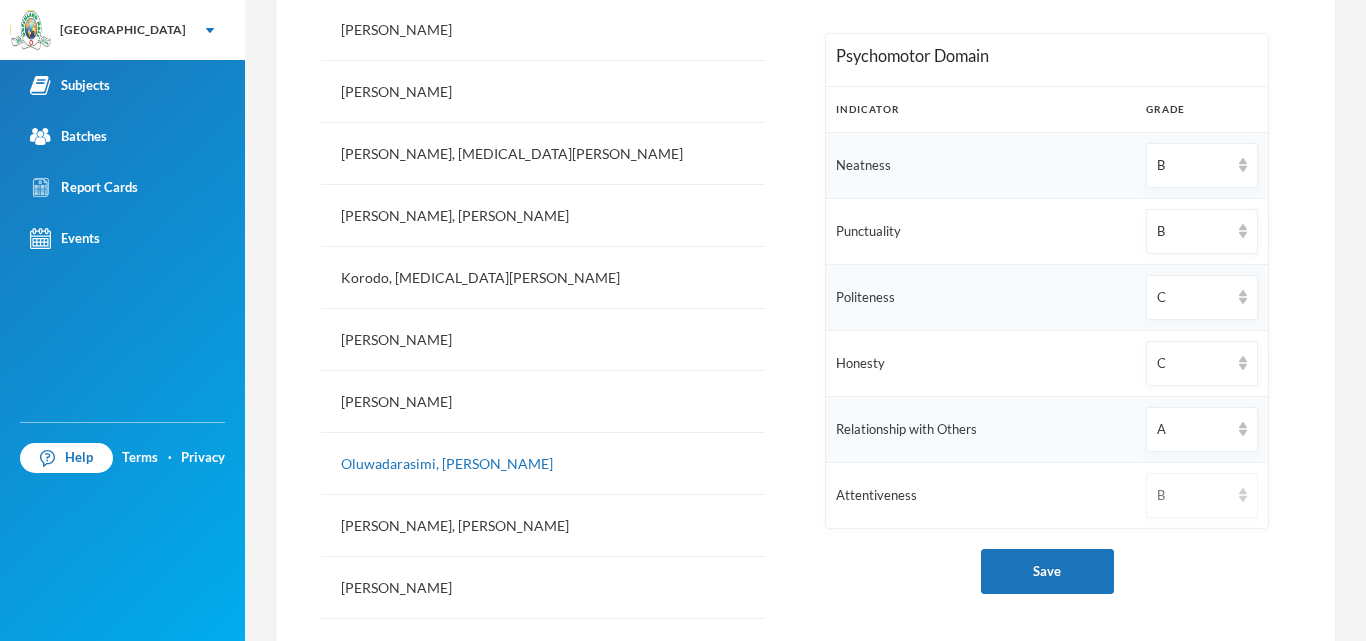 click on "B" at bounding box center [1193, 496] 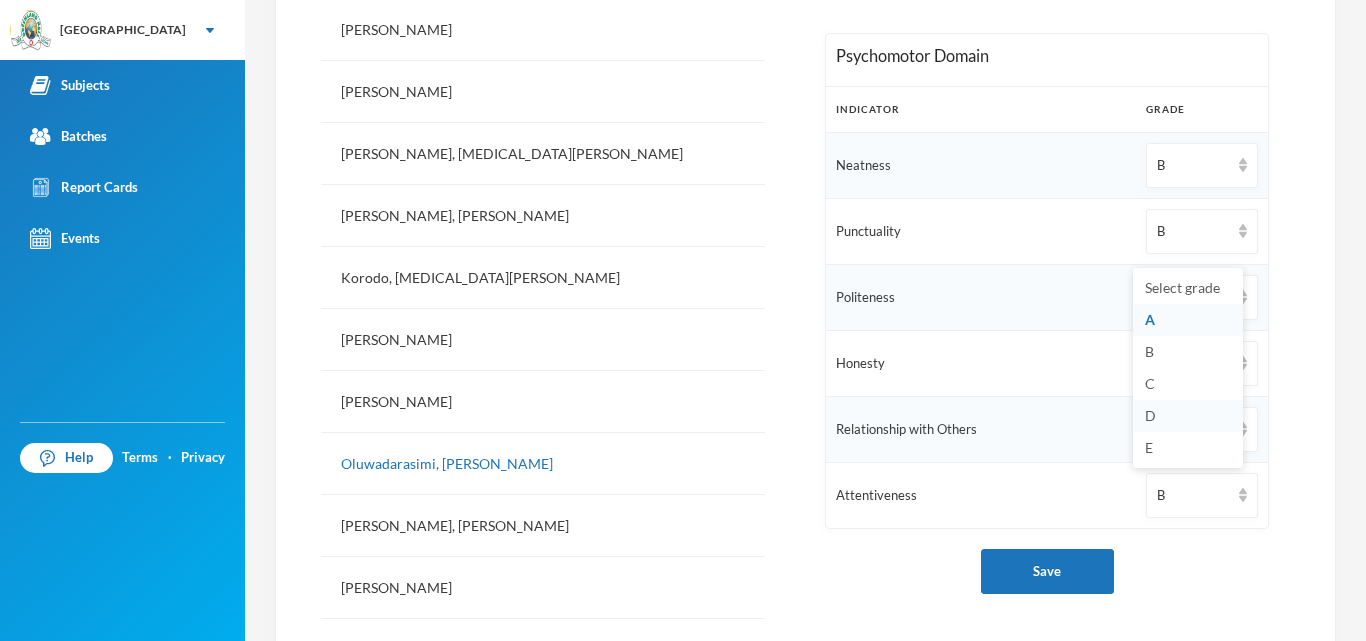 click on "D" at bounding box center [1188, 416] 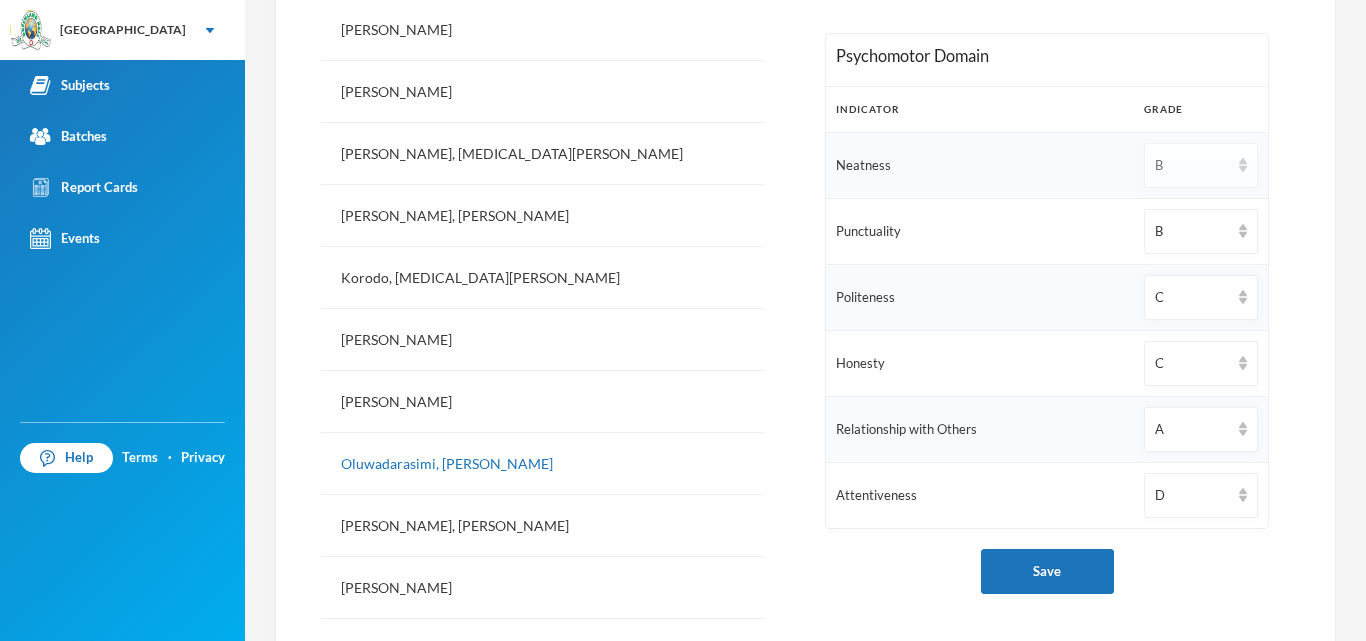 click on "B" at bounding box center [1192, 166] 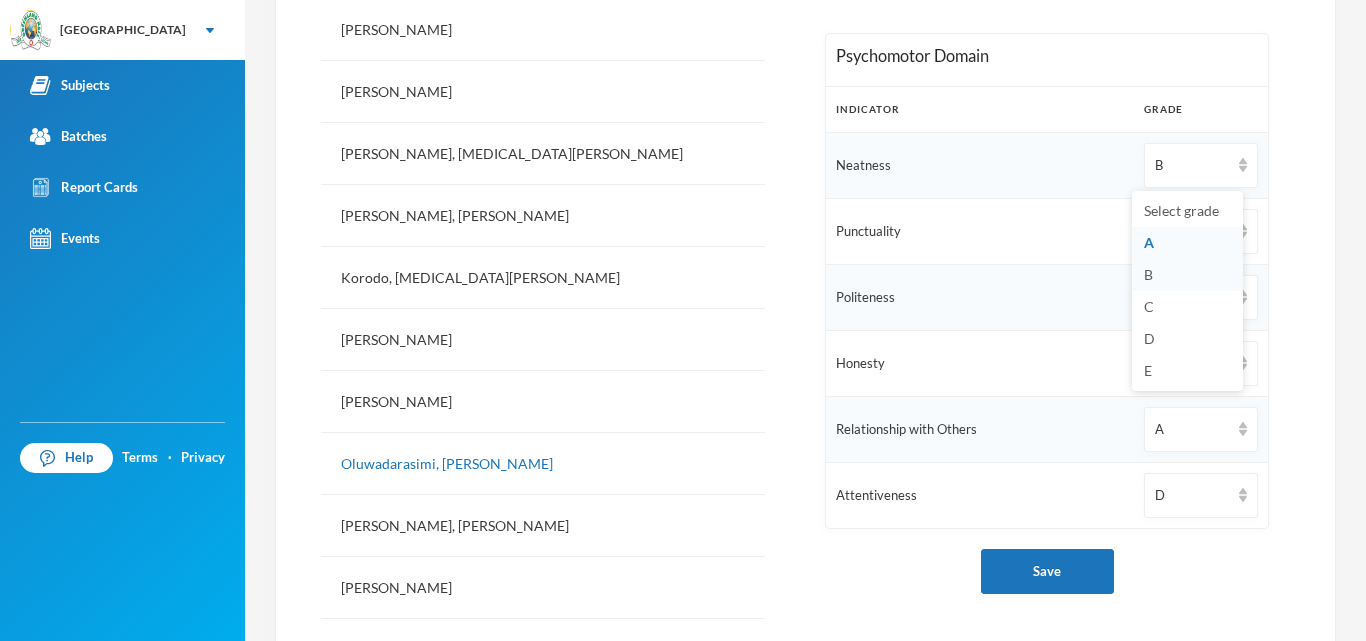 click on "B" at bounding box center (1148, 274) 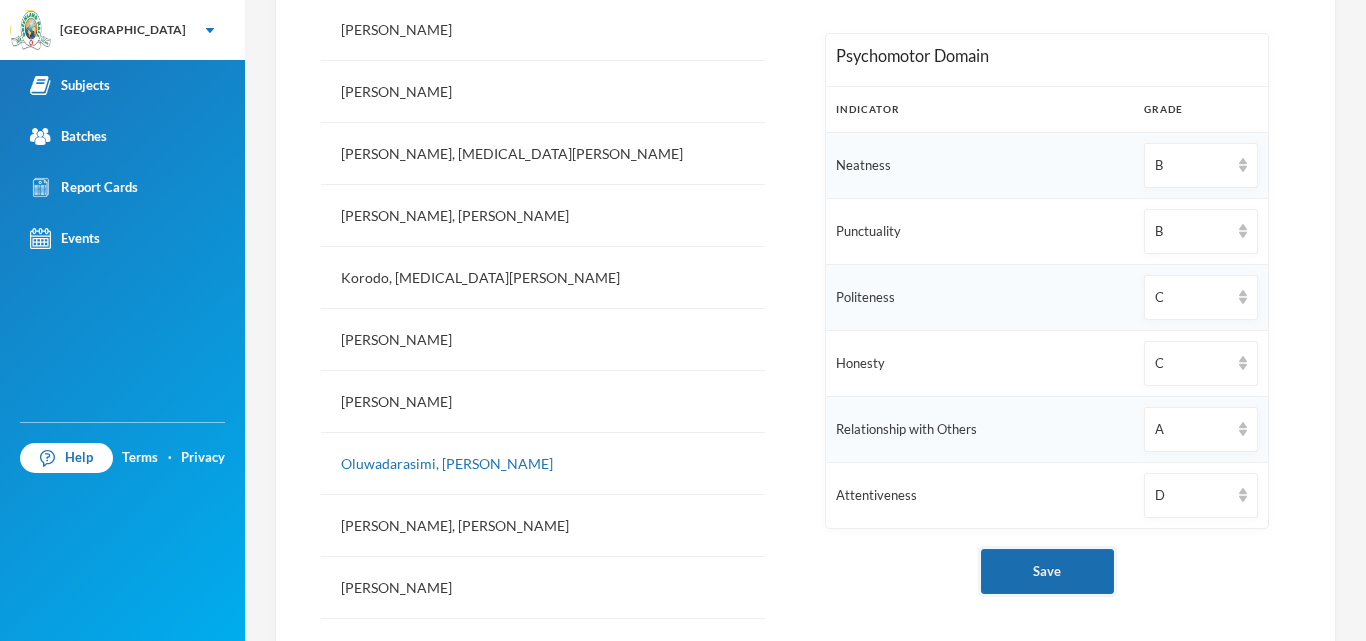 click on "Save" at bounding box center (1047, 571) 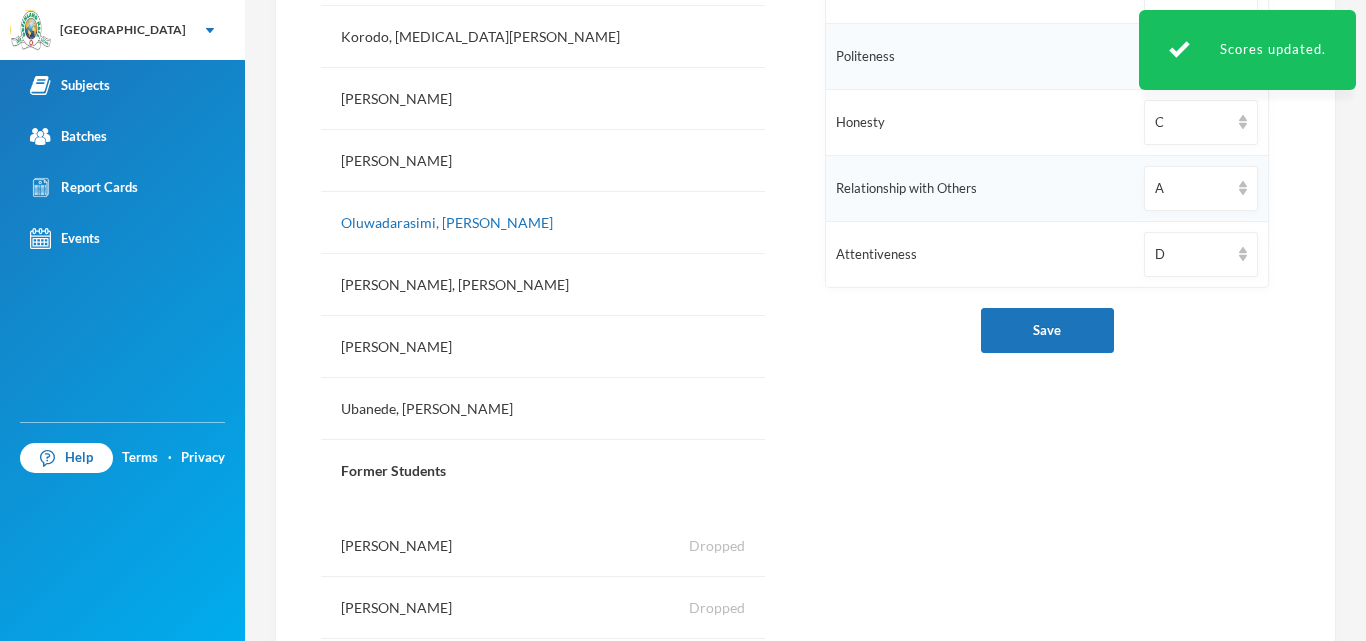 scroll, scrollTop: 910, scrollLeft: 0, axis: vertical 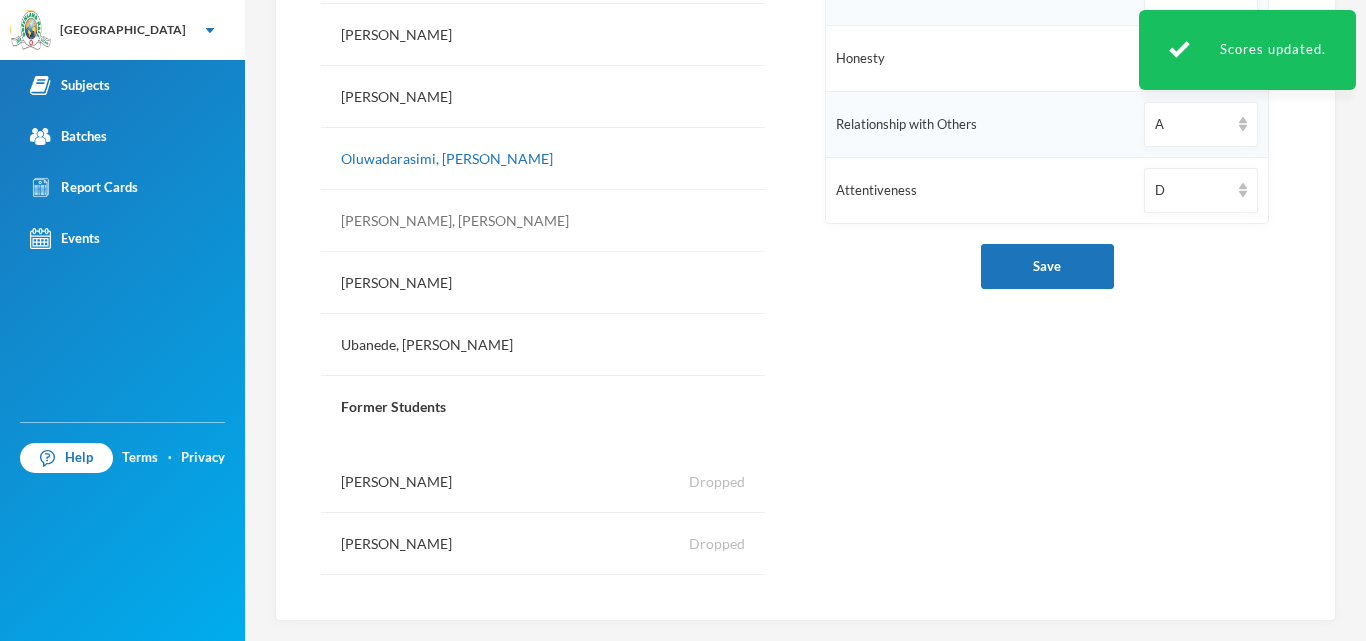 click on "Onatoye, Khalid Anderson" at bounding box center [543, 221] 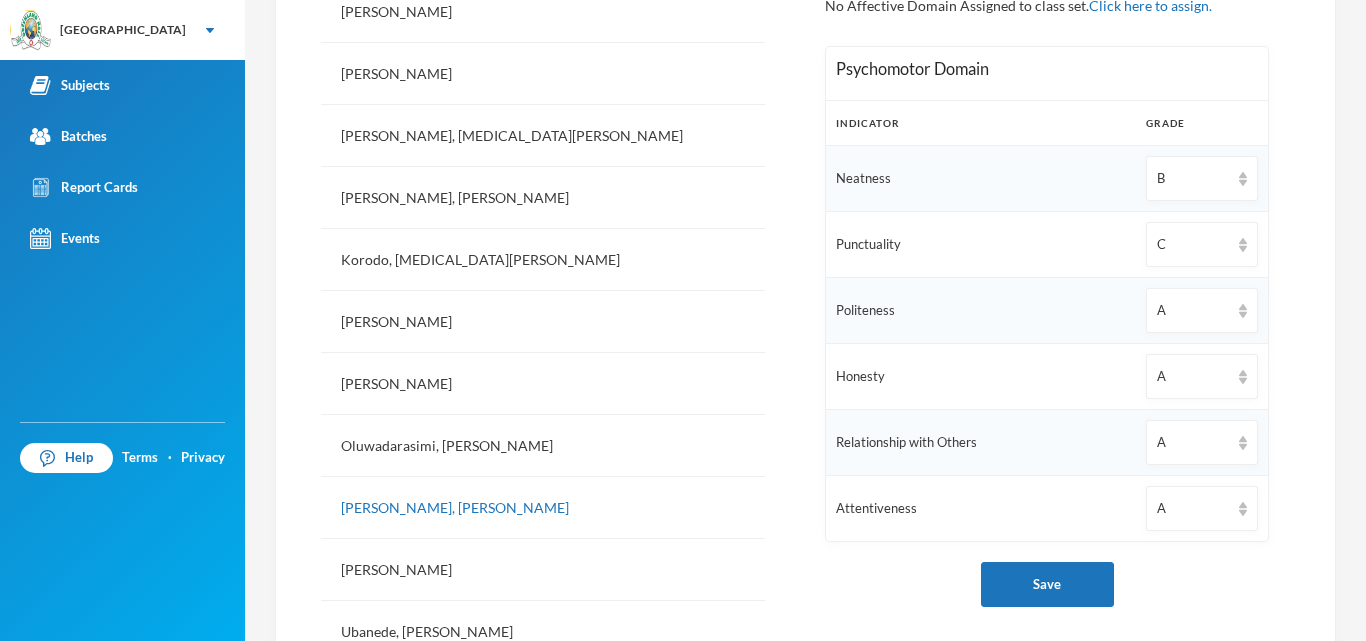 scroll, scrollTop: 620, scrollLeft: 0, axis: vertical 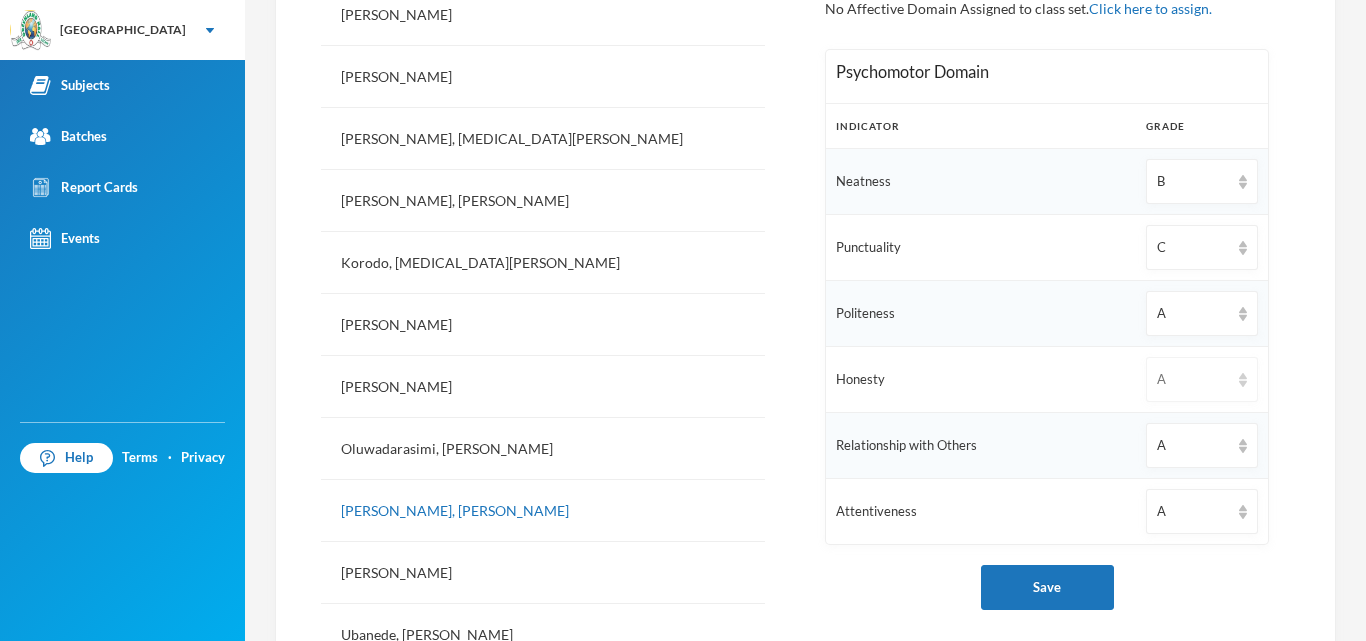 click on "A" at bounding box center (1193, 380) 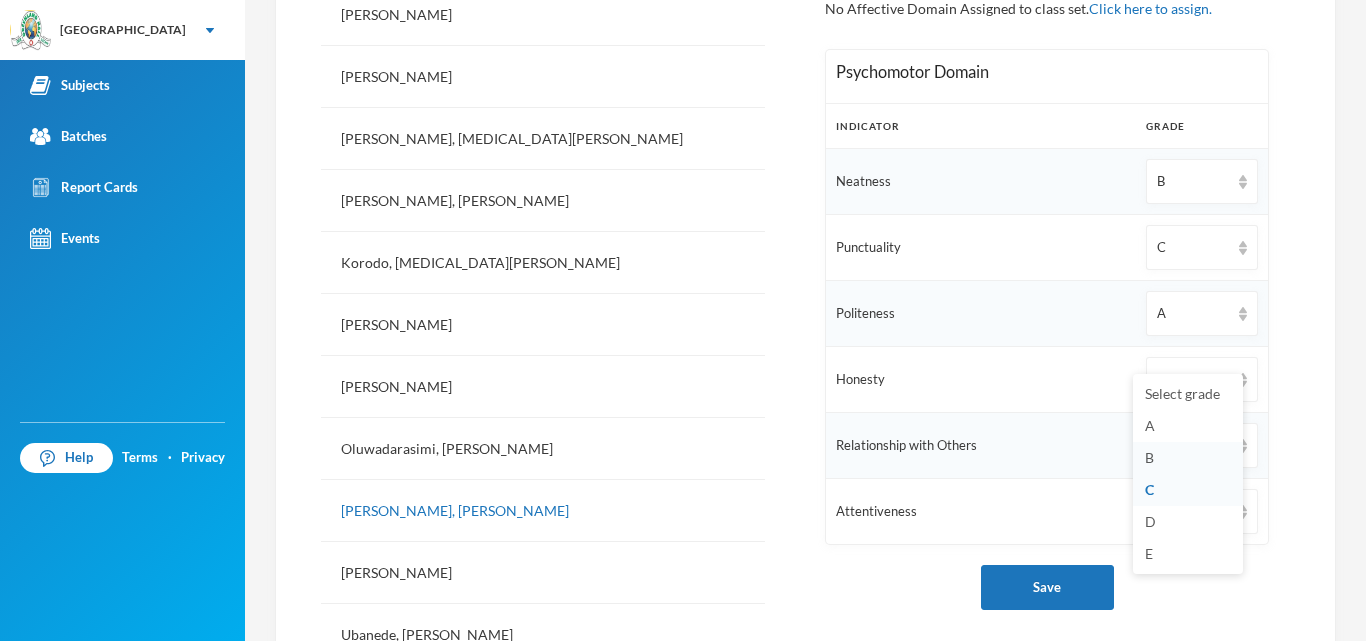 click on "B" at bounding box center [1149, 457] 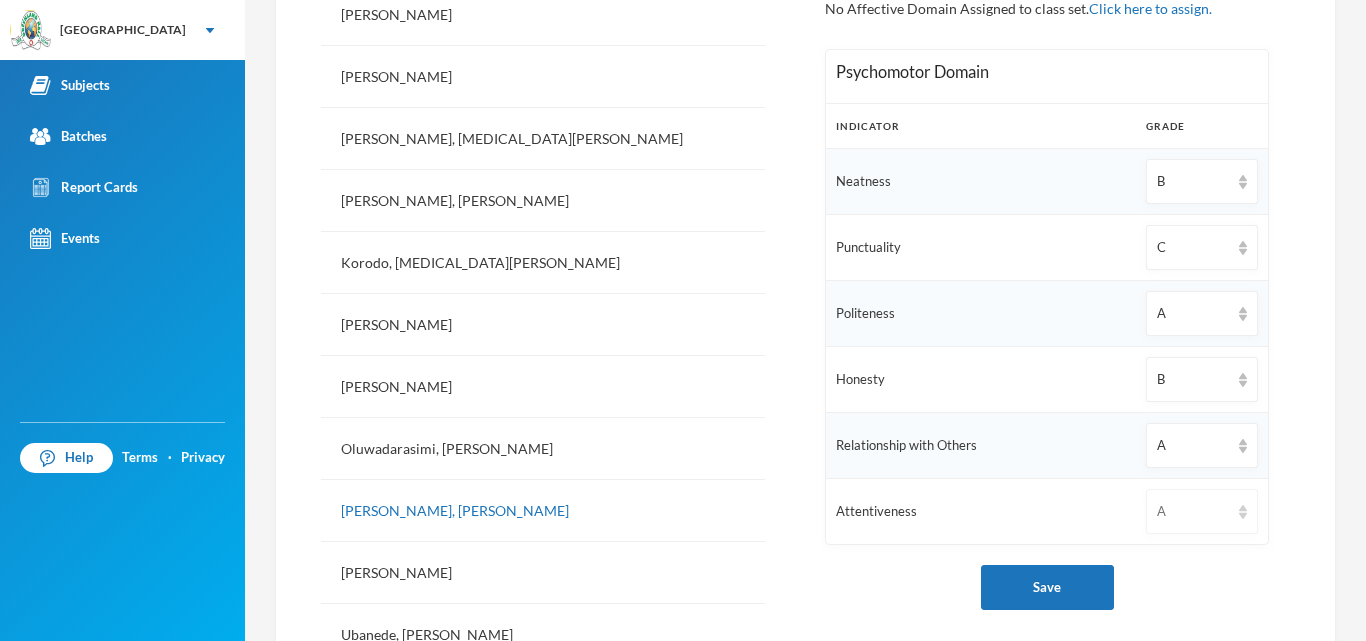 click on "A" at bounding box center (1202, 511) 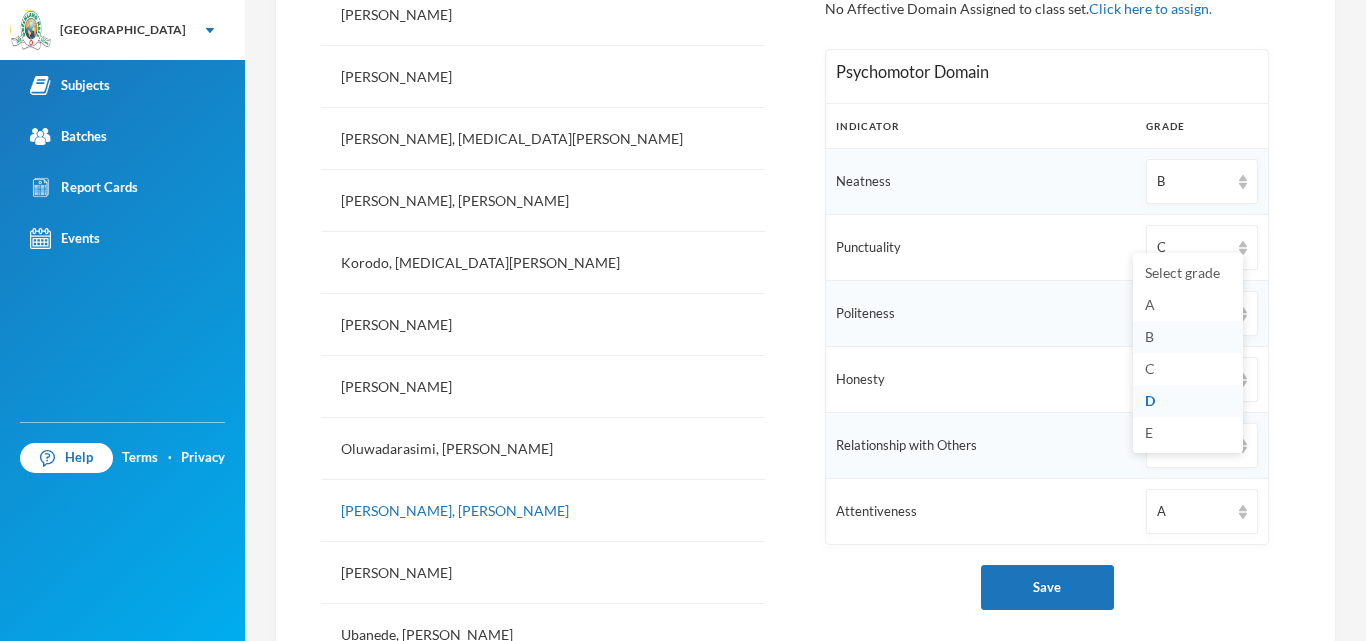 click on "B" at bounding box center [1188, 337] 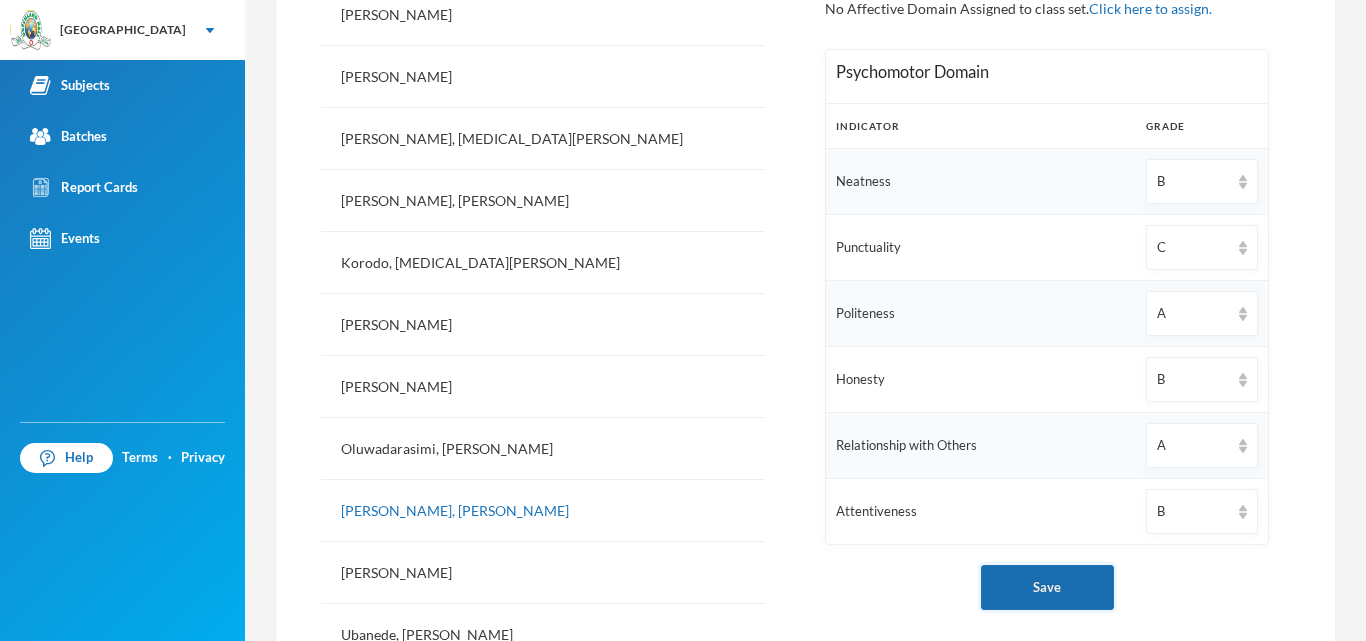 click on "Save" at bounding box center (1047, 587) 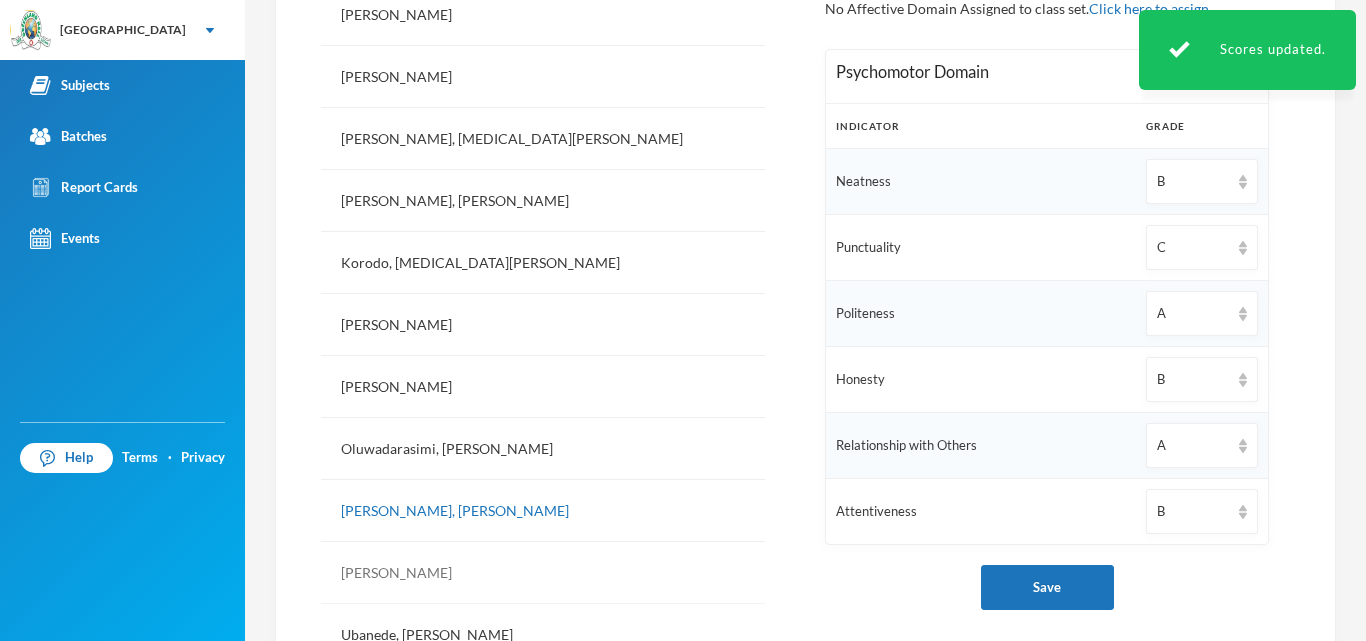 click on "Orimoloye, Alexander Ayomikun" at bounding box center [543, 573] 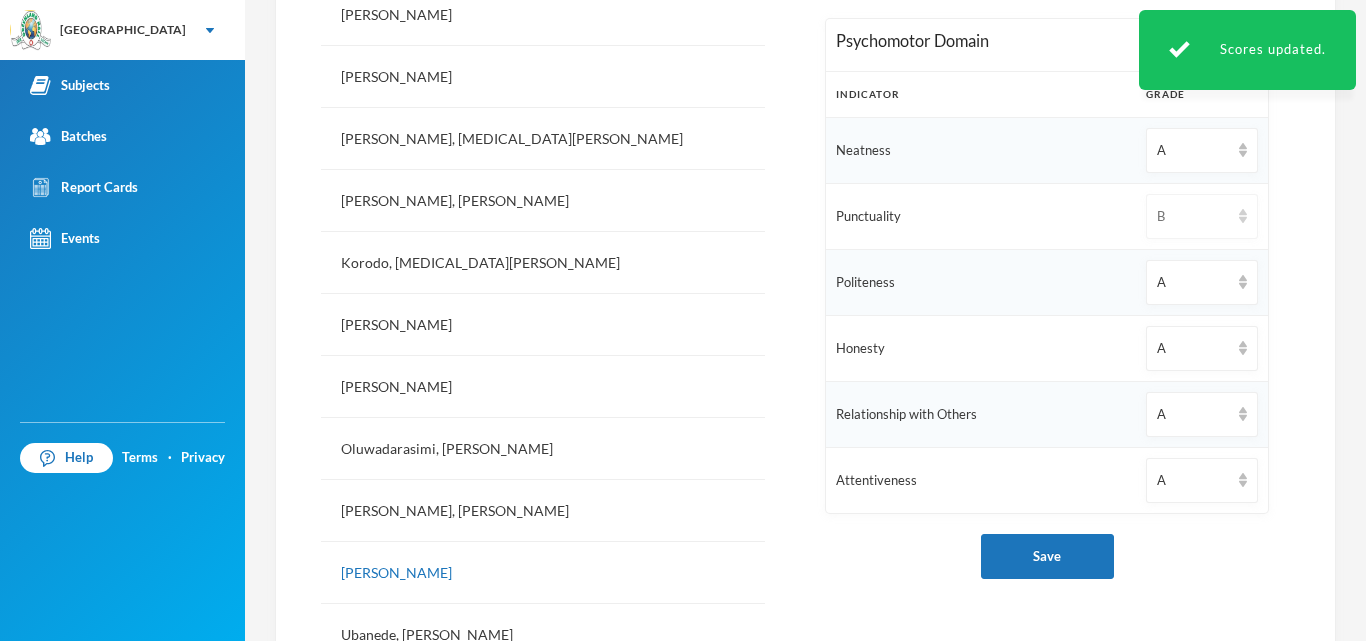 click on "B" at bounding box center [1193, 217] 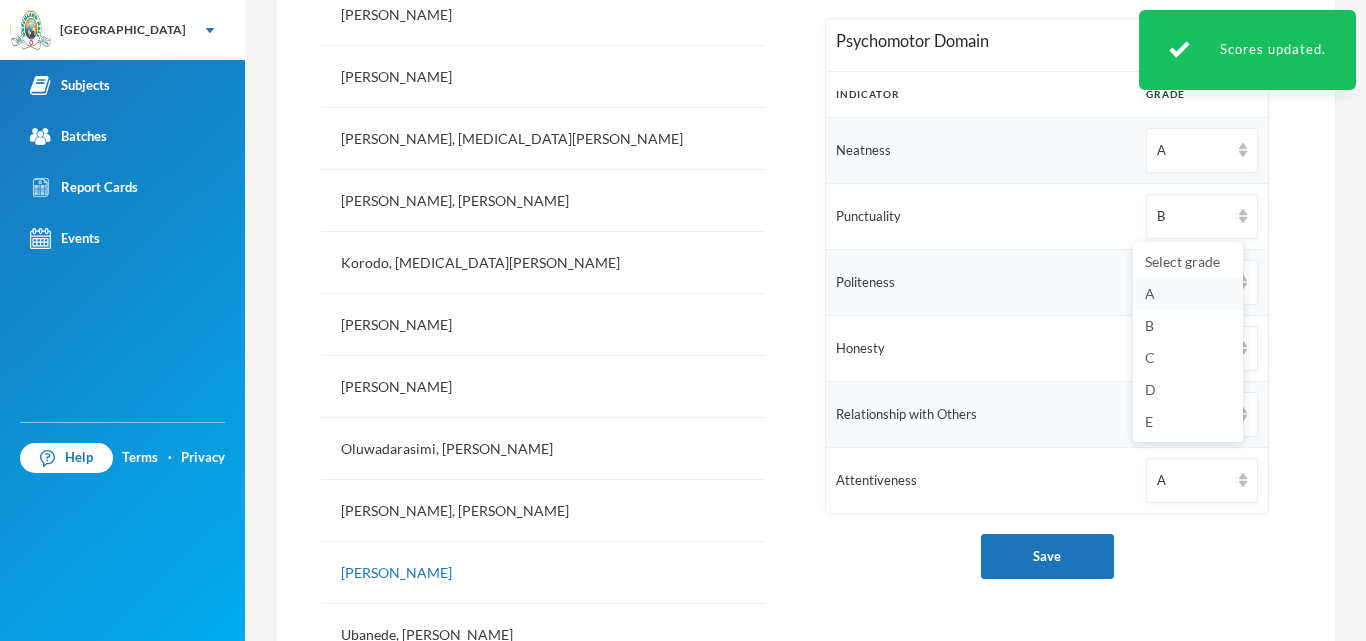 click on "A" at bounding box center [1188, 294] 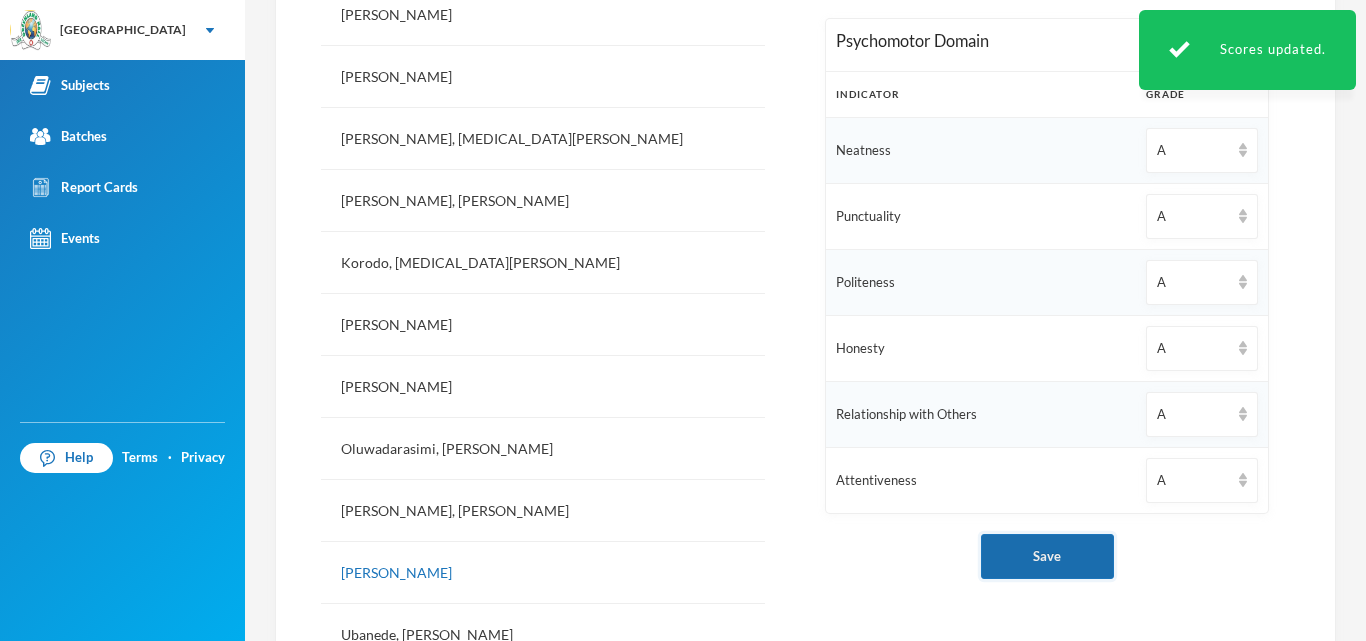 click on "Save" at bounding box center [1047, 556] 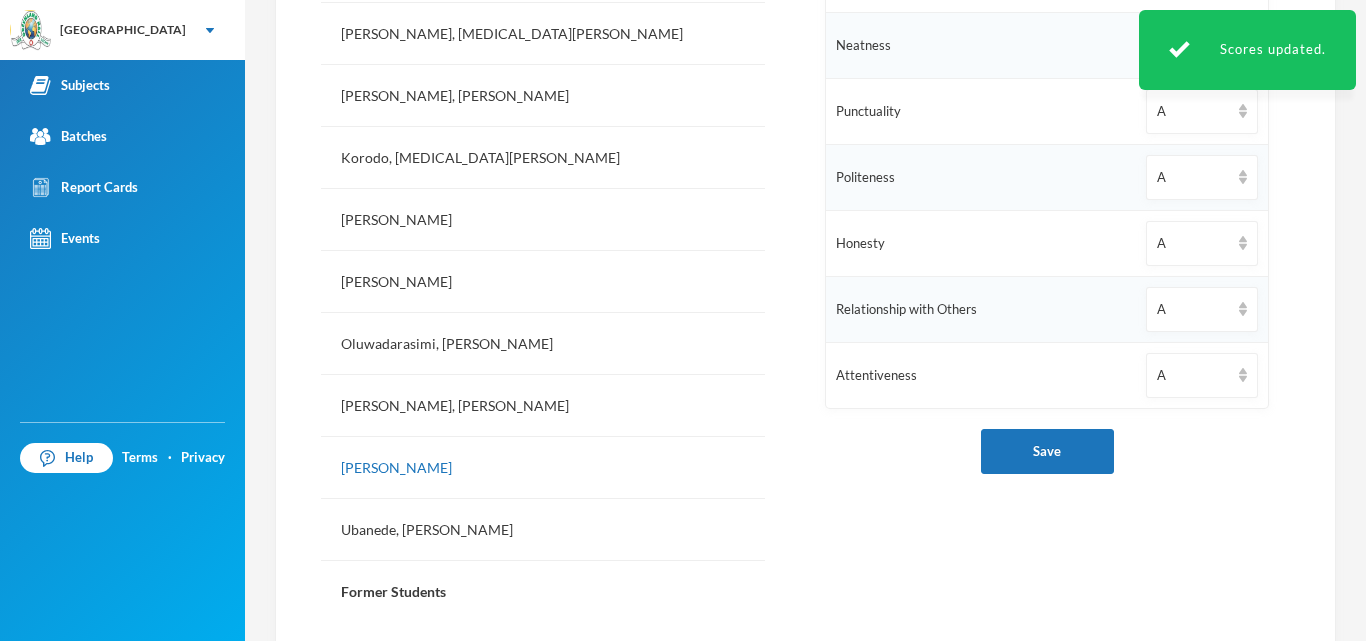 scroll, scrollTop: 738, scrollLeft: 0, axis: vertical 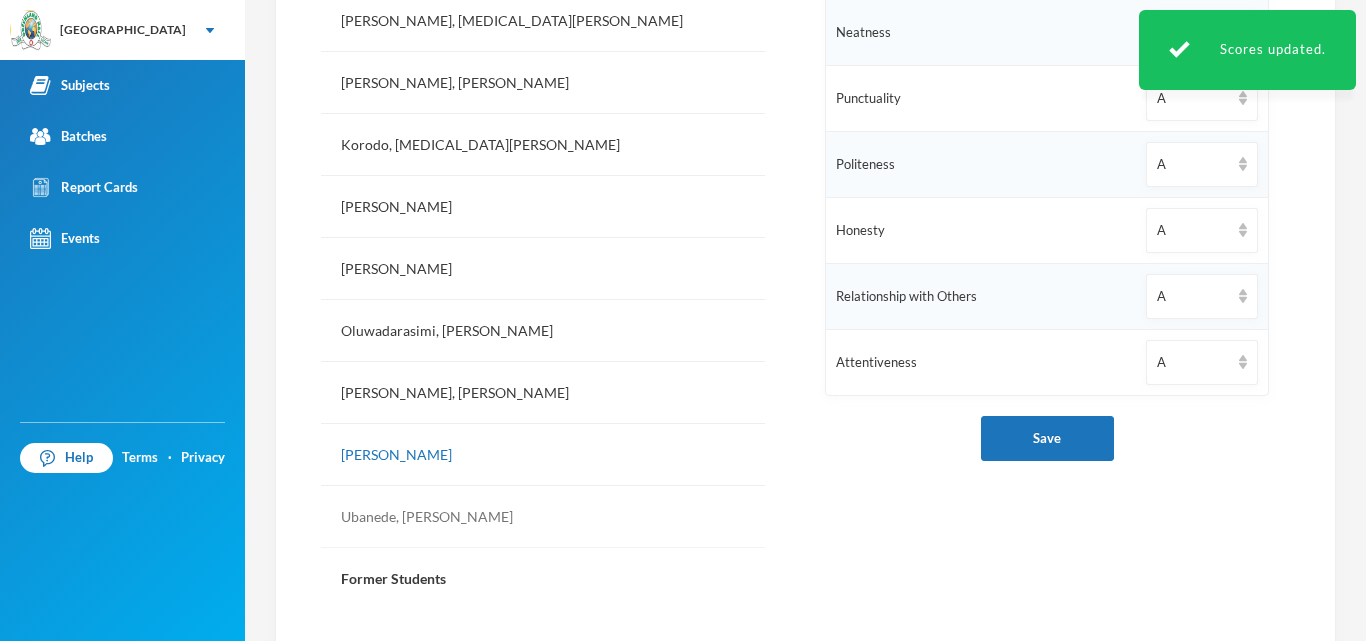 click on "Ubanede, Godwin Ebuka" at bounding box center [543, 517] 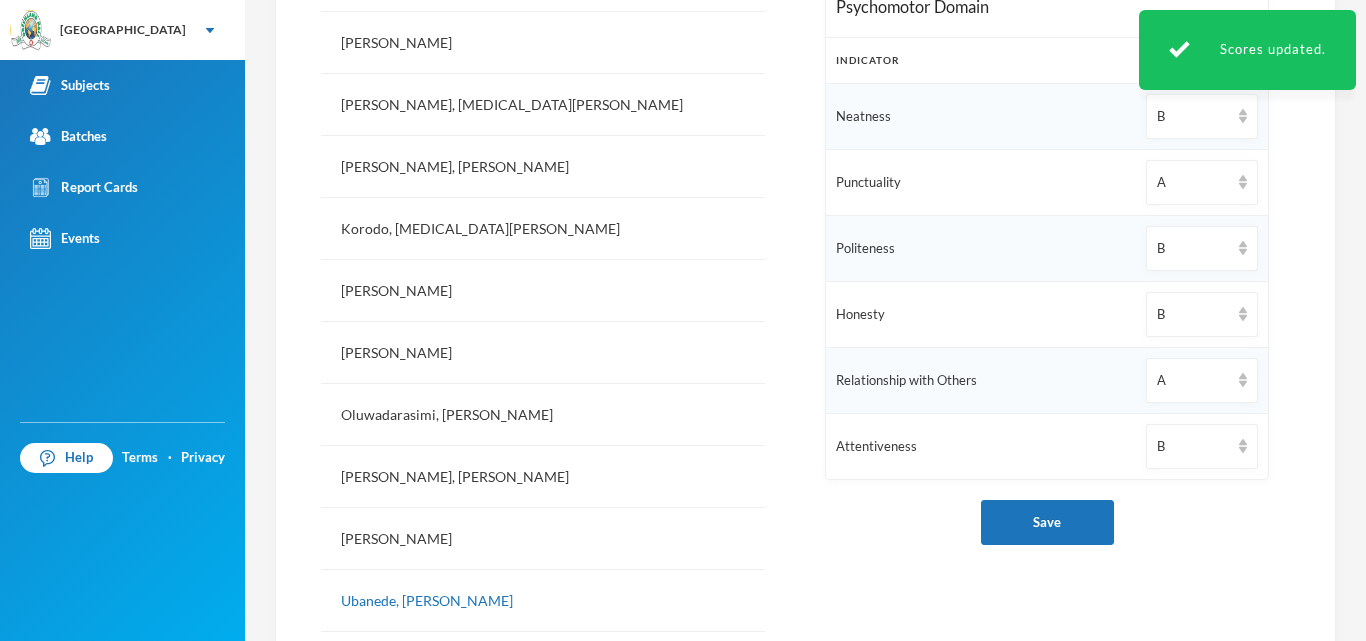 scroll, scrollTop: 646, scrollLeft: 0, axis: vertical 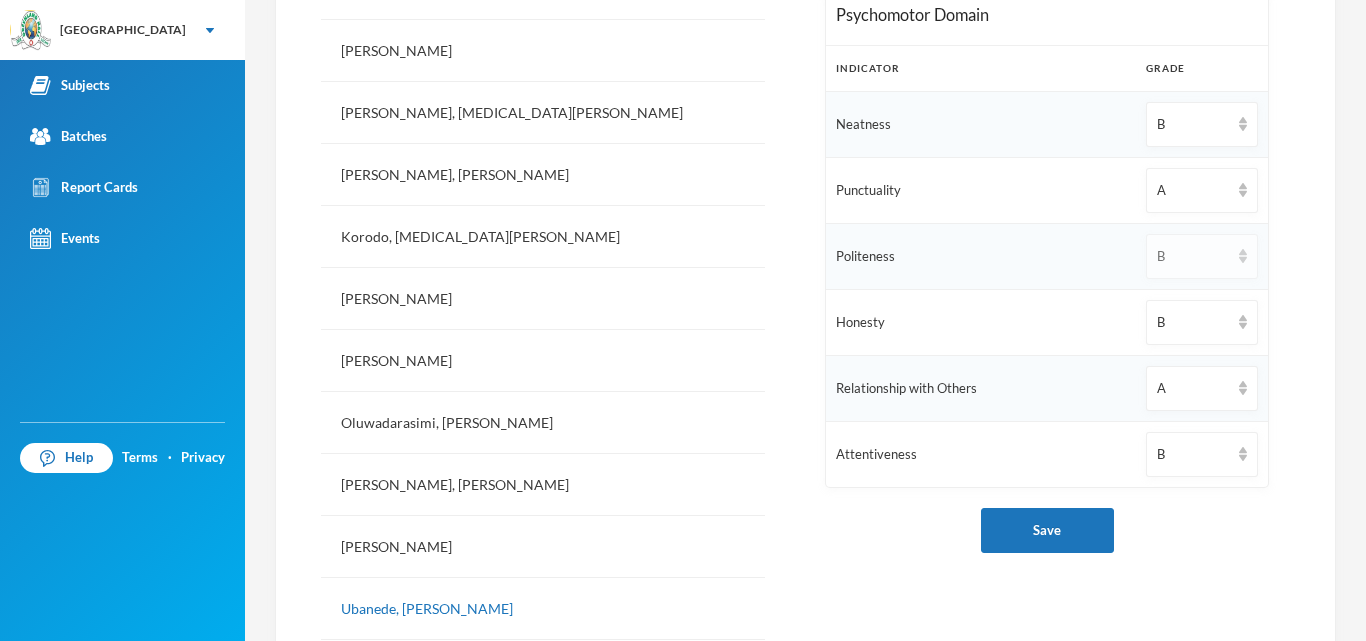 click on "B" at bounding box center (1193, 257) 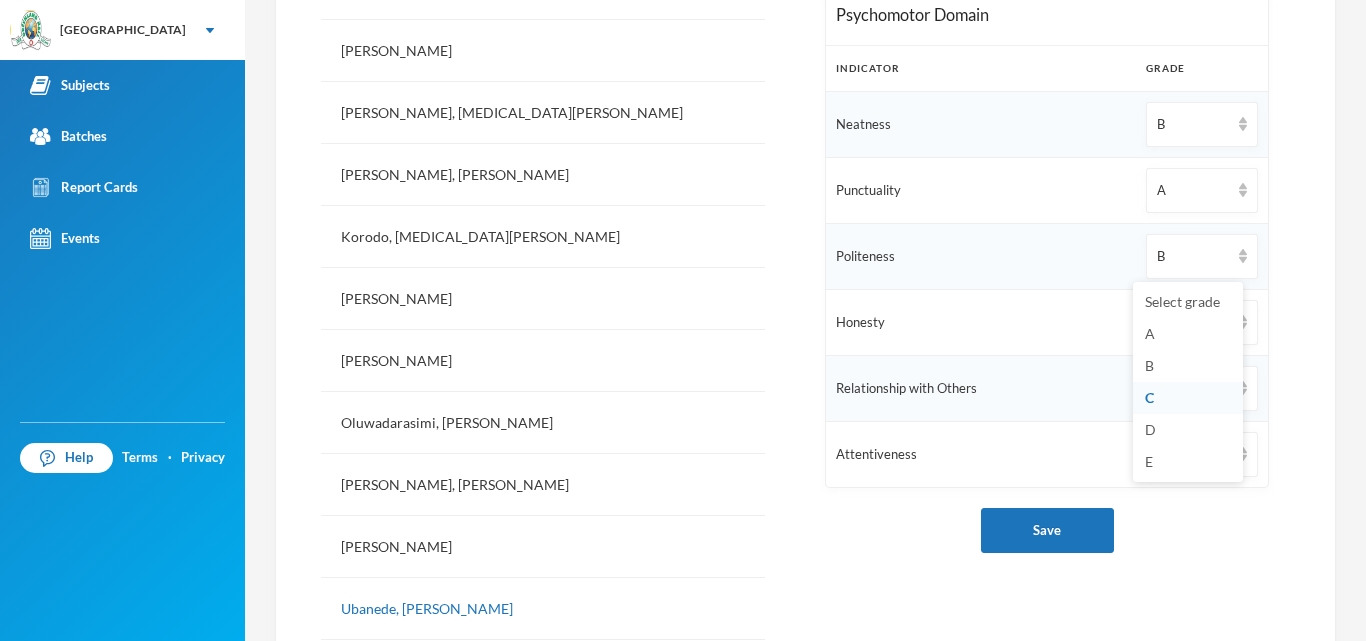 click on "Ubanede, Godwin Ebuka - glh21p111 No Affective Domain Assigned to class set.  Click here to assign. Psychomotor Domain Indicator Grade Neatness B Punctuality A Politeness B Honesty B Relationship with Others A Attentiveness B Save" at bounding box center [1047, 361] 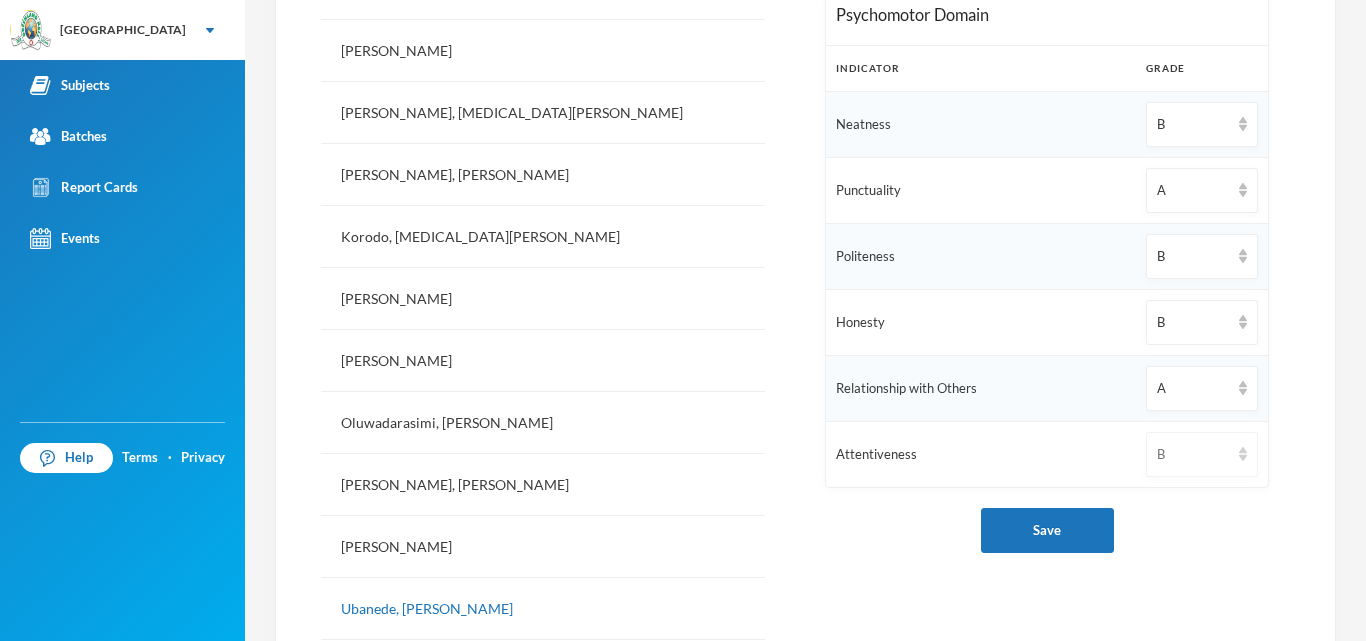 click on "B" at bounding box center [1193, 455] 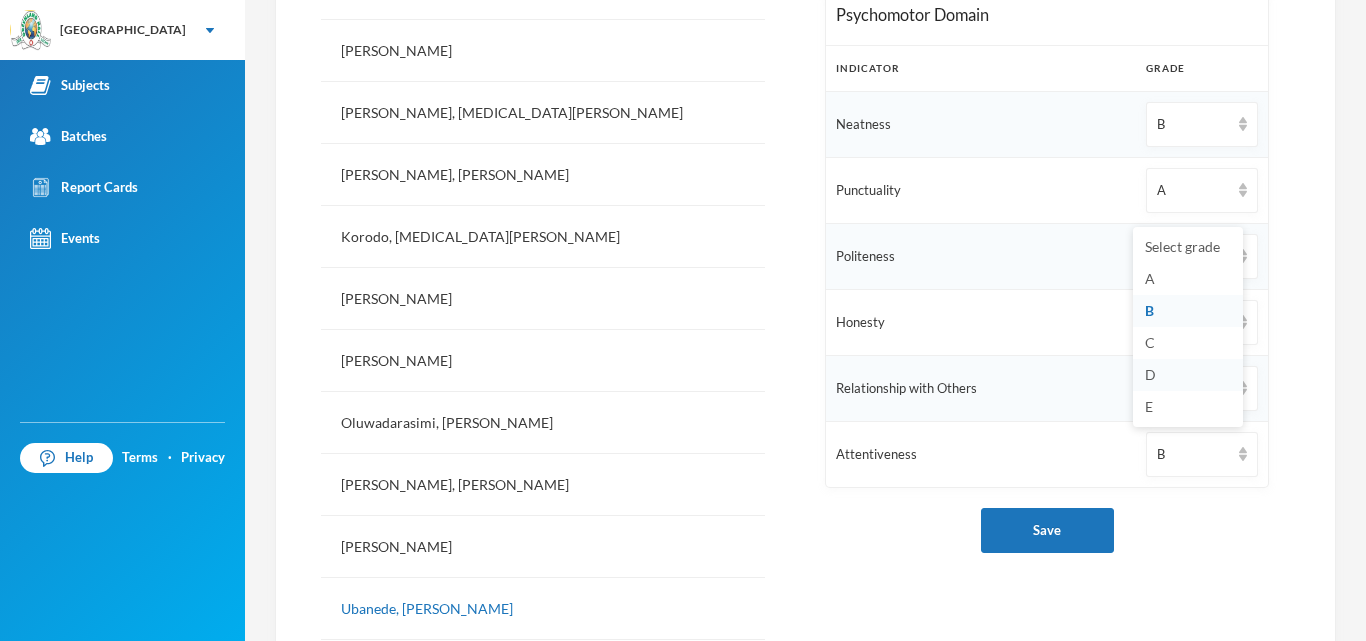 click on "D" at bounding box center [1188, 375] 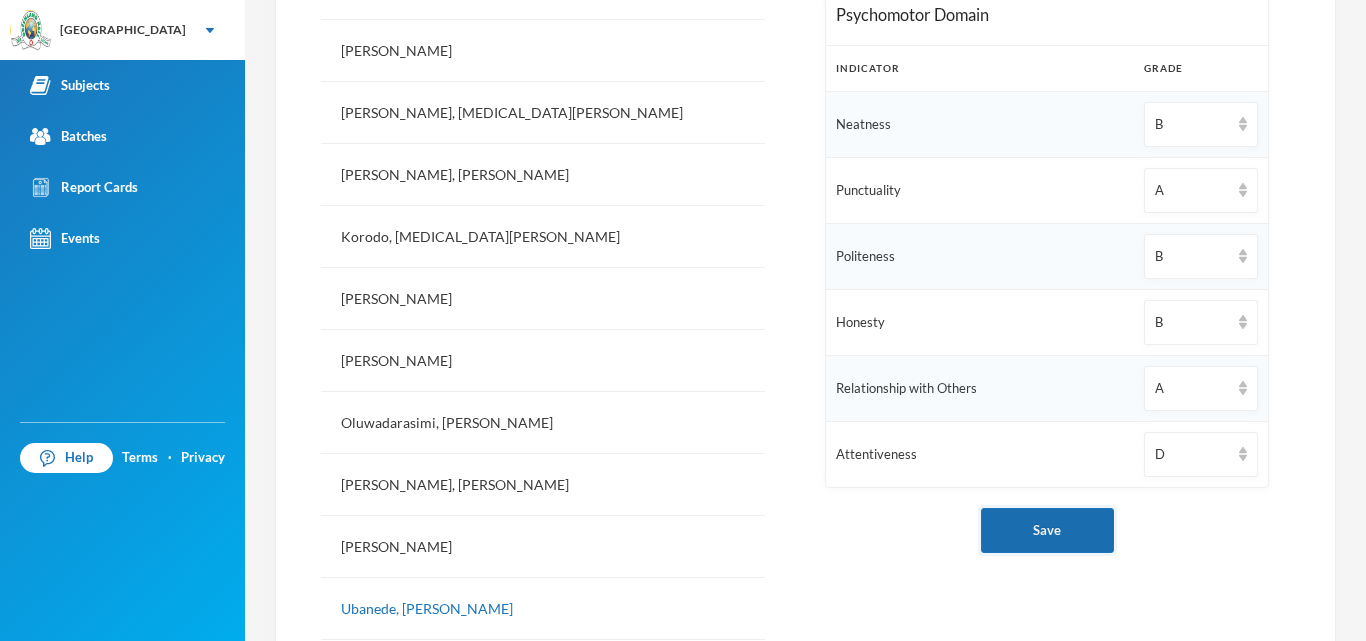 click on "Save" at bounding box center [1047, 530] 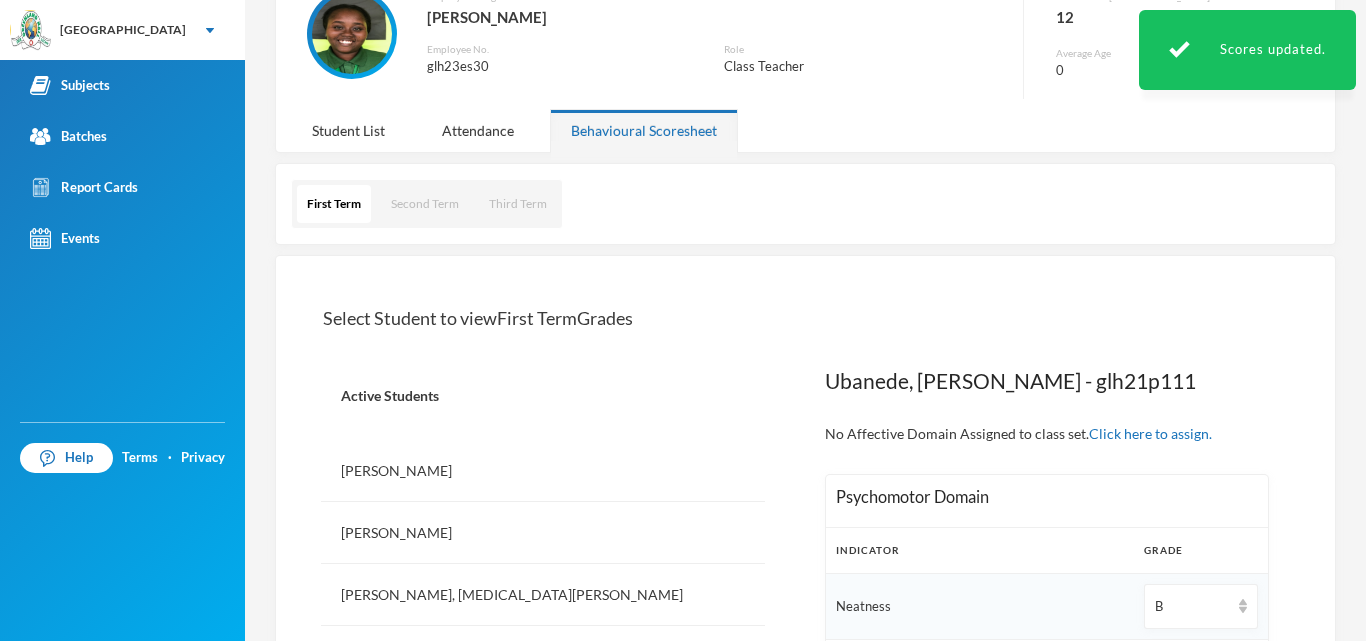 scroll, scrollTop: 82, scrollLeft: 0, axis: vertical 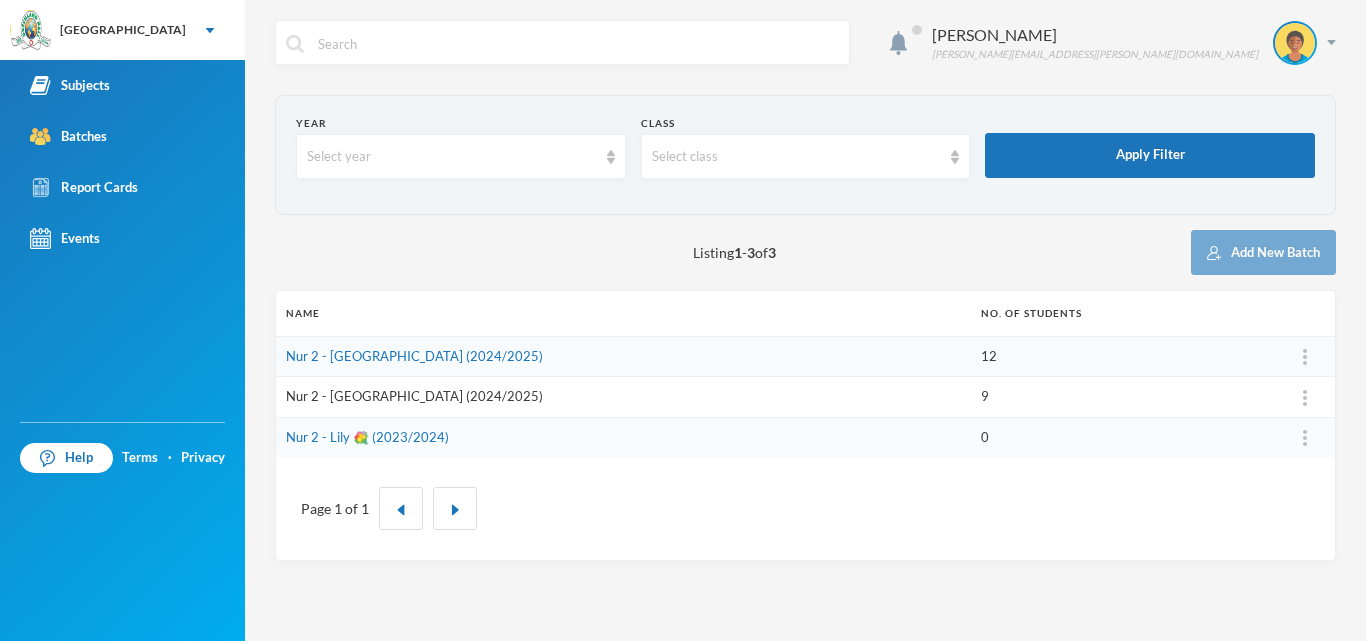 click on "Nur 2 - Kilimanjaro (2024/2025)" at bounding box center [414, 396] 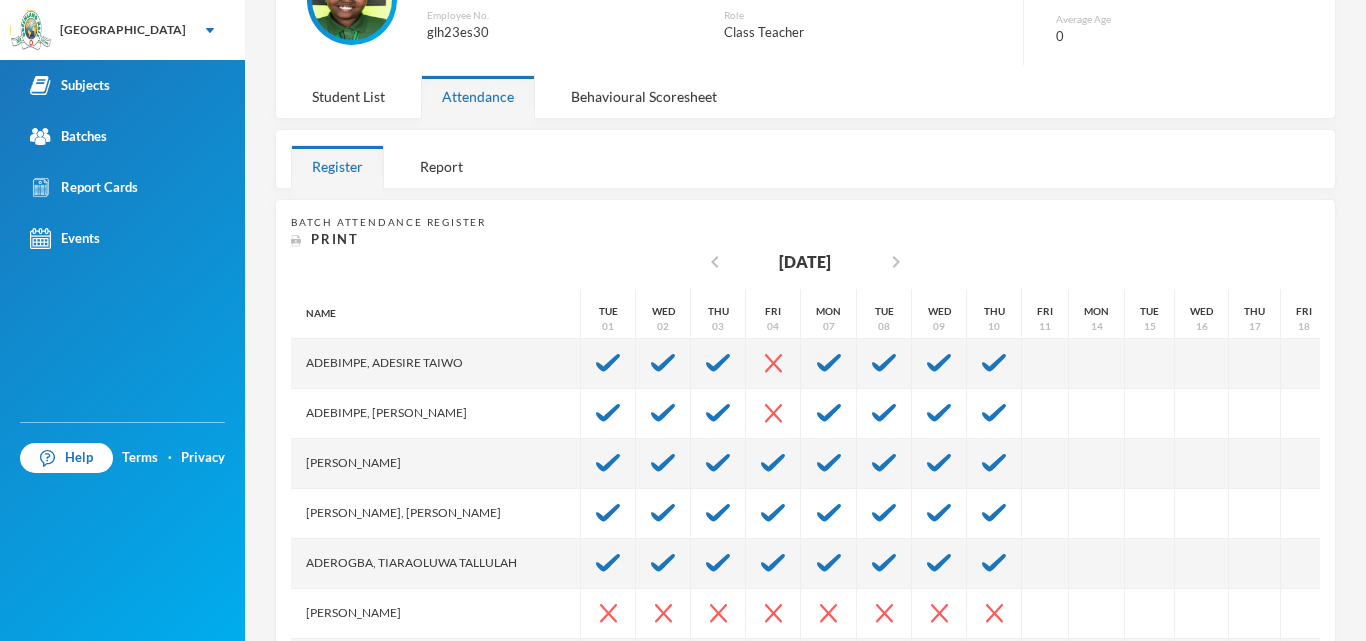 scroll, scrollTop: 196, scrollLeft: 0, axis: vertical 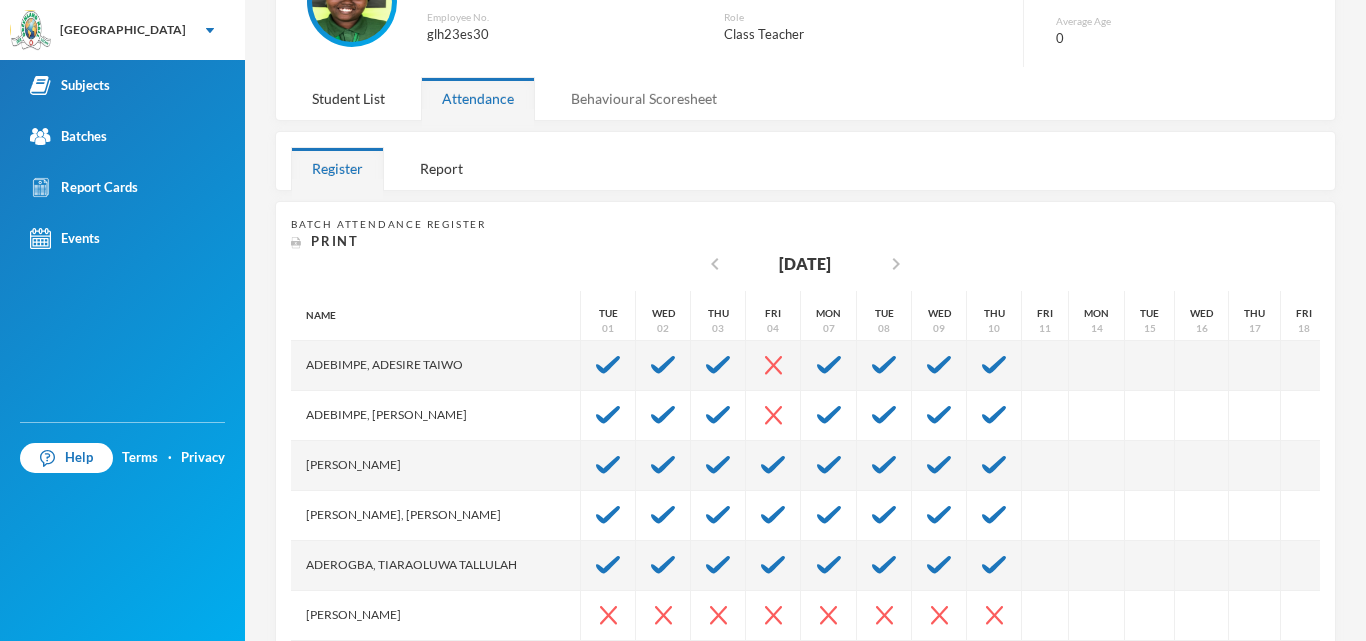 click on "Behavioural Scoresheet" at bounding box center (644, 98) 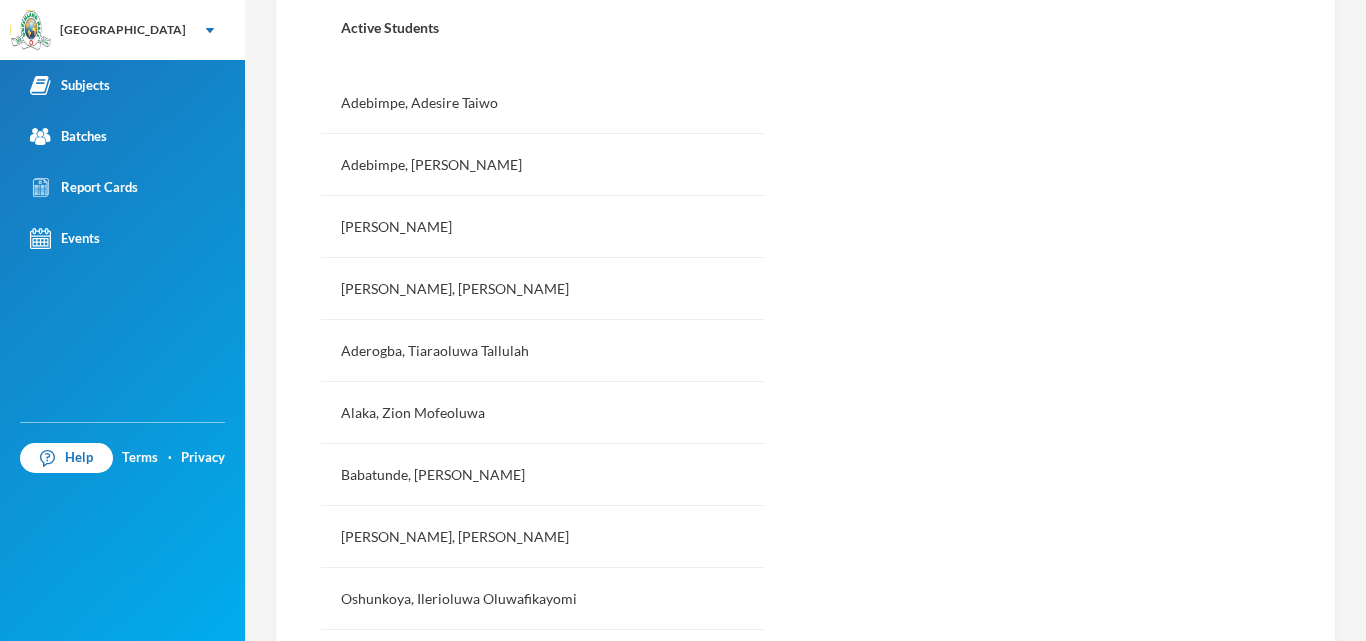 scroll, scrollTop: 689, scrollLeft: 0, axis: vertical 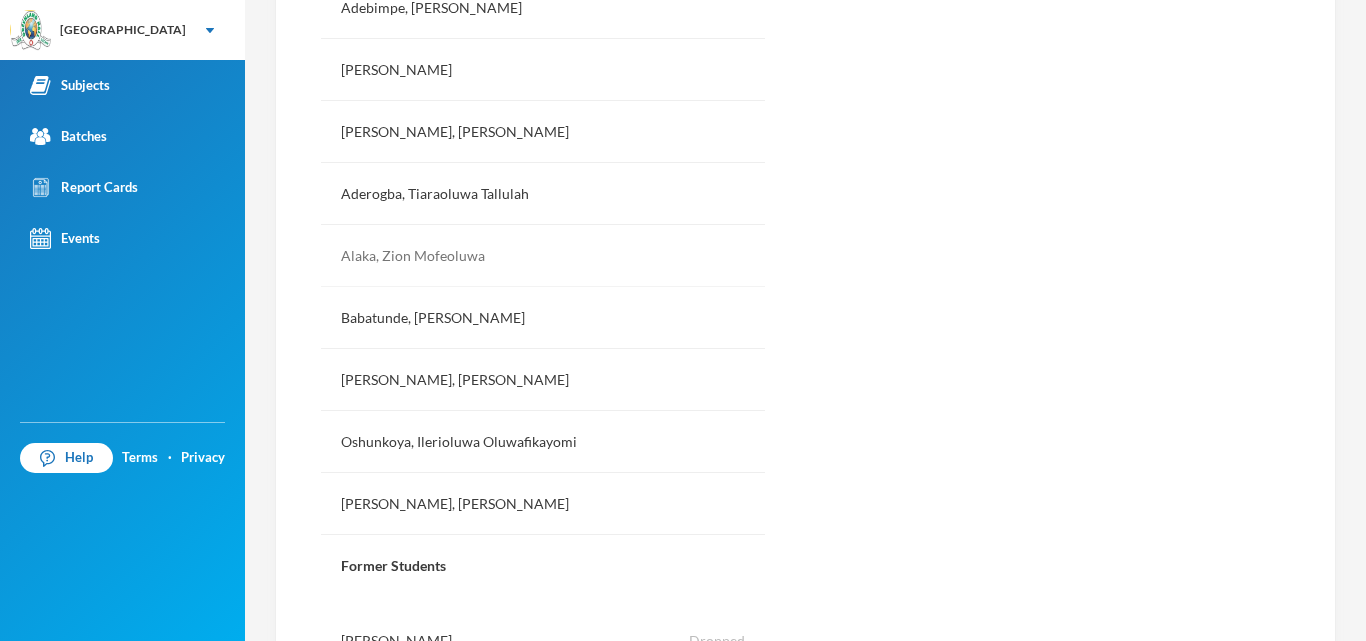 click on "Alaka, Zion Mofeoluwa" at bounding box center [543, 256] 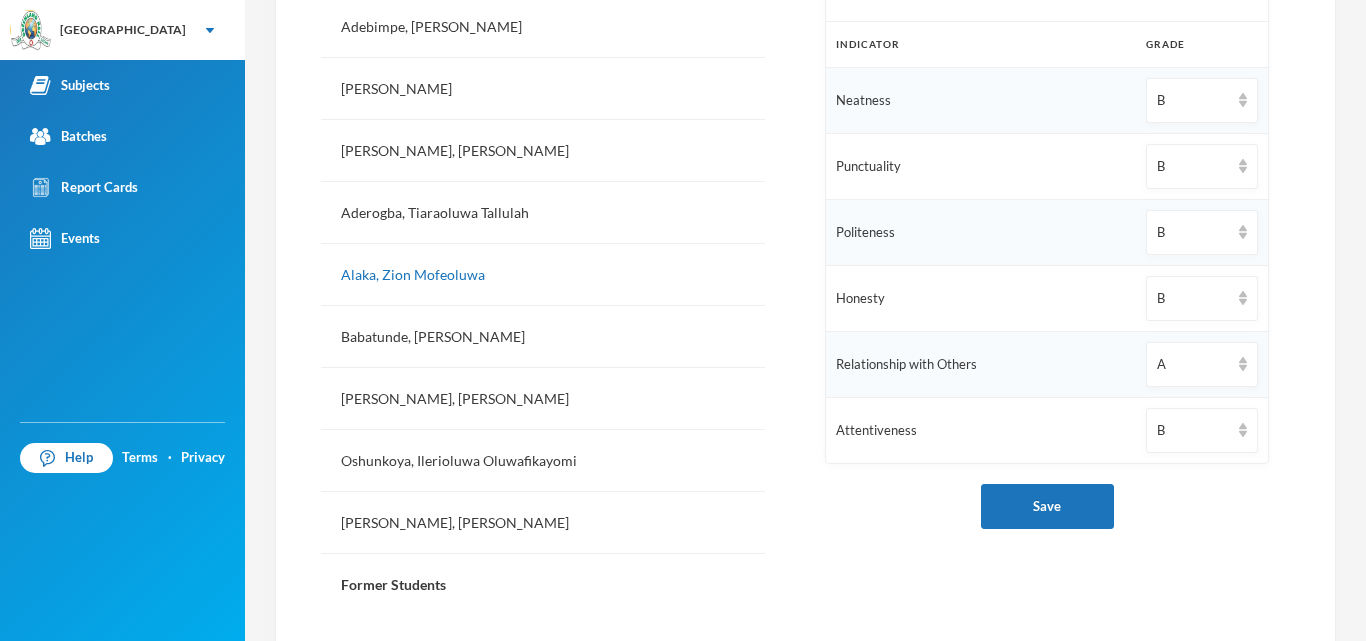 scroll, scrollTop: 651, scrollLeft: 0, axis: vertical 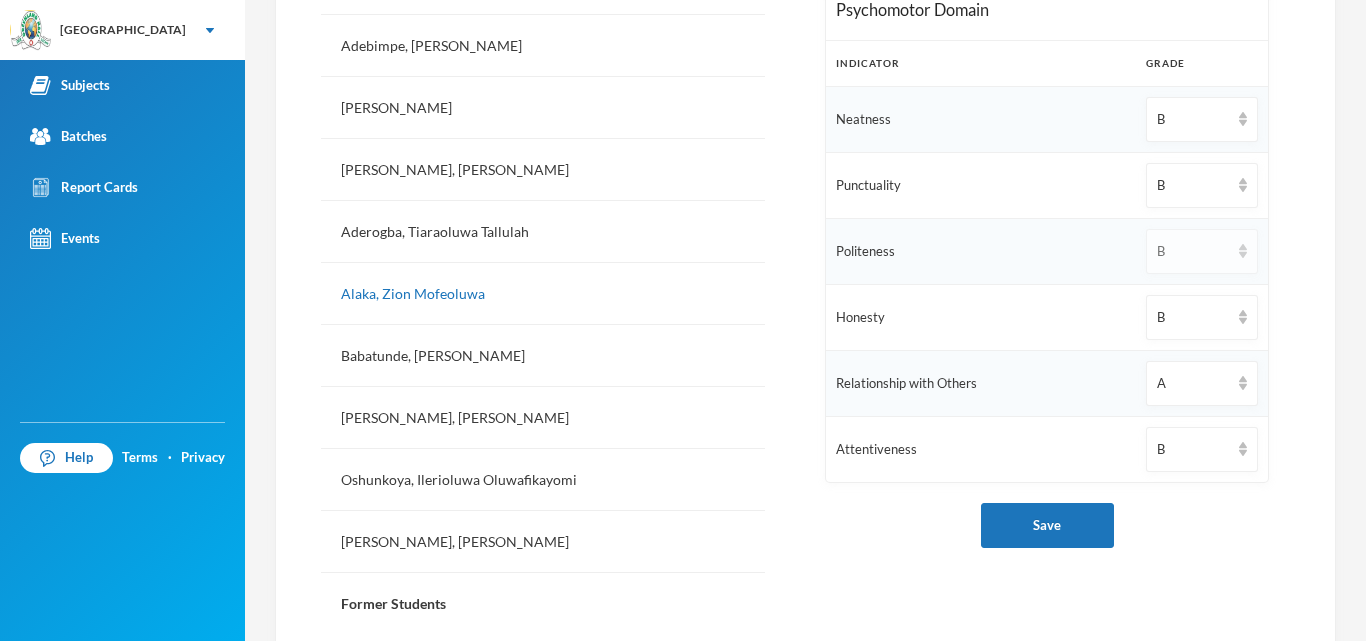 click on "B" at bounding box center (1193, 252) 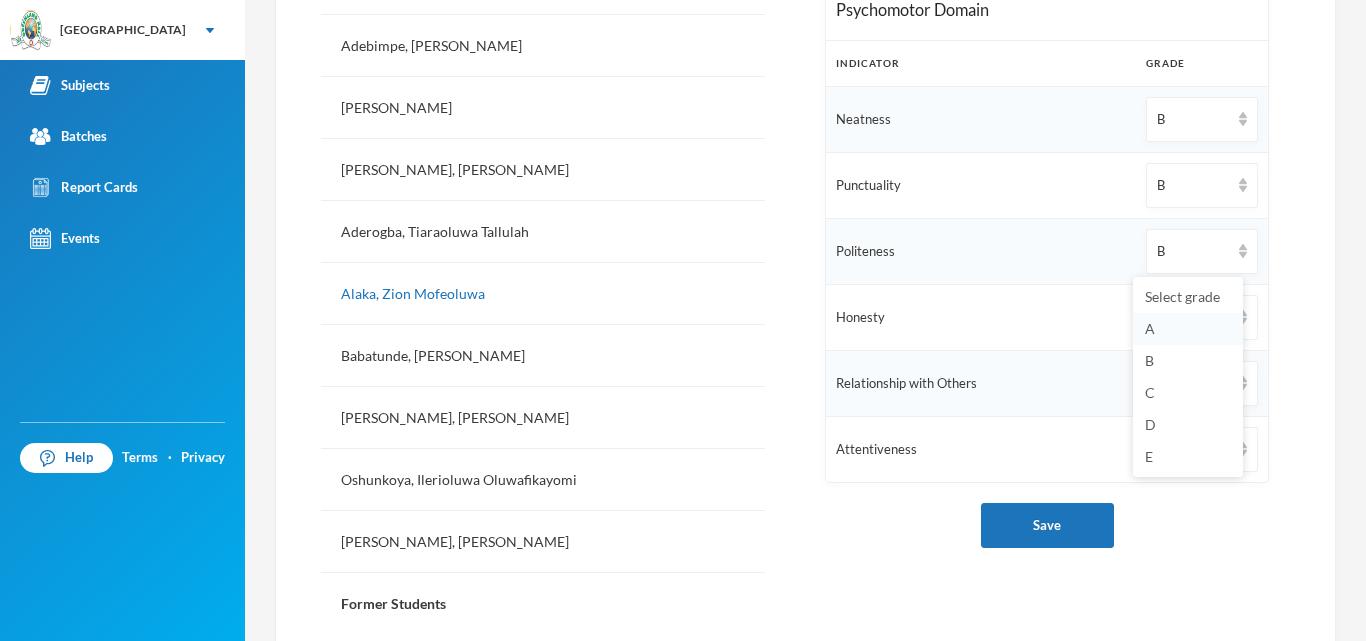 click on "A" at bounding box center [1188, 329] 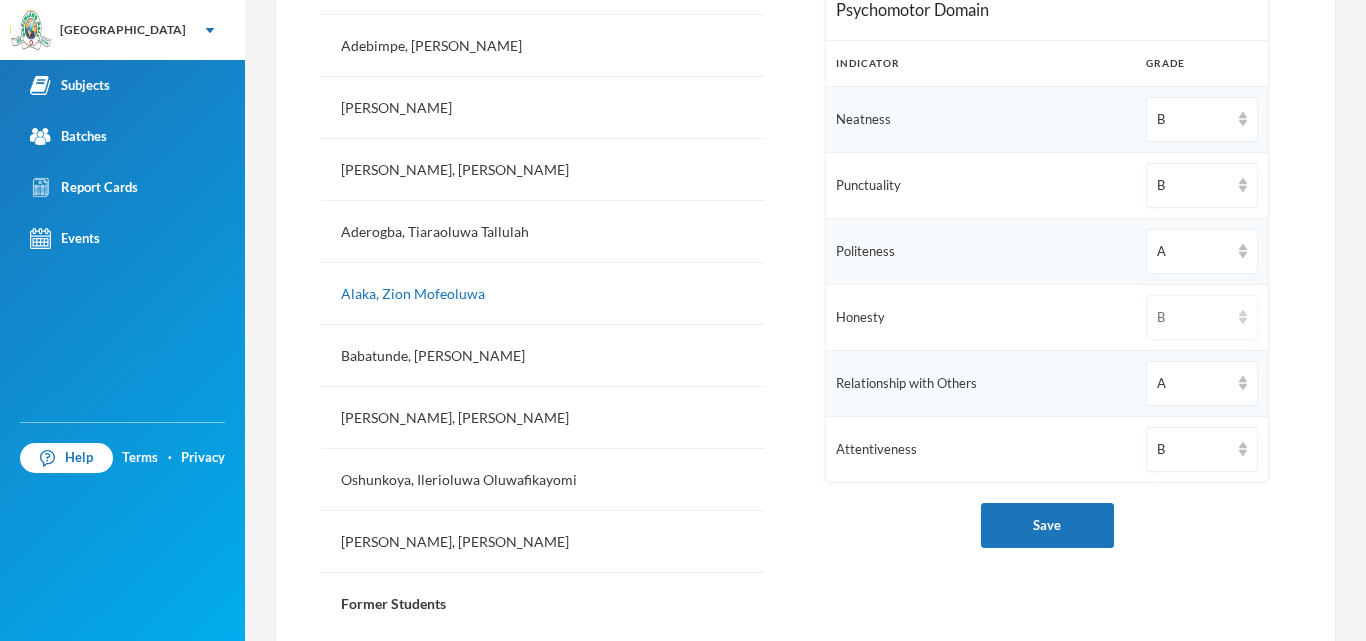 click on "B" at bounding box center [1193, 318] 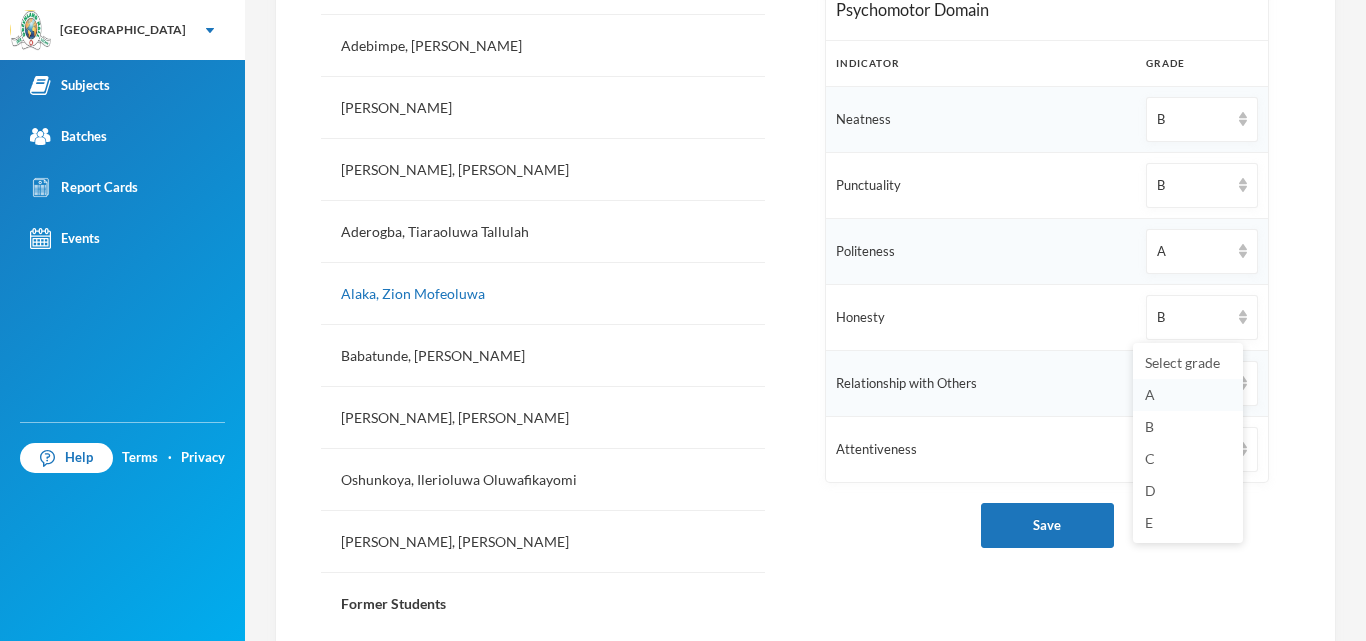 click on "A" at bounding box center (1188, 395) 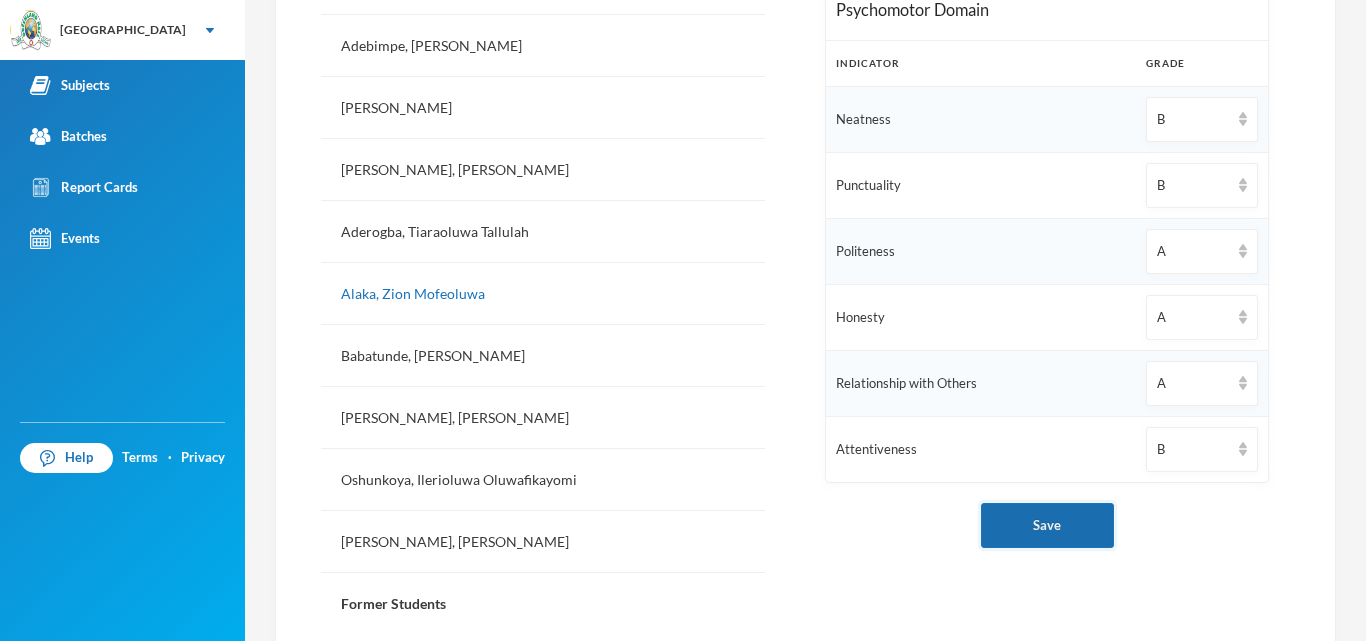 click on "Save" at bounding box center [1047, 525] 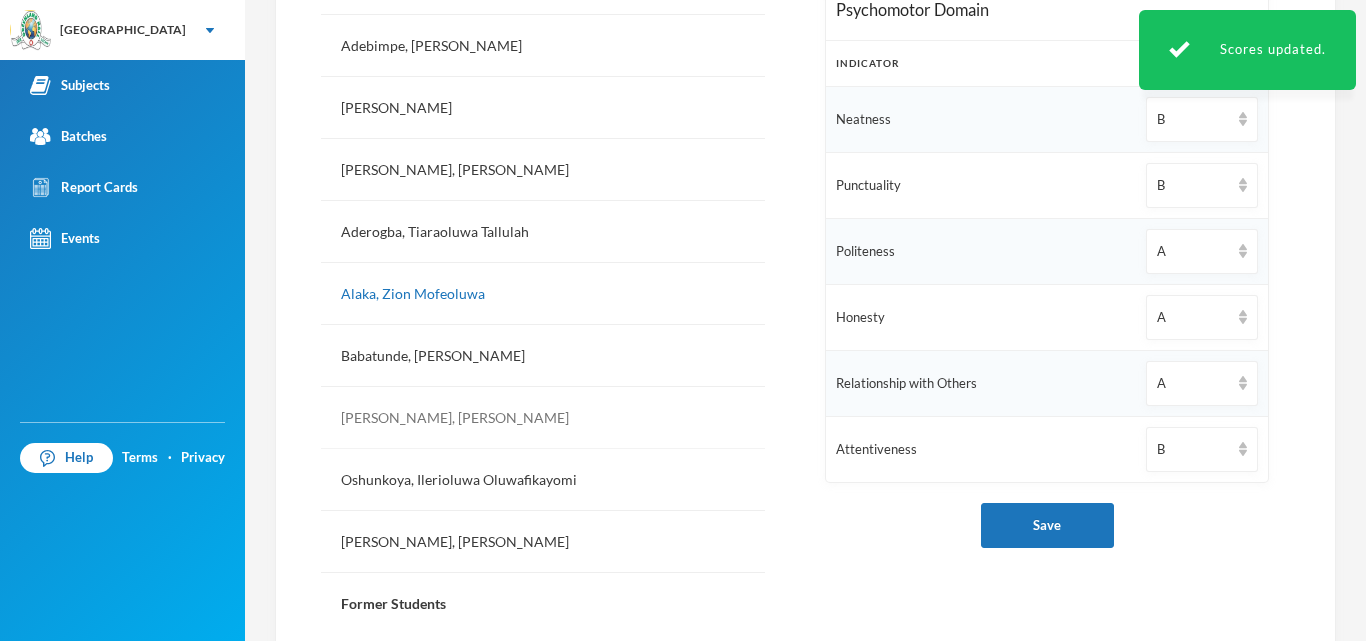 click on "Emmanuel, Destiny Yosolaoluwa" at bounding box center (543, 418) 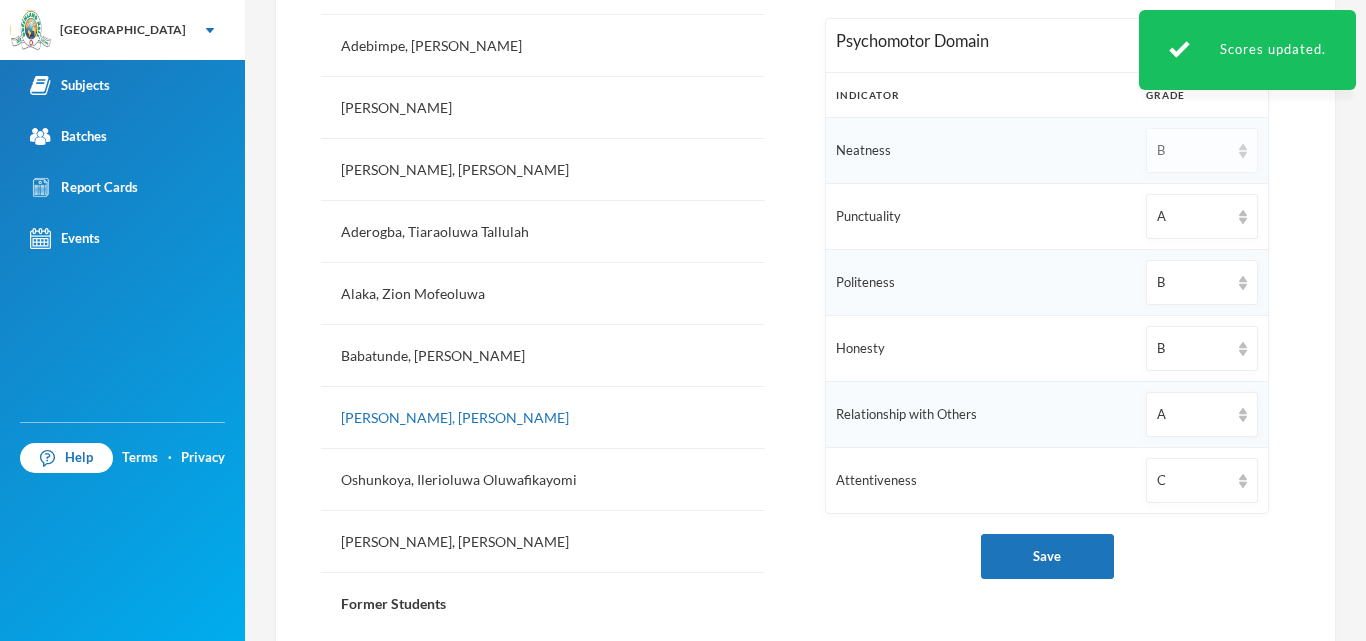 click on "B" at bounding box center [1193, 151] 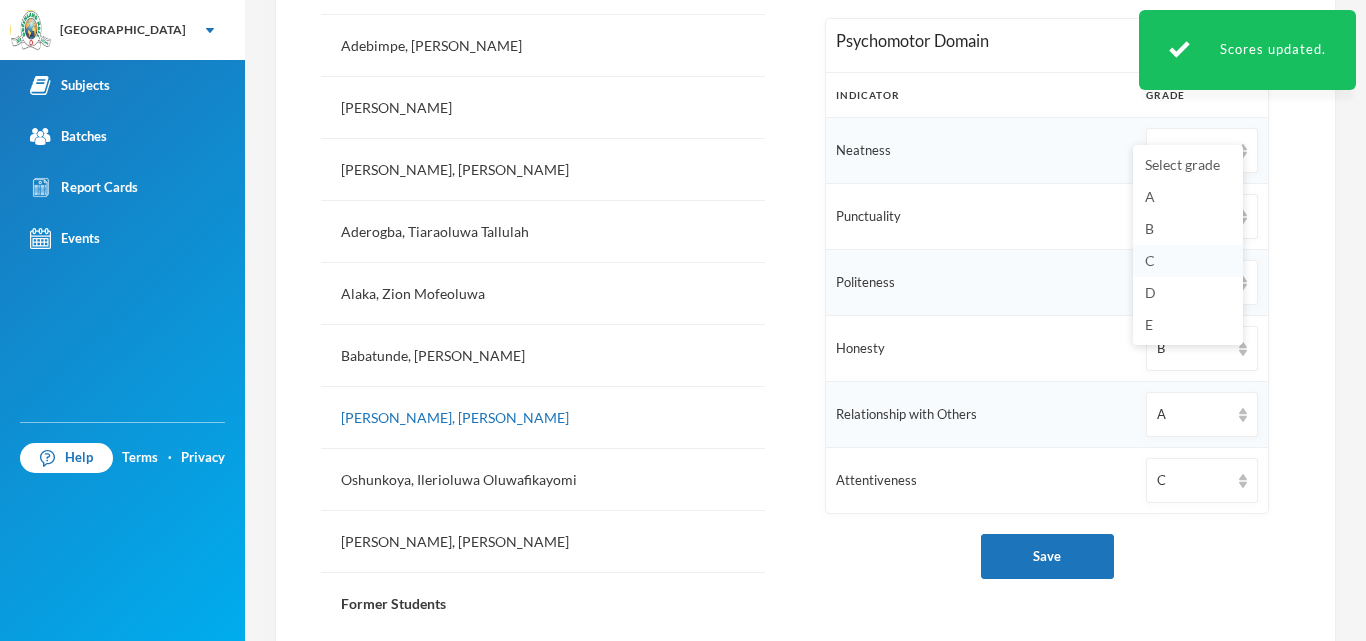 click on "C" at bounding box center [1150, 260] 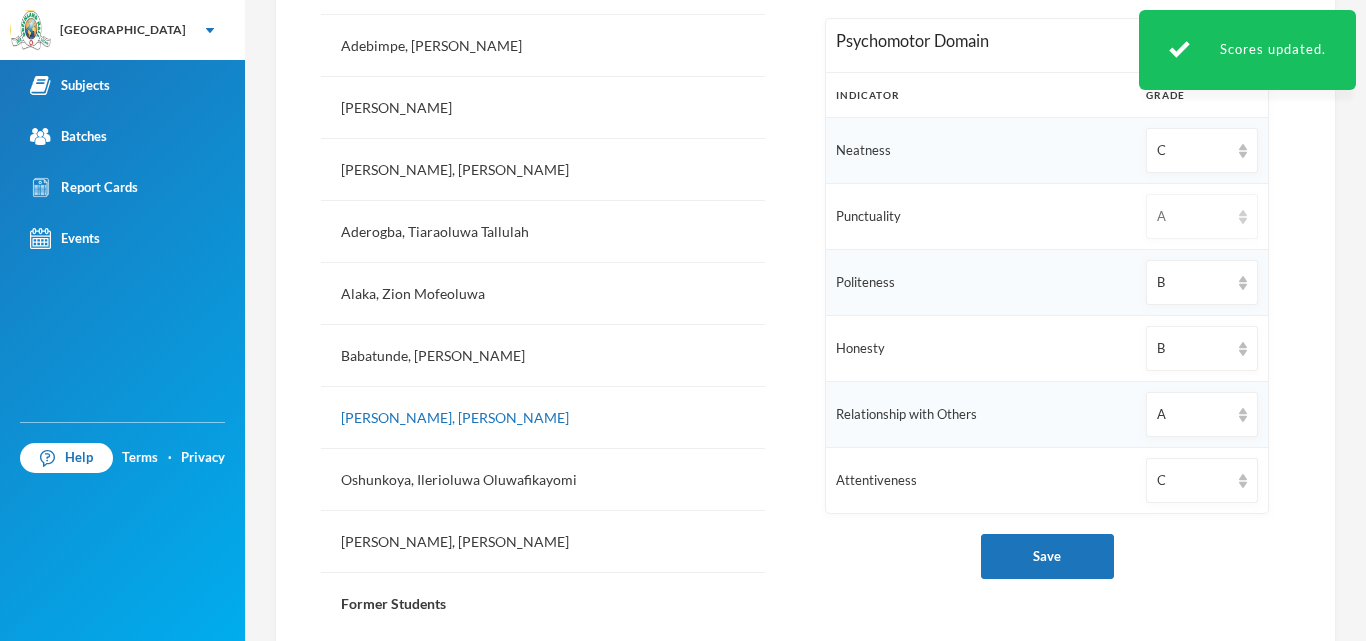 click on "A" at bounding box center (1202, 216) 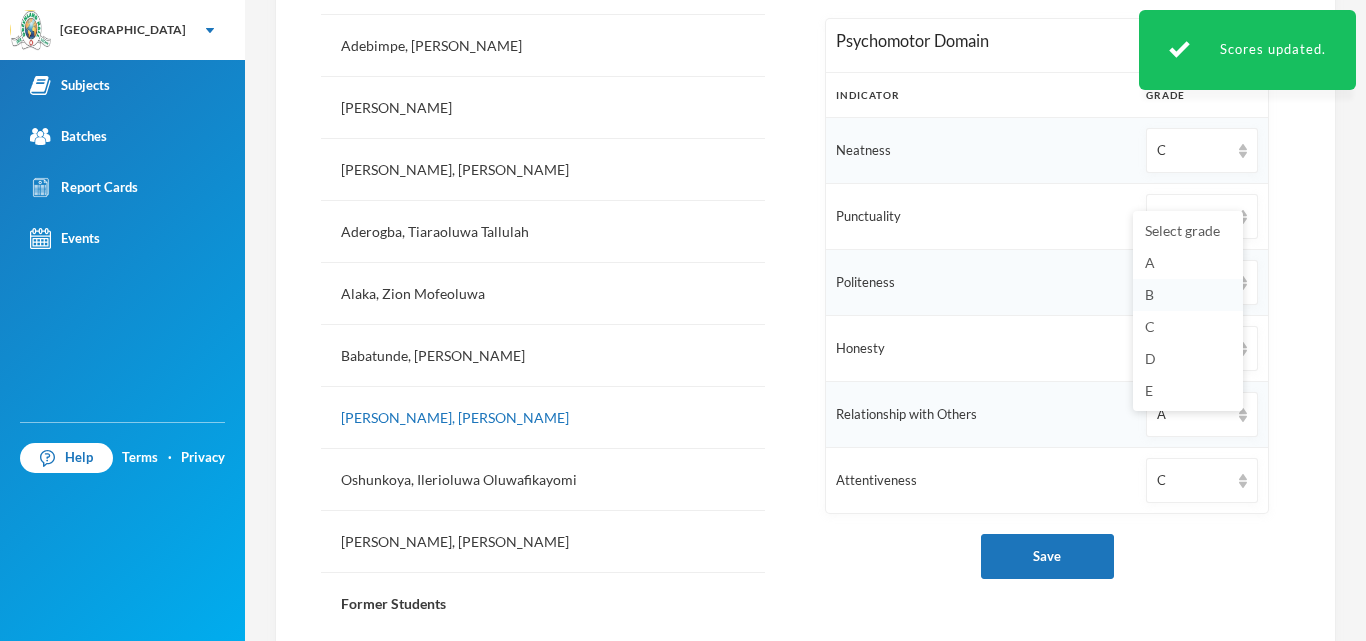 click on "B" at bounding box center [1149, 294] 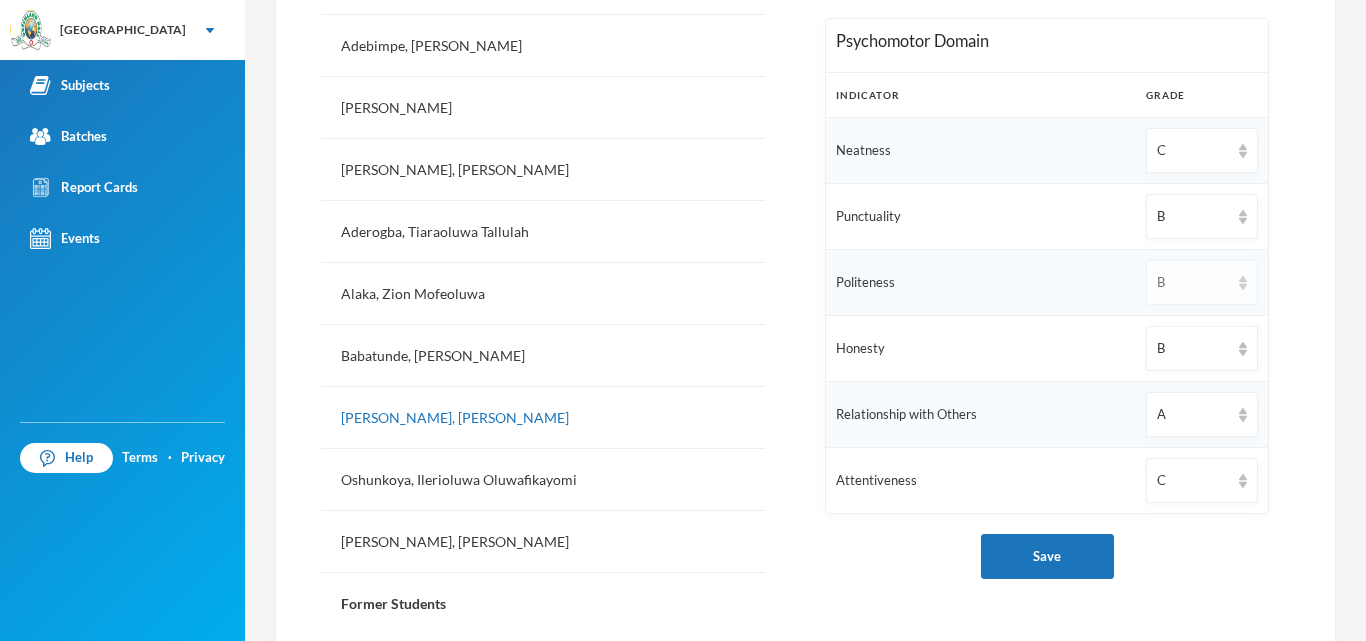 click on "B" at bounding box center (1193, 283) 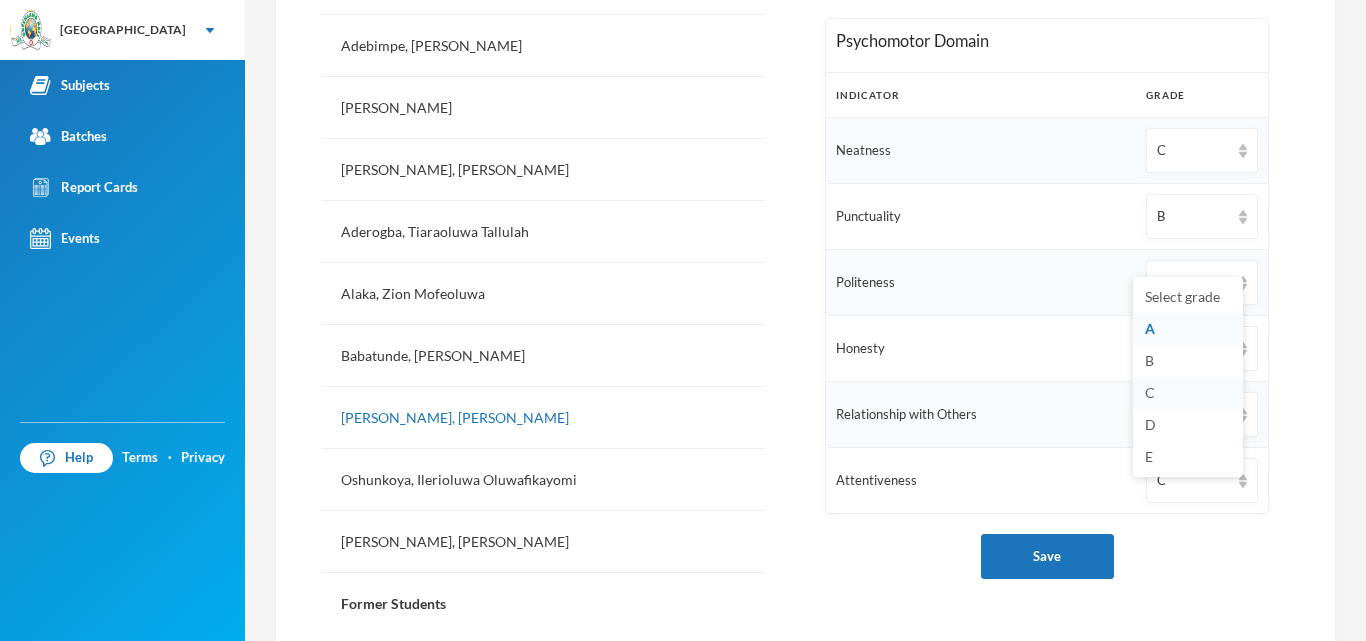 click on "C" at bounding box center [1150, 392] 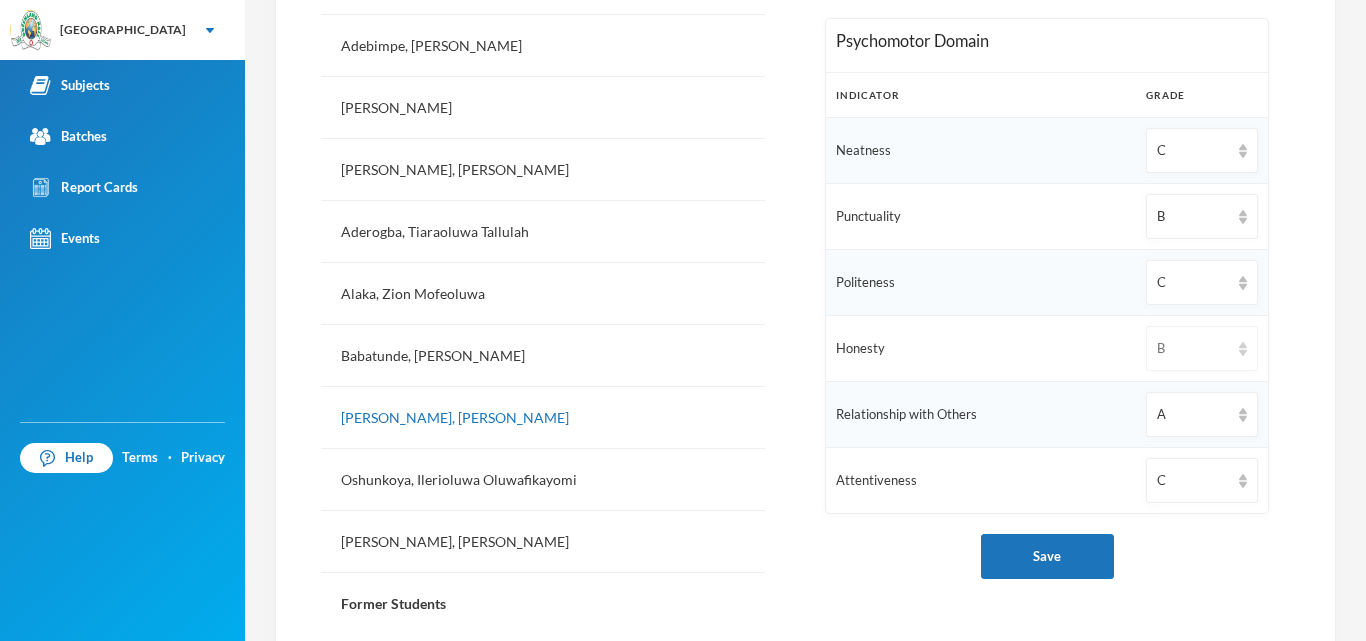 click on "B" at bounding box center [1202, 348] 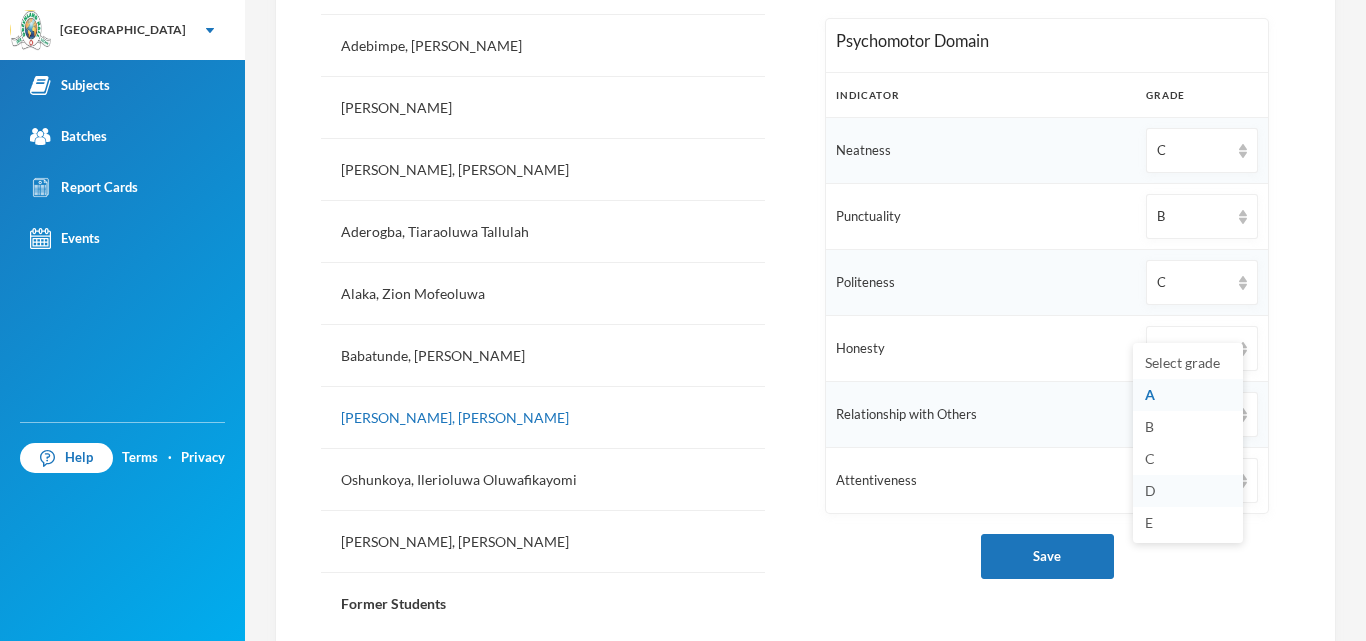 click on "D" at bounding box center (1150, 490) 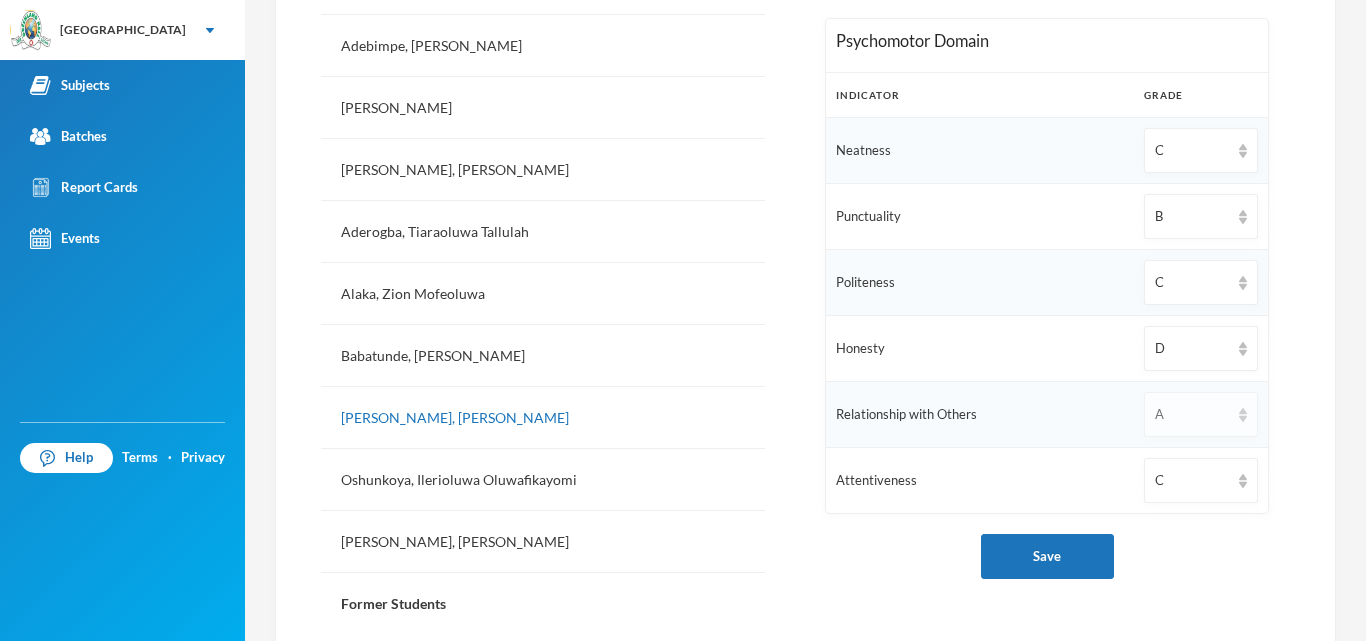 click on "A" at bounding box center (1192, 415) 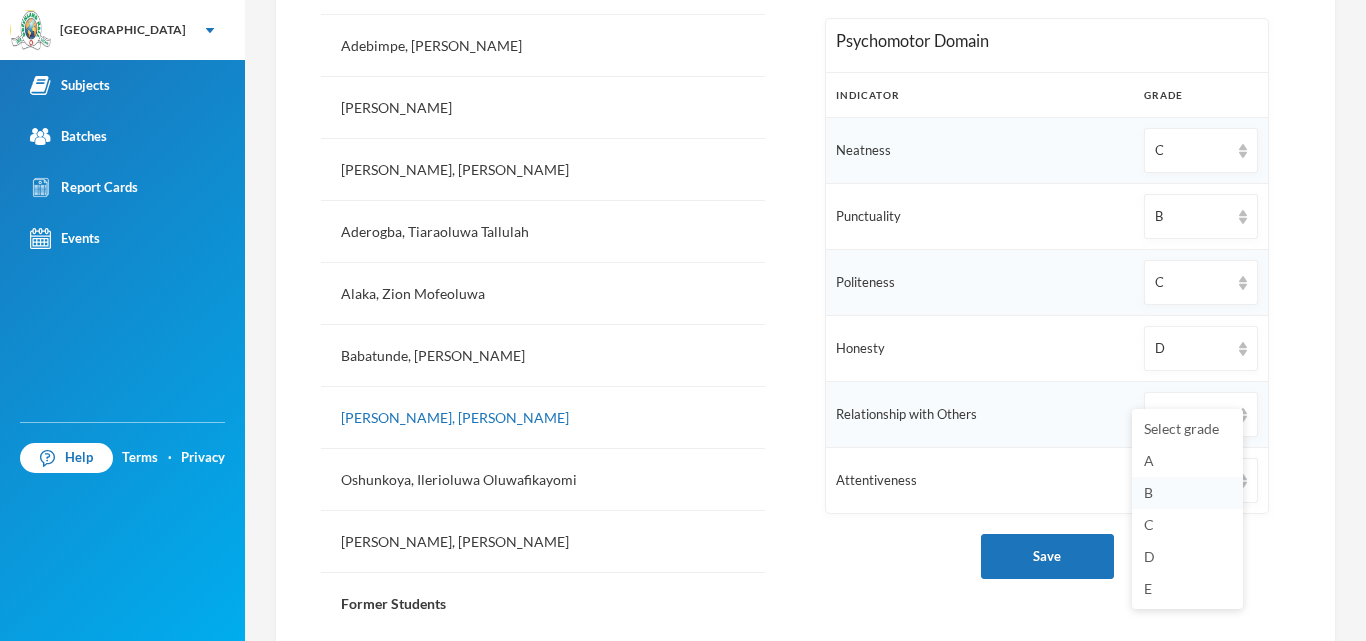 click on "B" at bounding box center (1148, 492) 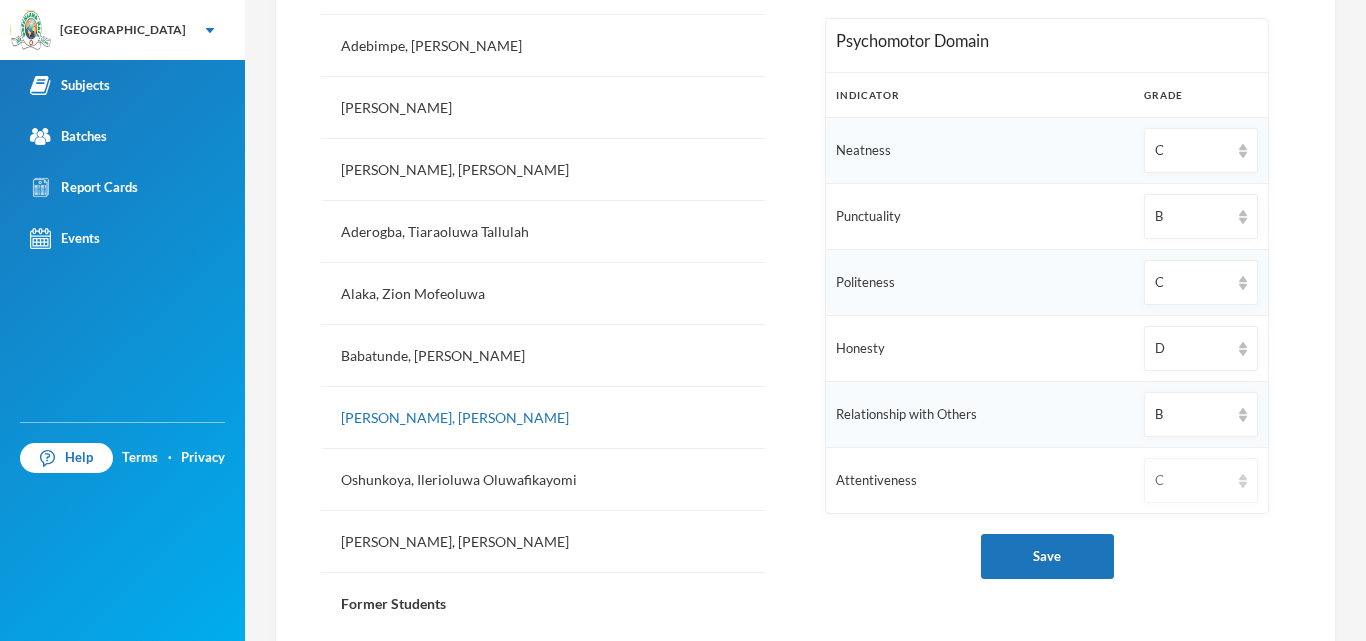 click on "C" at bounding box center [1192, 481] 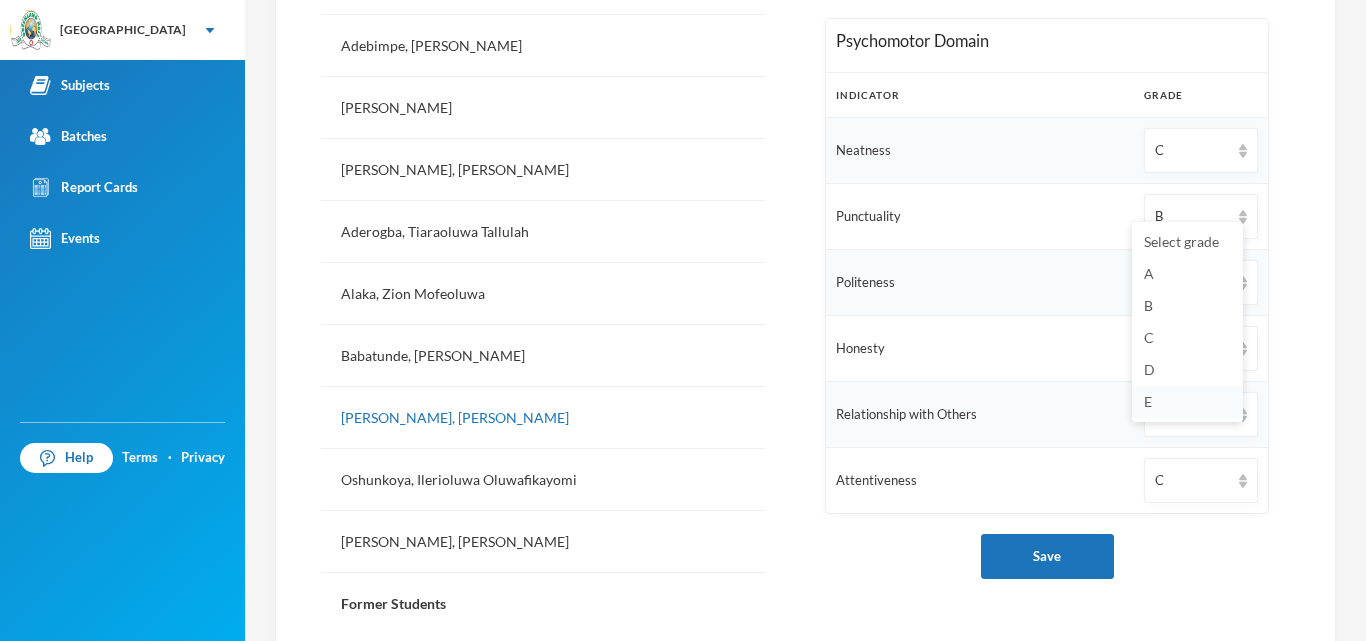 click on "E" at bounding box center (1187, 402) 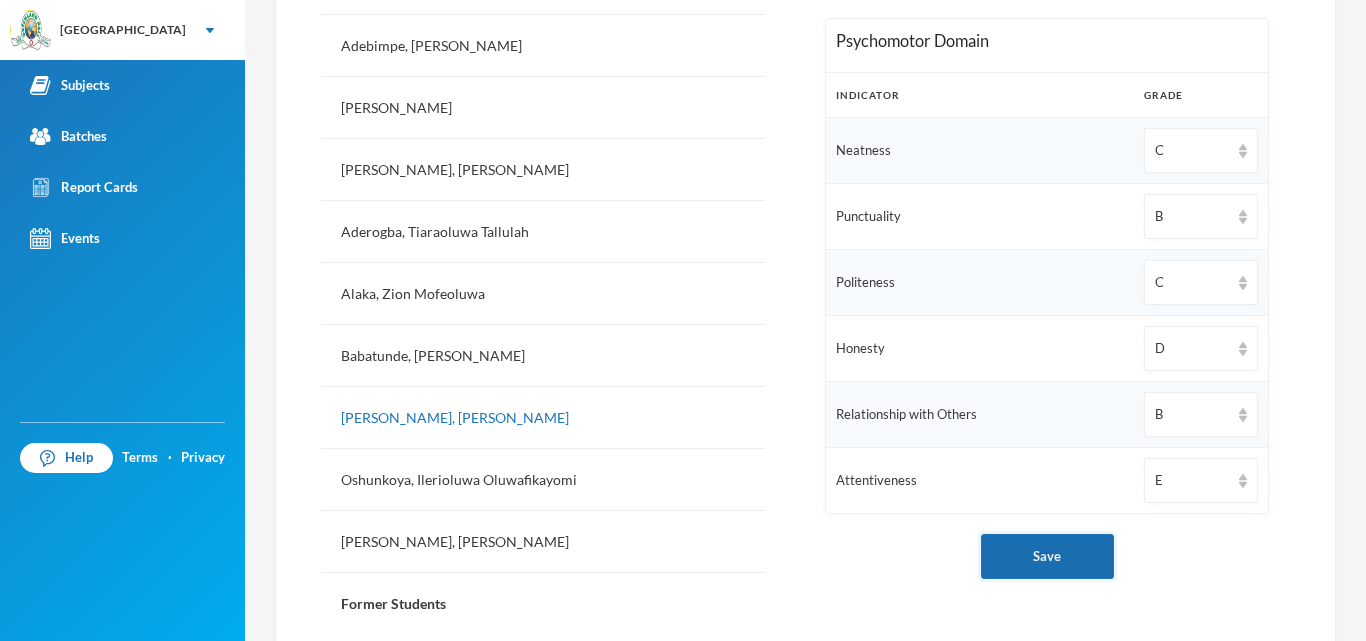 click on "Save" at bounding box center [1047, 556] 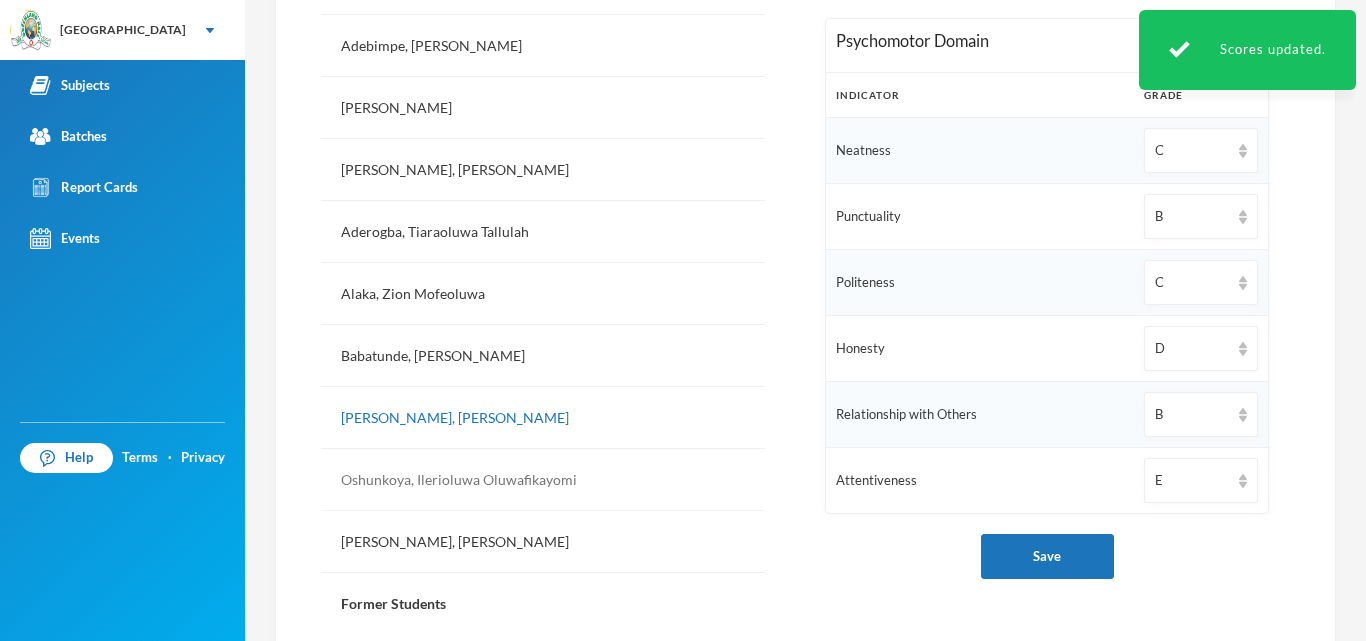 click on "Oshunkoya, Ilerioluwa Oluwafikayomi" at bounding box center (543, 480) 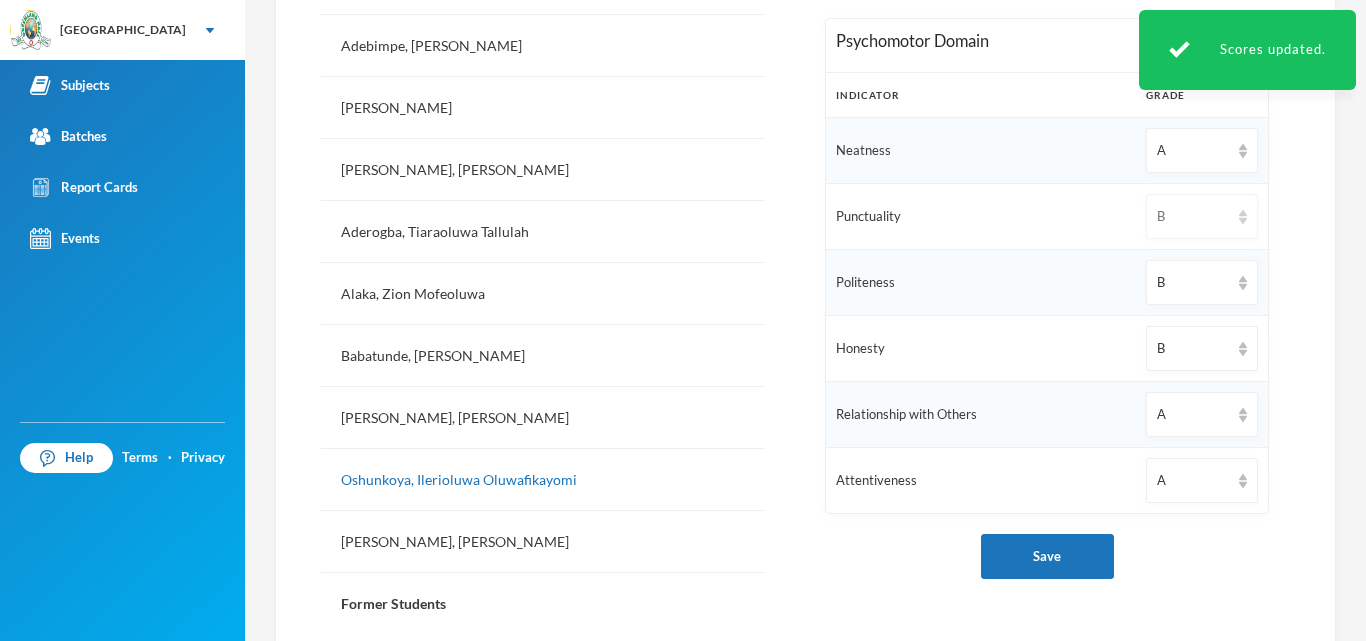 click on "B" at bounding box center [1193, 217] 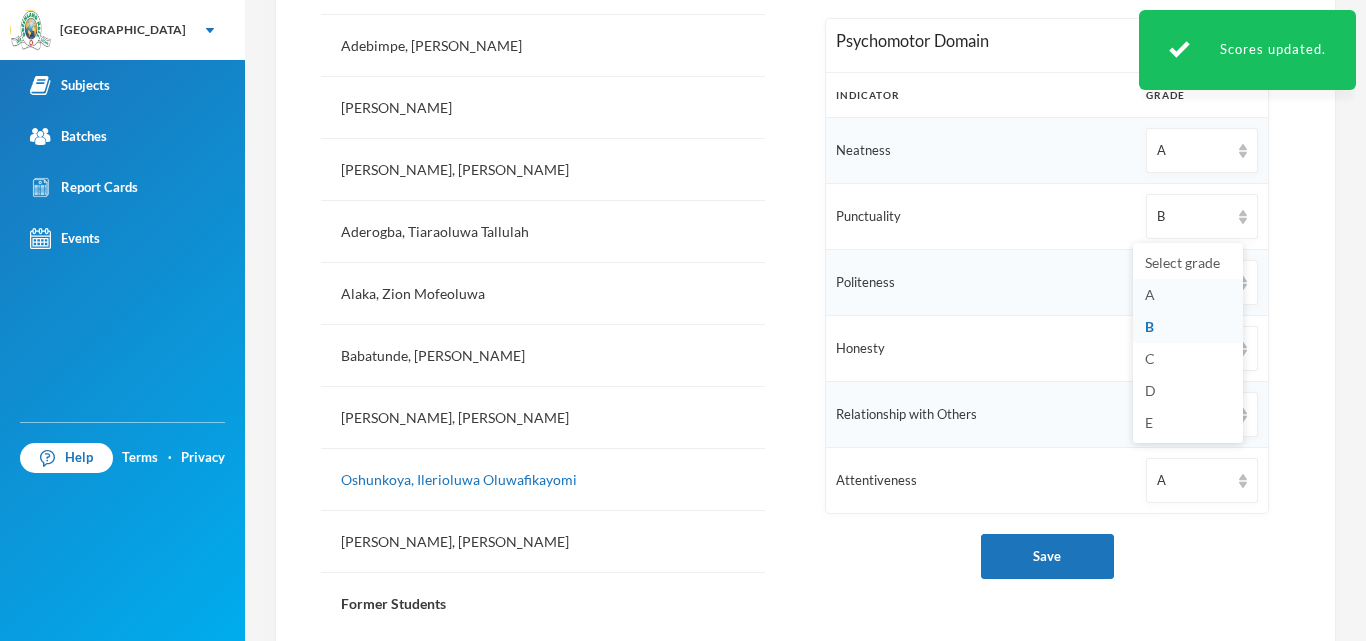 click on "A" at bounding box center [1188, 295] 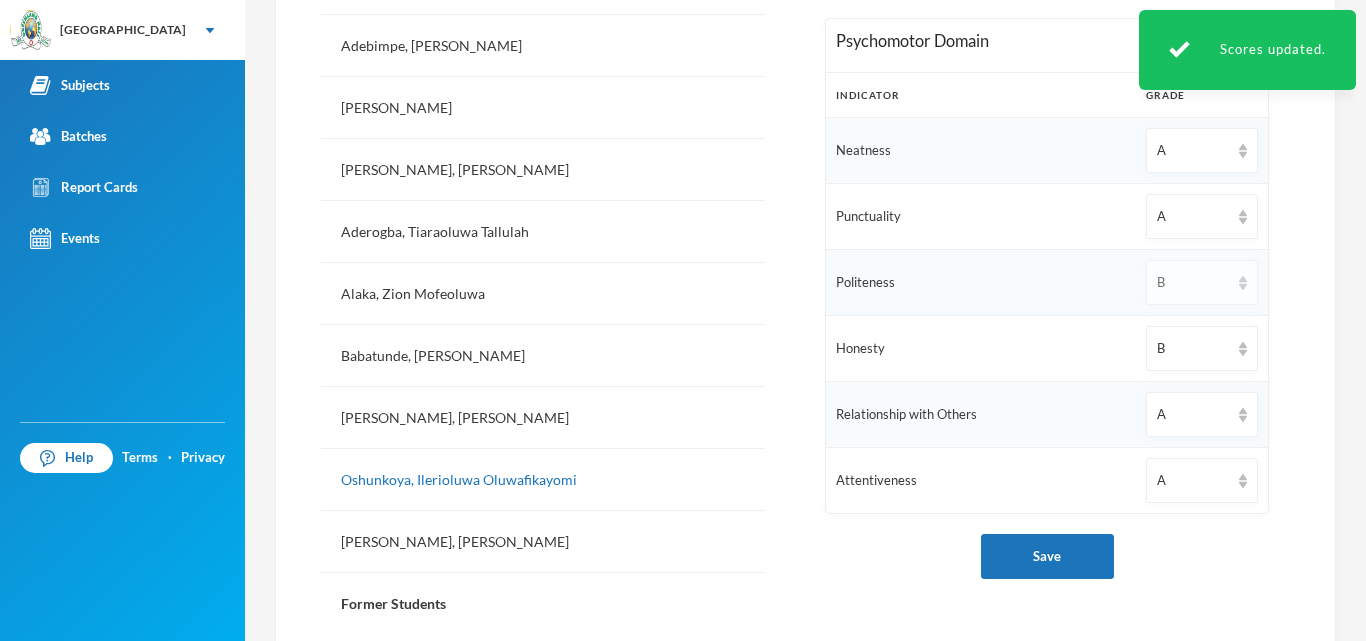 click on "B" at bounding box center (1193, 283) 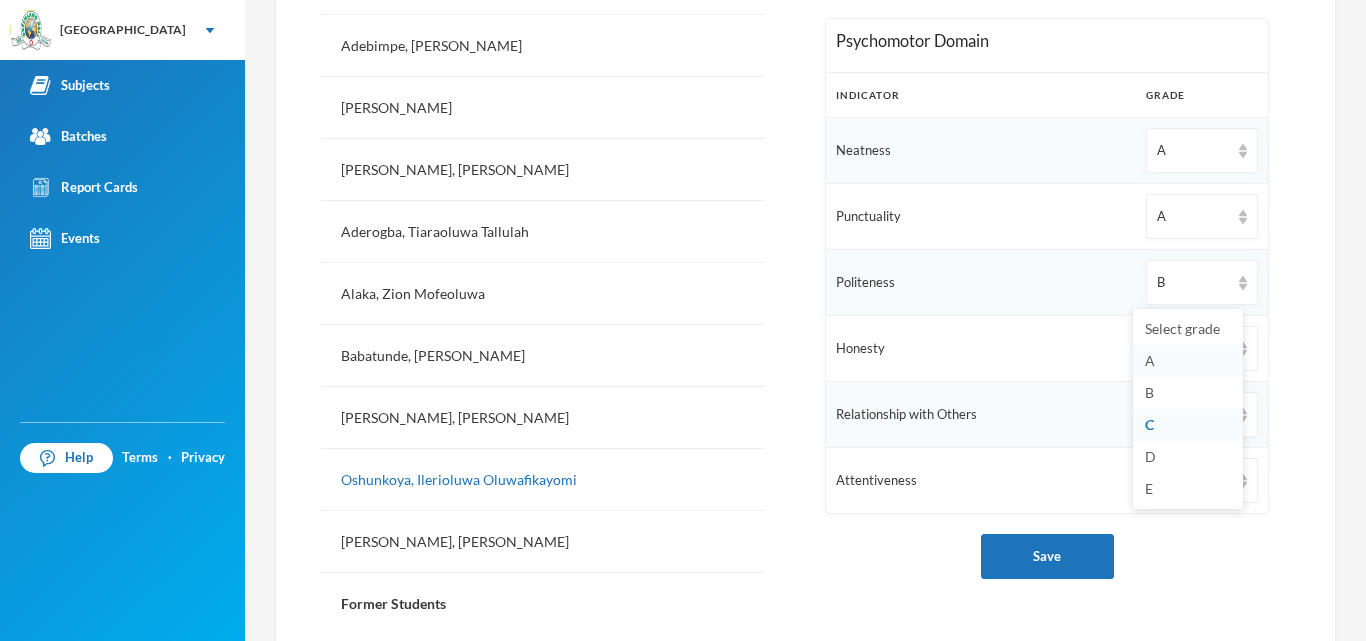 click on "A" at bounding box center (1188, 361) 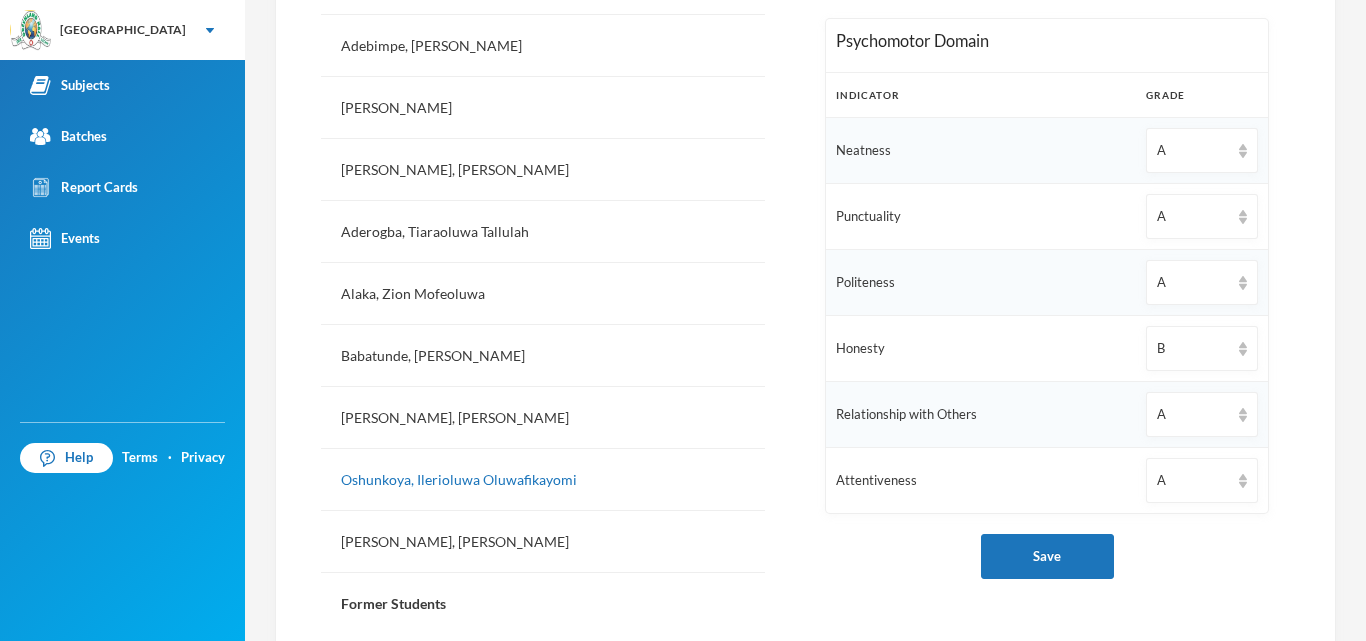 click on "B" at bounding box center (1193, 349) 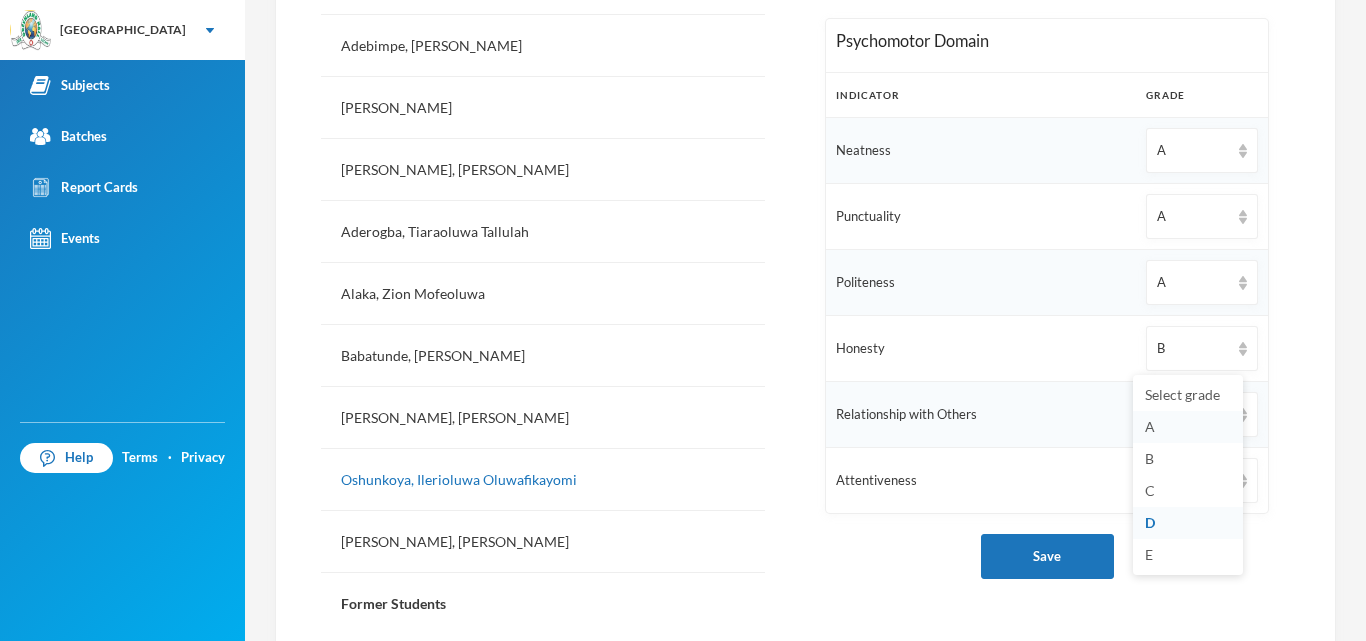 click on "A" at bounding box center (1188, 427) 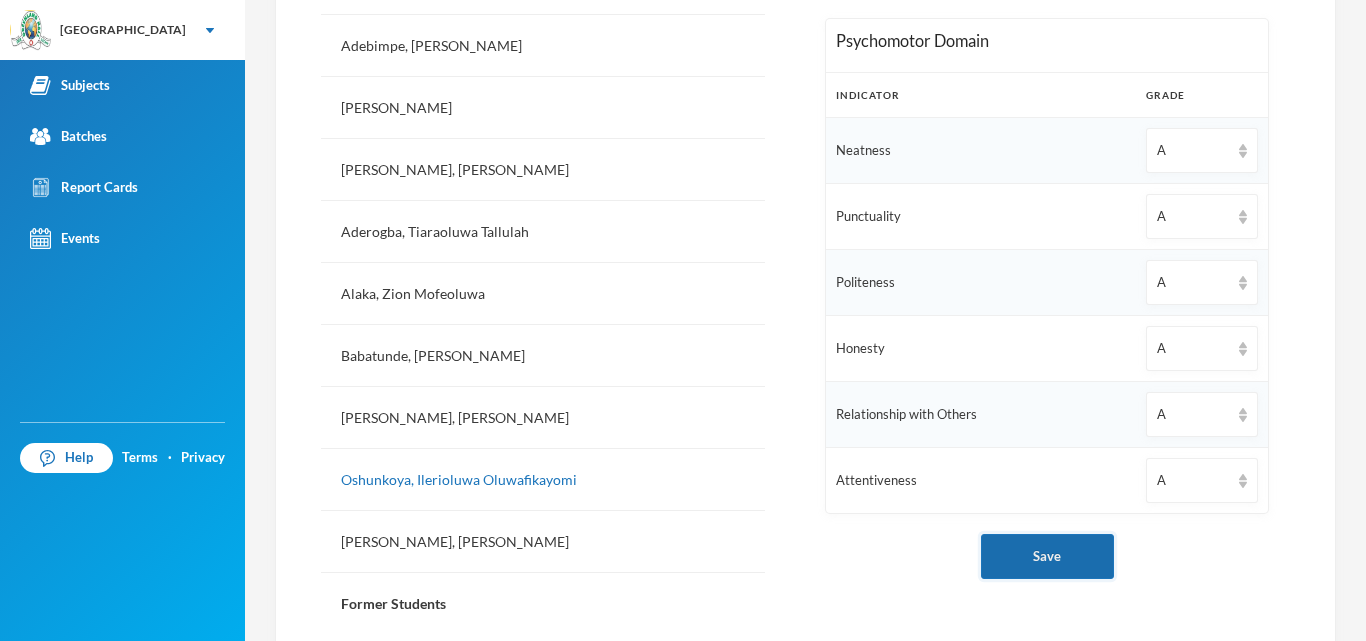 click on "Save" at bounding box center [1047, 556] 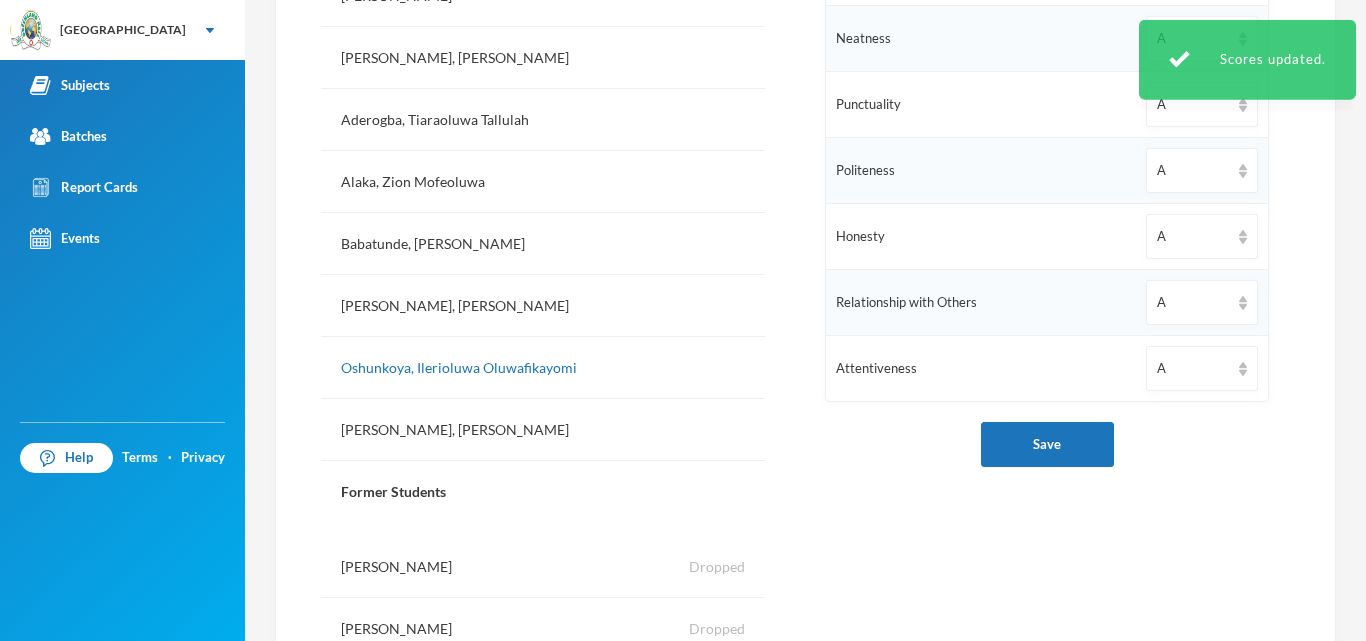 scroll, scrollTop: 814, scrollLeft: 0, axis: vertical 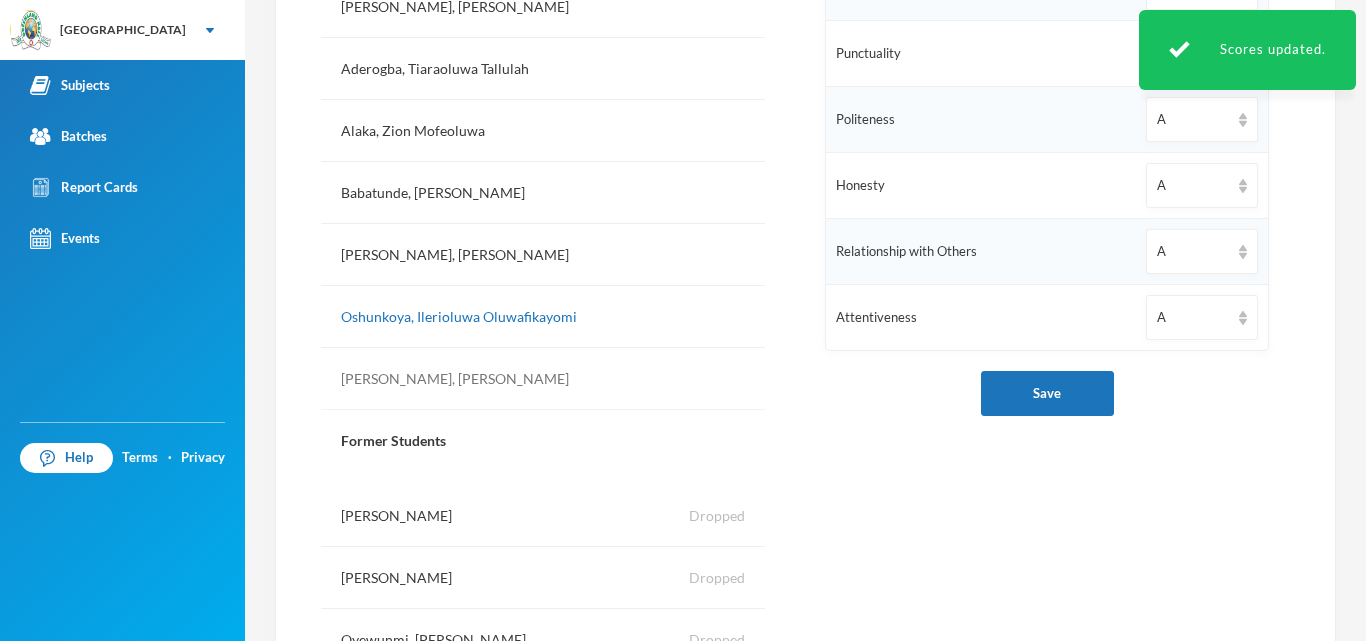 click on "Pius, Zion Oseremen" at bounding box center (543, 379) 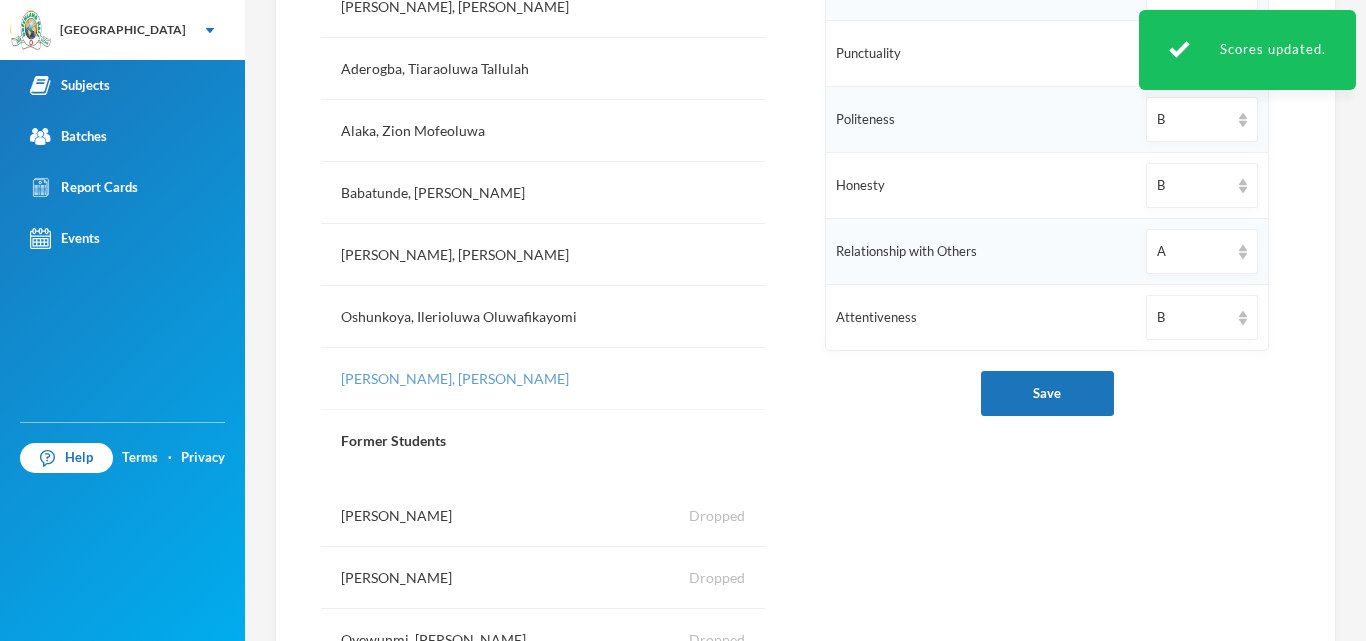 click on "Pius, Zion Oseremen" at bounding box center (543, 379) 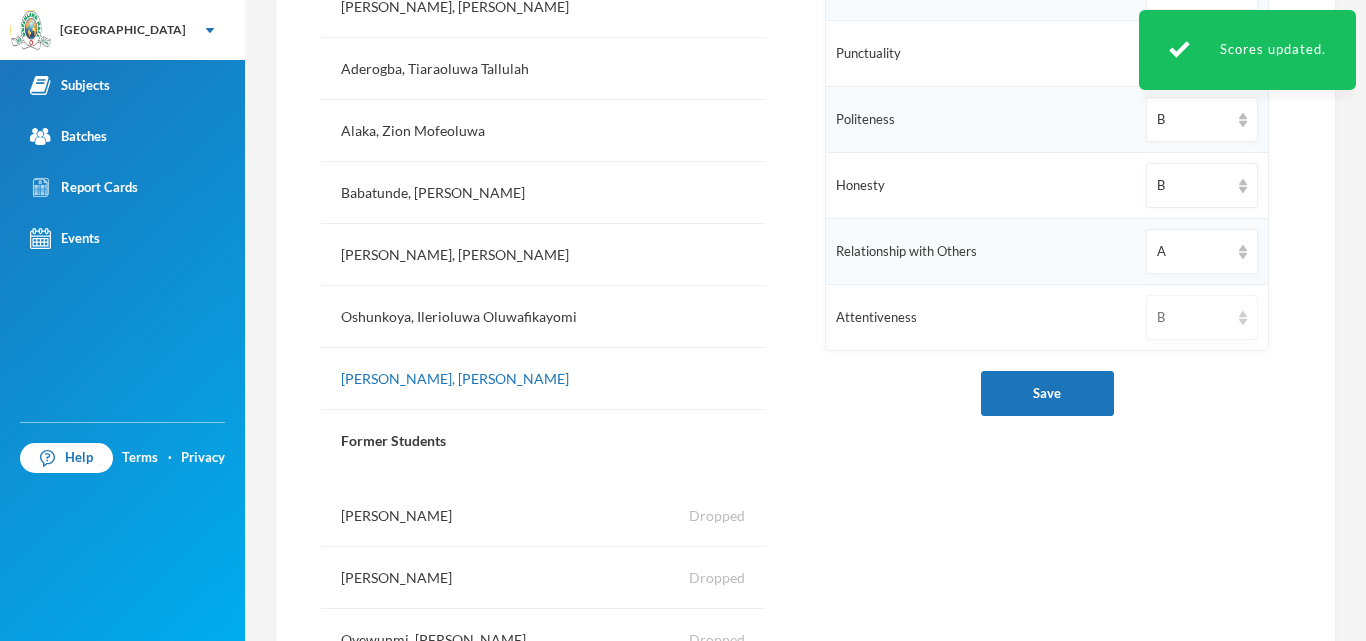 click on "B" at bounding box center (1202, 317) 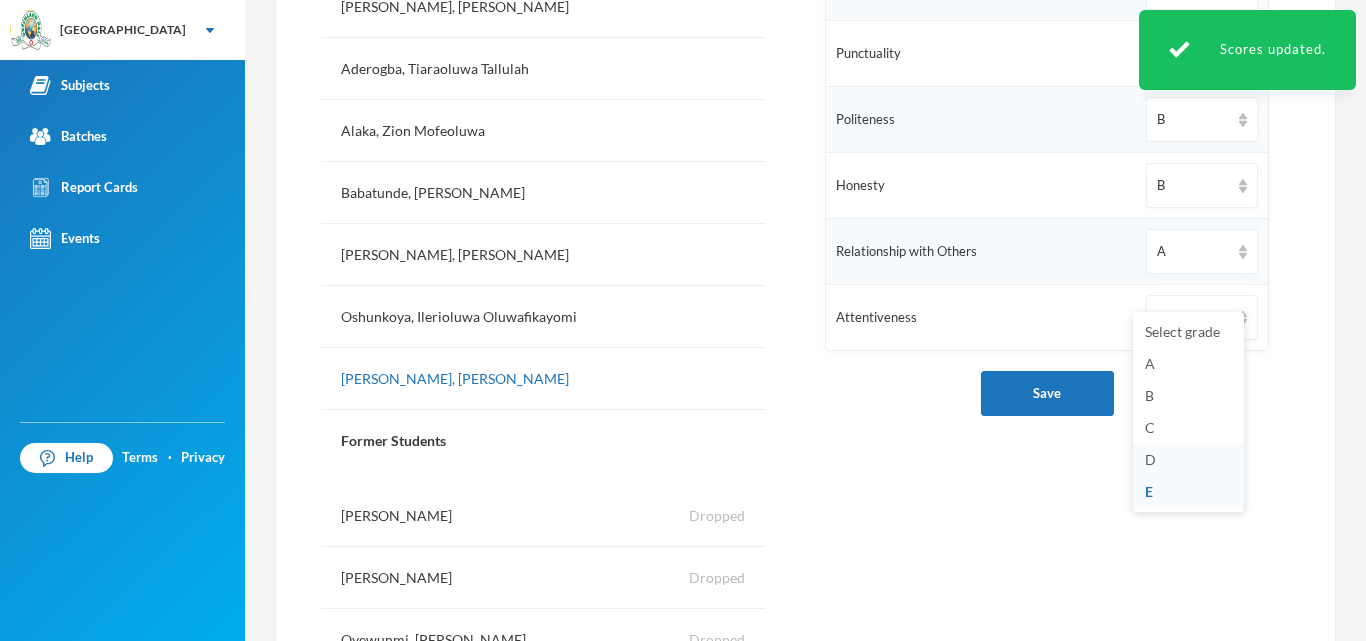 click on "D" at bounding box center (1188, 460) 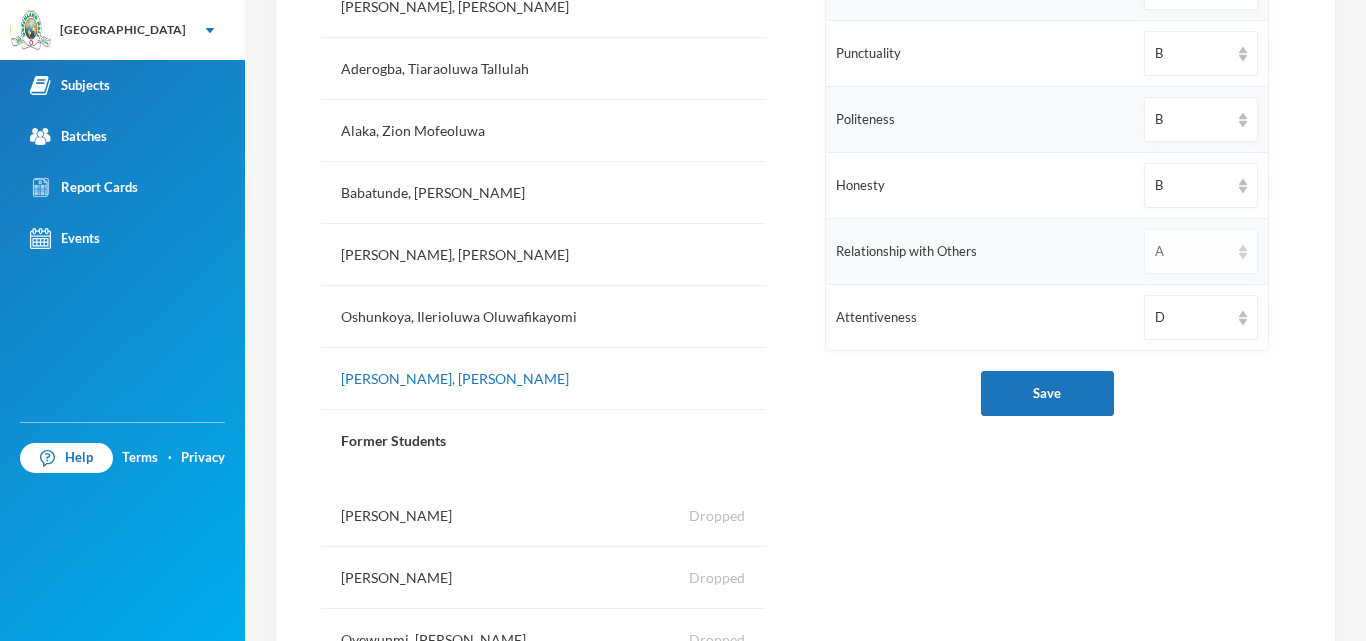 click on "A" at bounding box center (1201, 251) 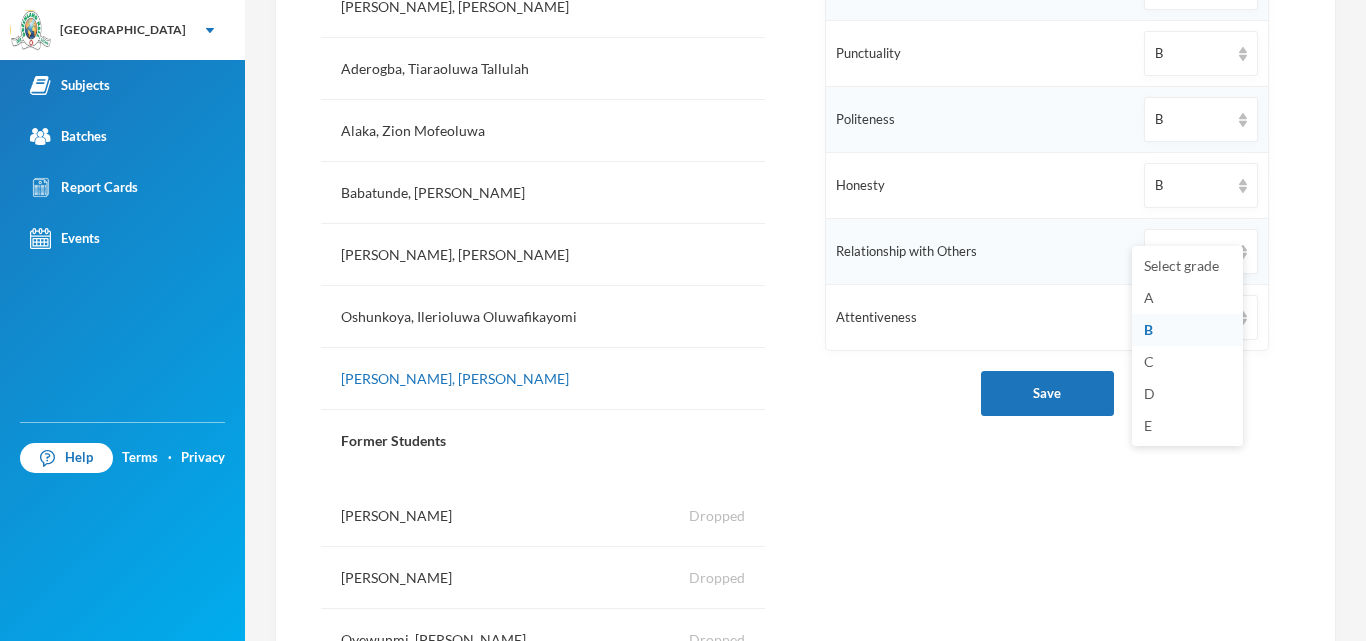 click on "B" at bounding box center (1148, 329) 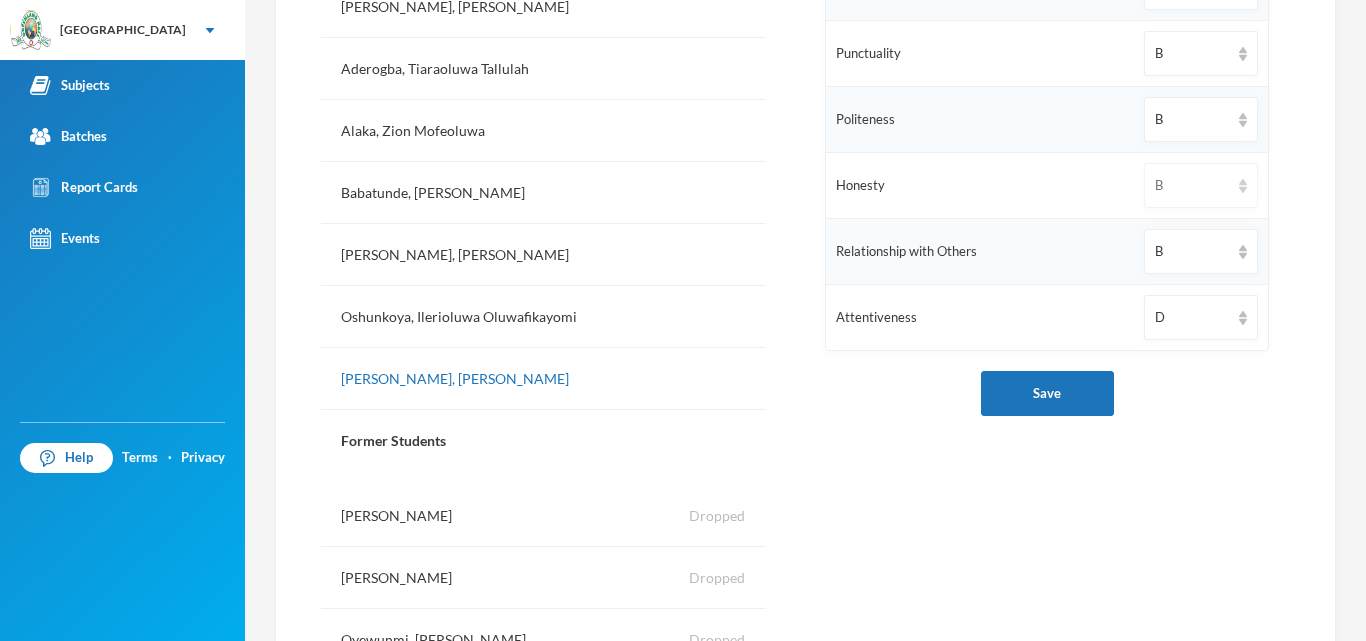 click on "B" at bounding box center [1192, 186] 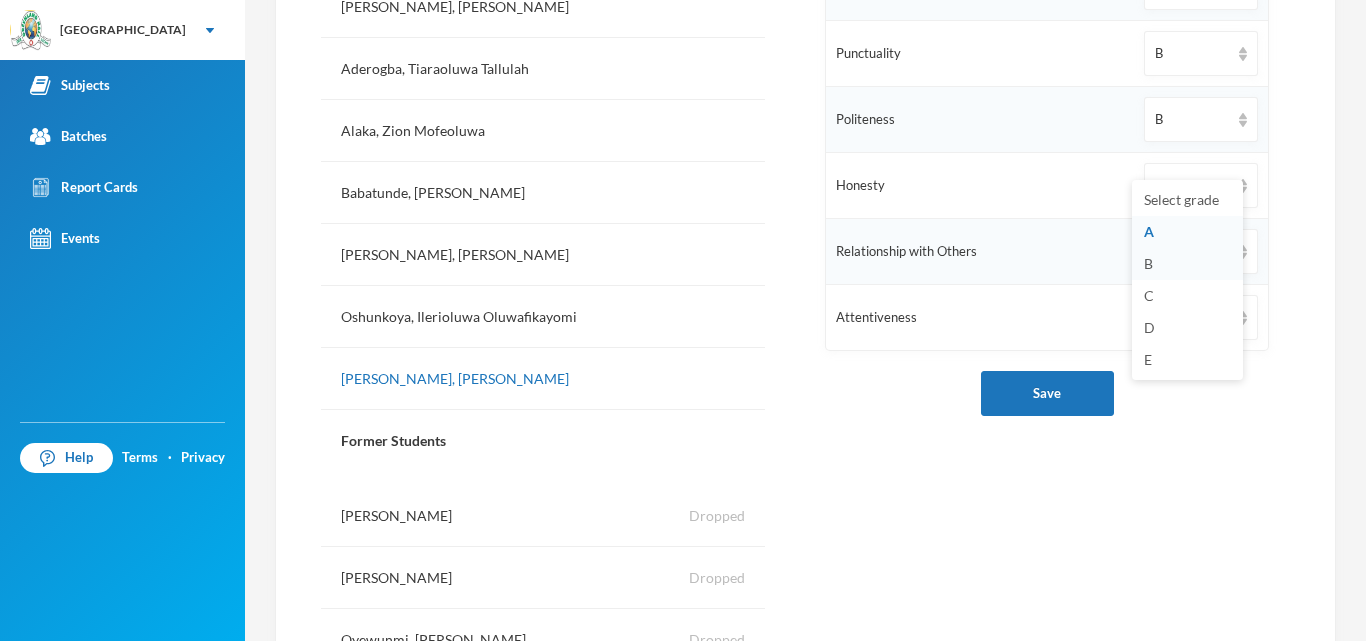 click on "B" at bounding box center [1187, 264] 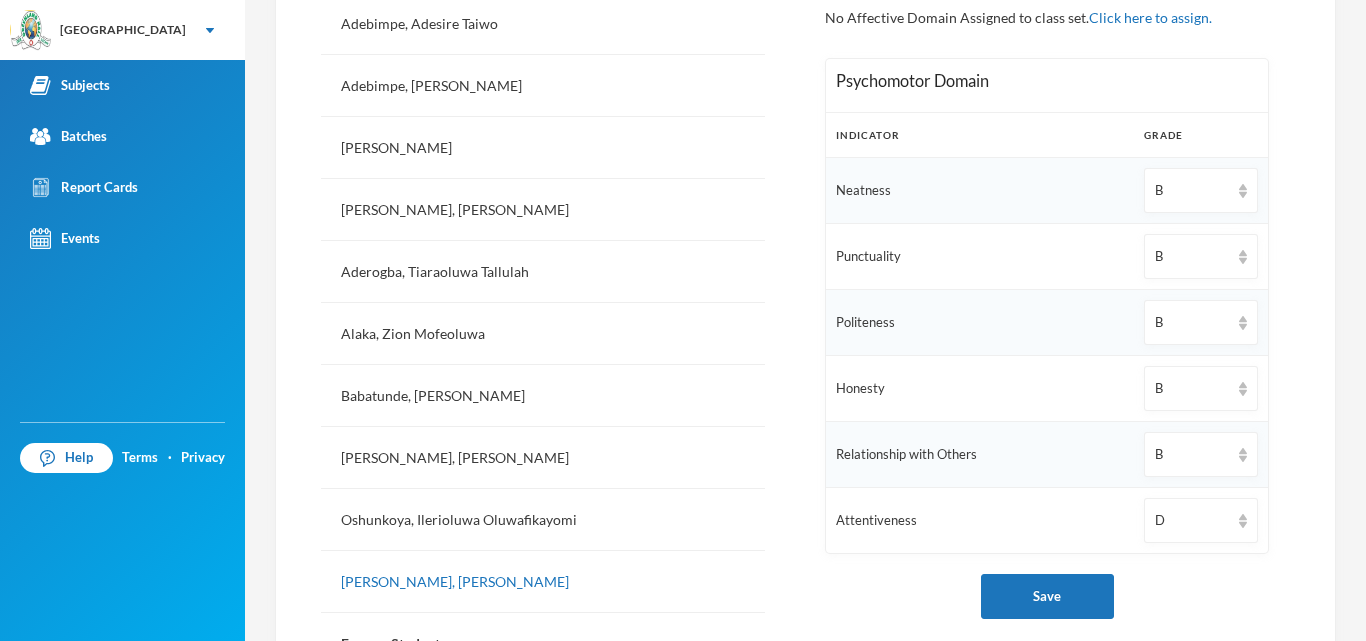 scroll, scrollTop: 609, scrollLeft: 0, axis: vertical 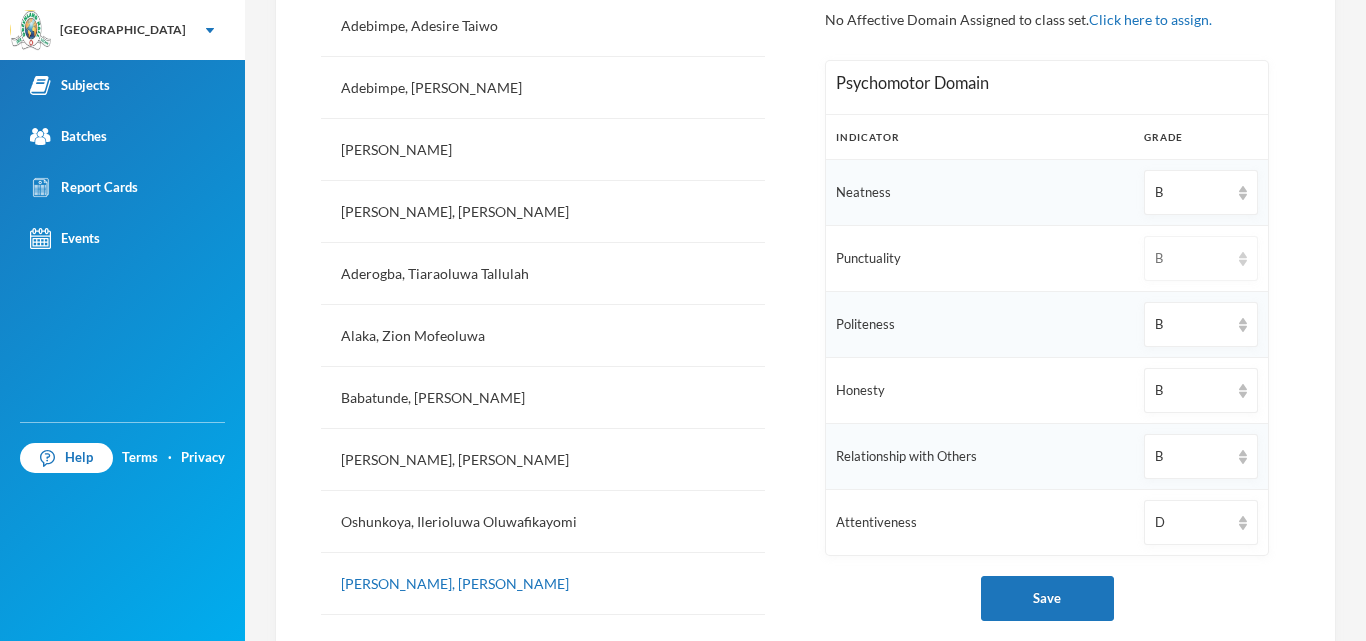 click on "B" at bounding box center (1201, 258) 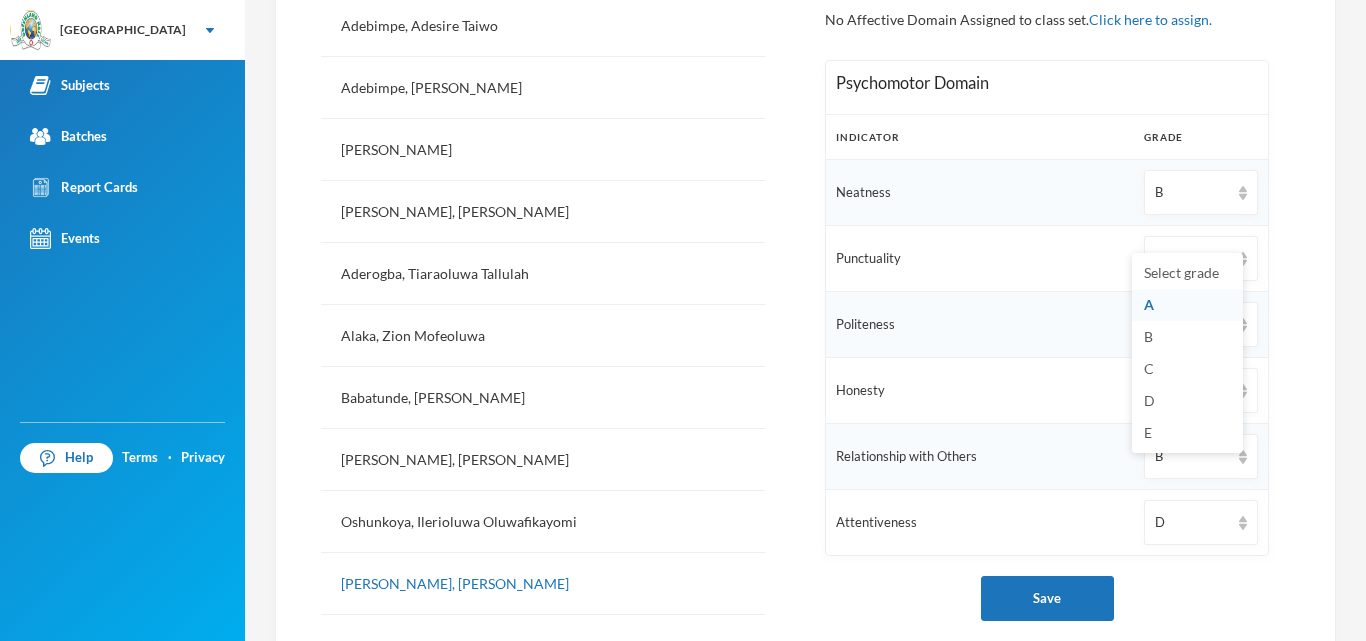 click on "A" at bounding box center [1187, 305] 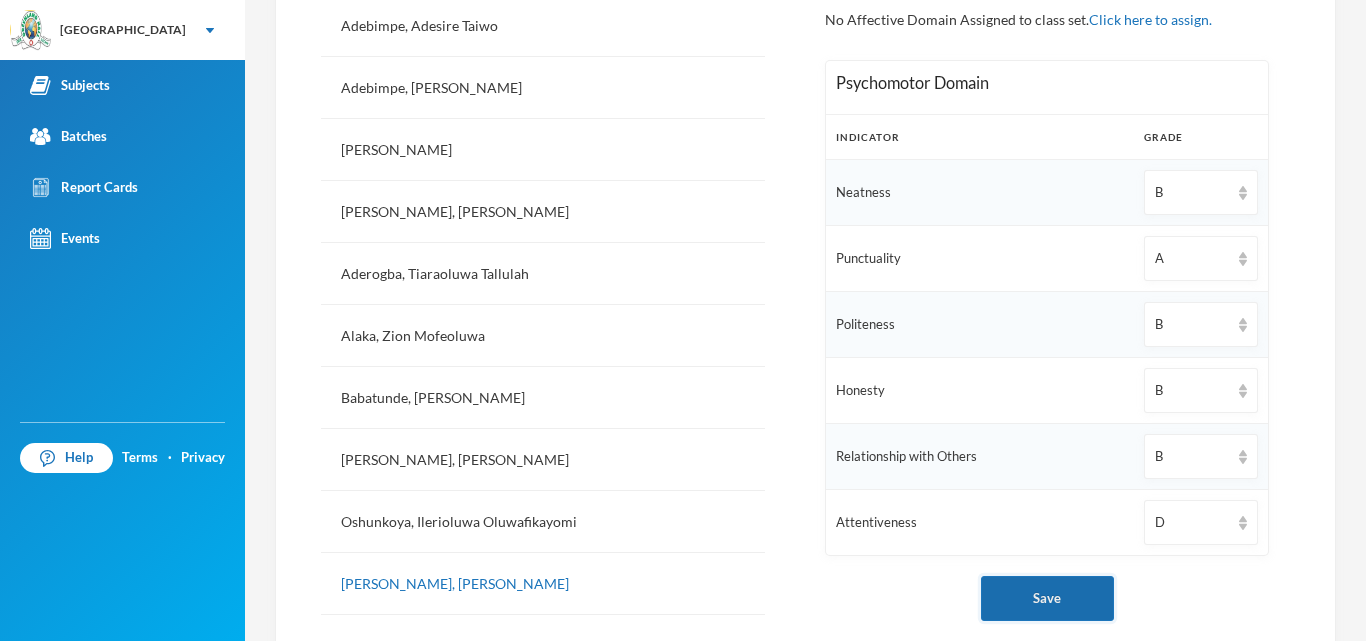 click on "Save" at bounding box center [1047, 598] 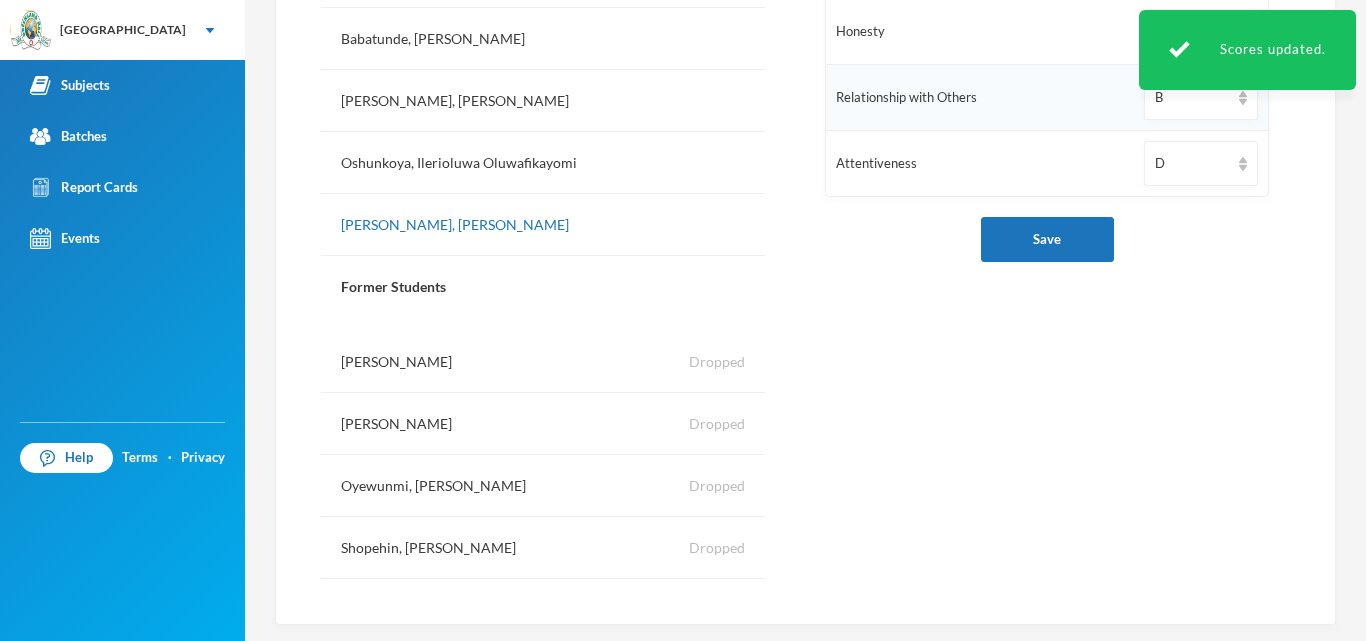 scroll, scrollTop: 972, scrollLeft: 0, axis: vertical 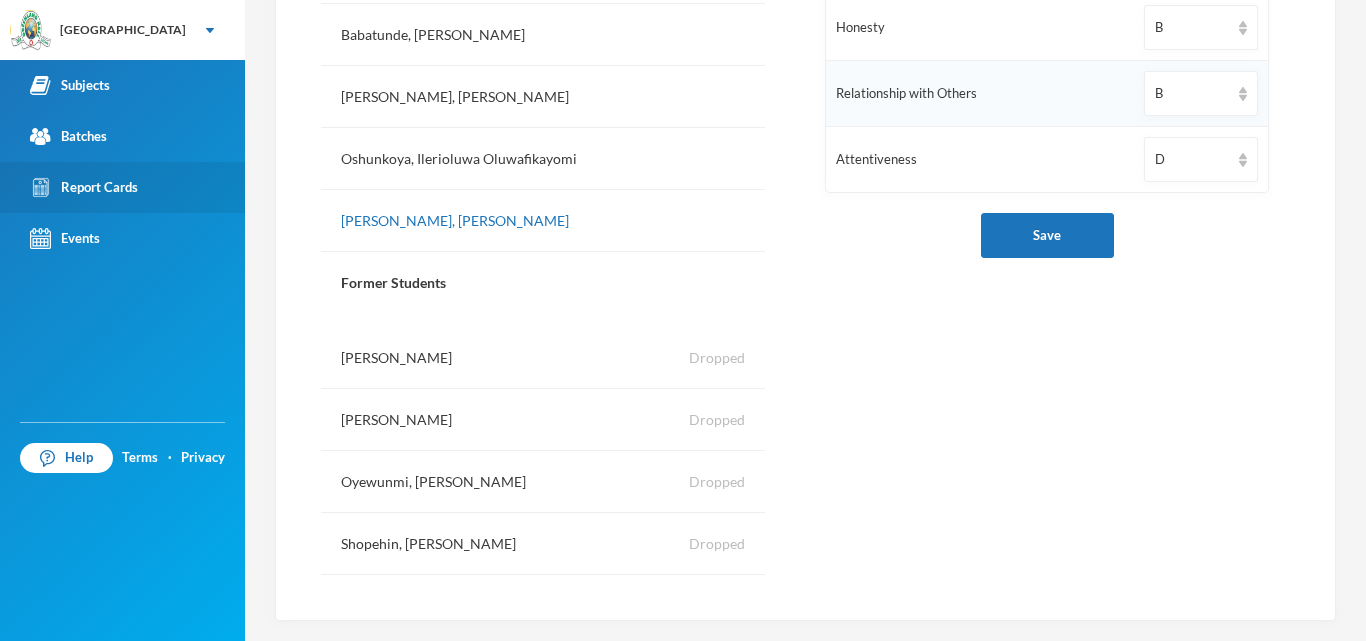 click on "Report Cards" at bounding box center (84, 187) 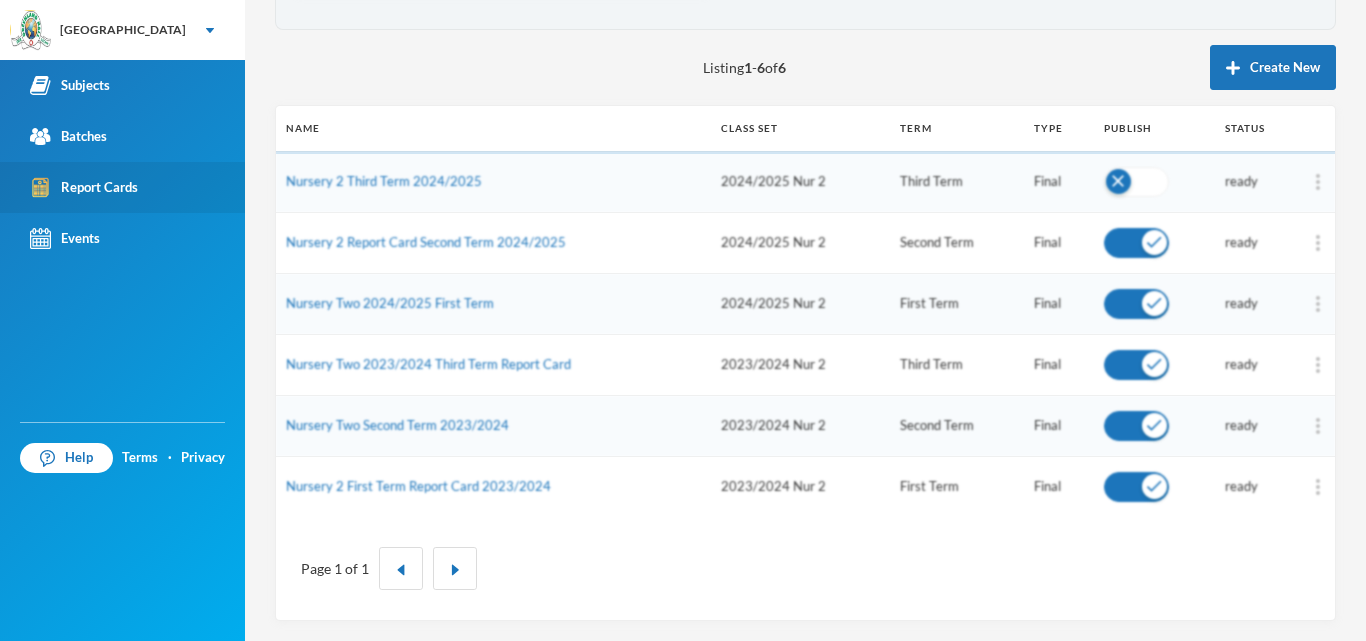 scroll, scrollTop: 185, scrollLeft: 0, axis: vertical 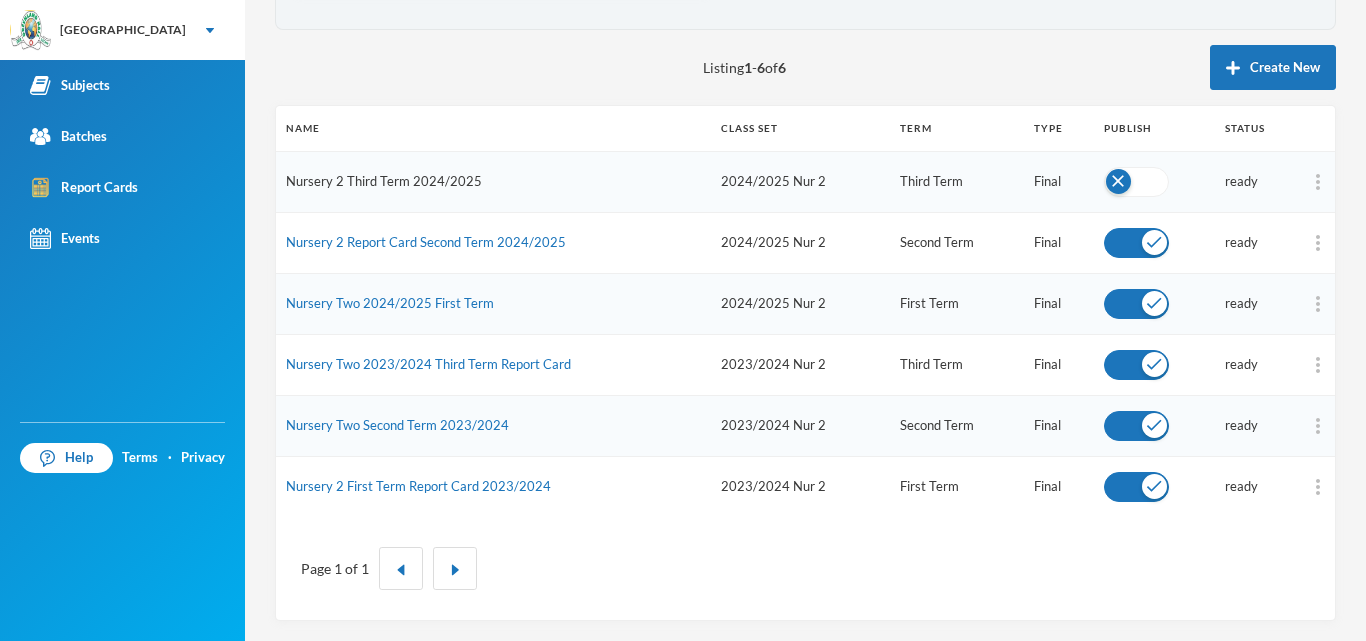 click on "Nursery 2 Third Term 2024/2025" at bounding box center [384, 181] 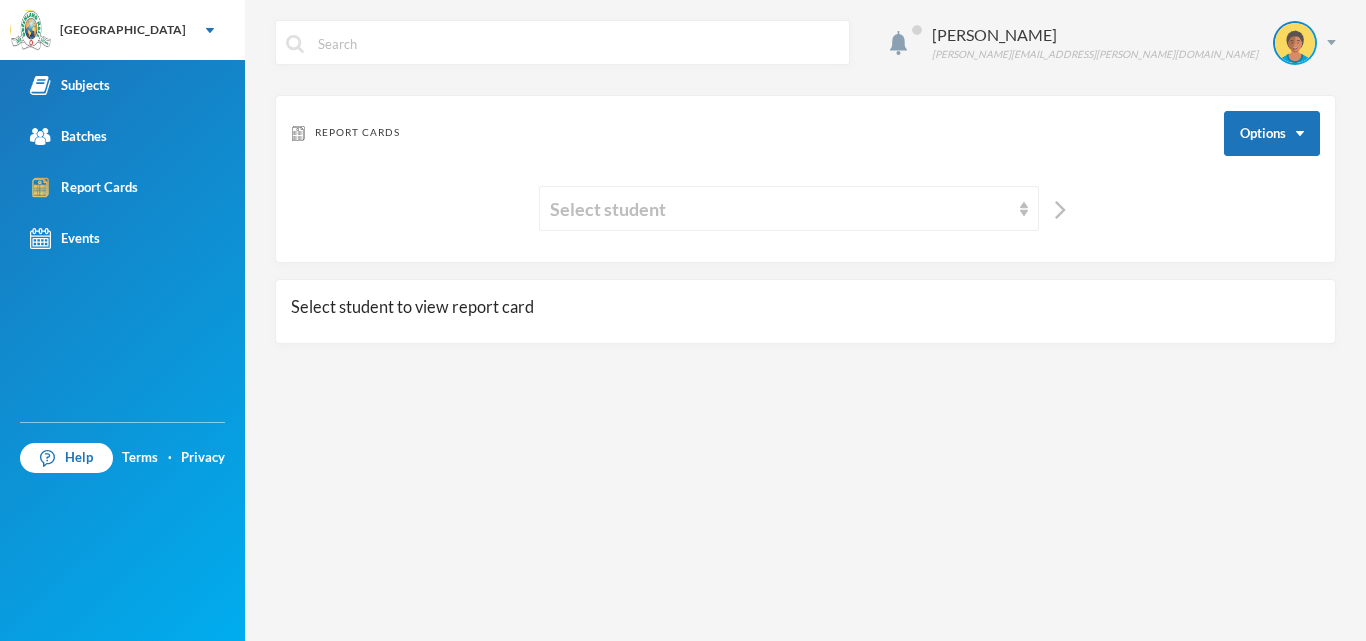 scroll, scrollTop: 0, scrollLeft: 0, axis: both 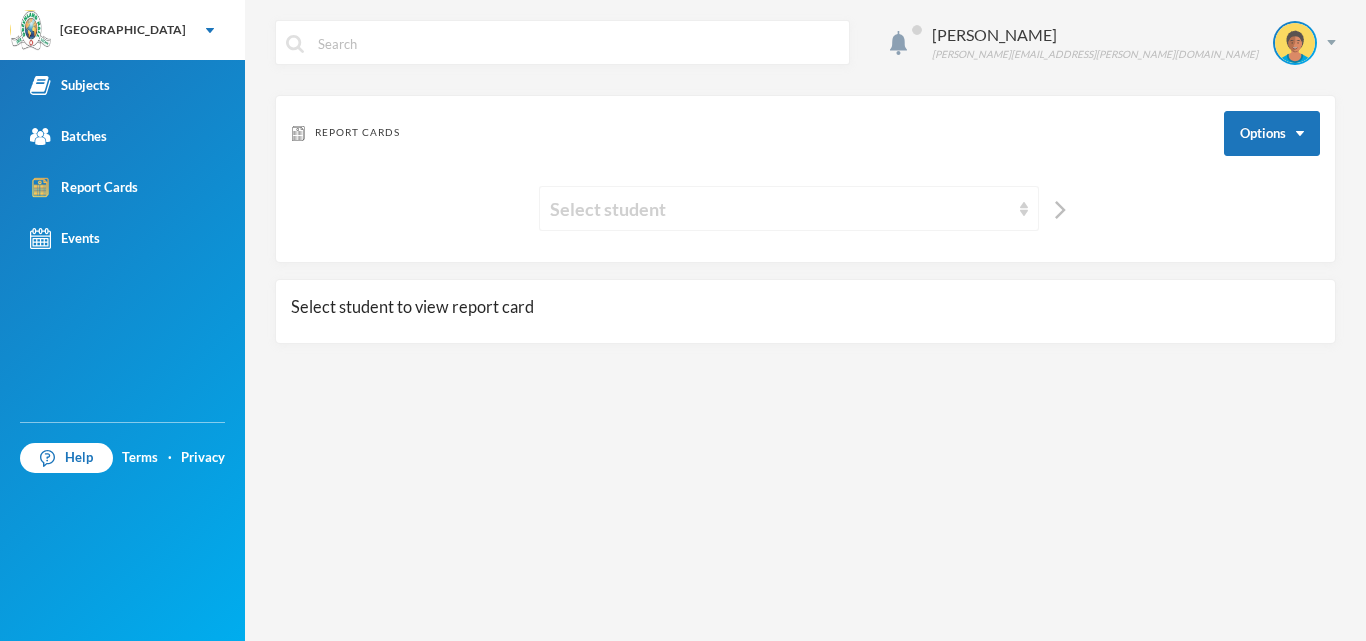 click on "Select student" at bounding box center (780, 209) 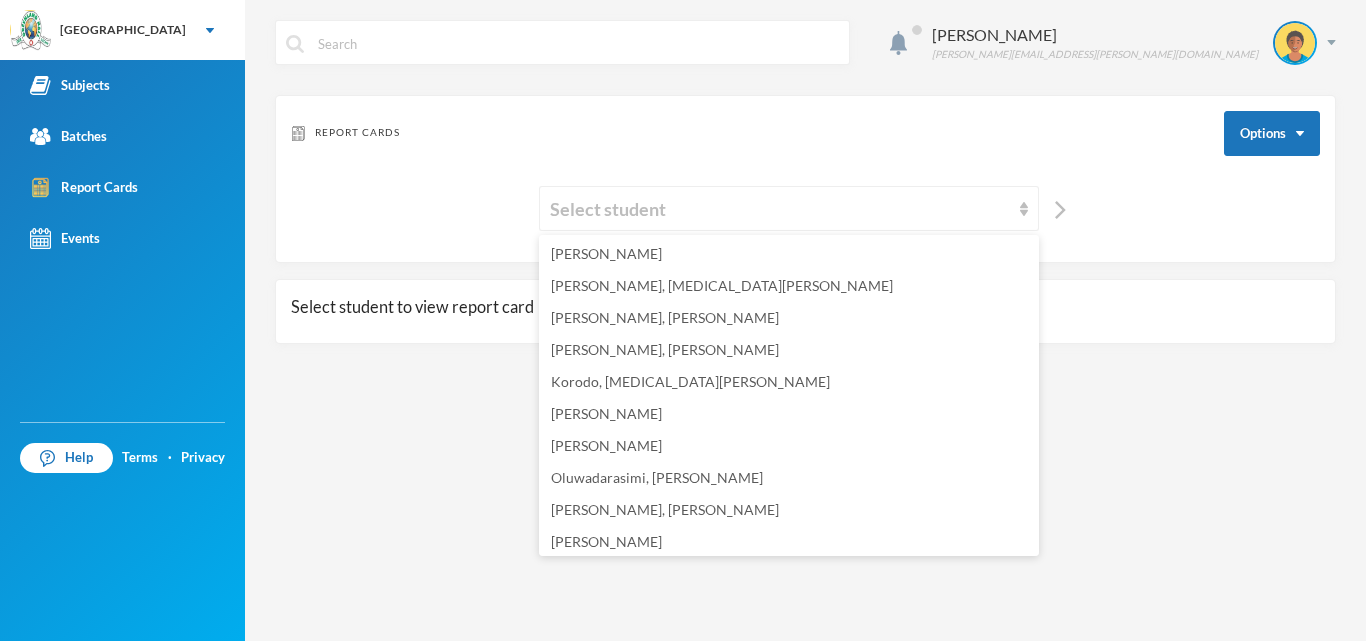 scroll, scrollTop: 297, scrollLeft: 0, axis: vertical 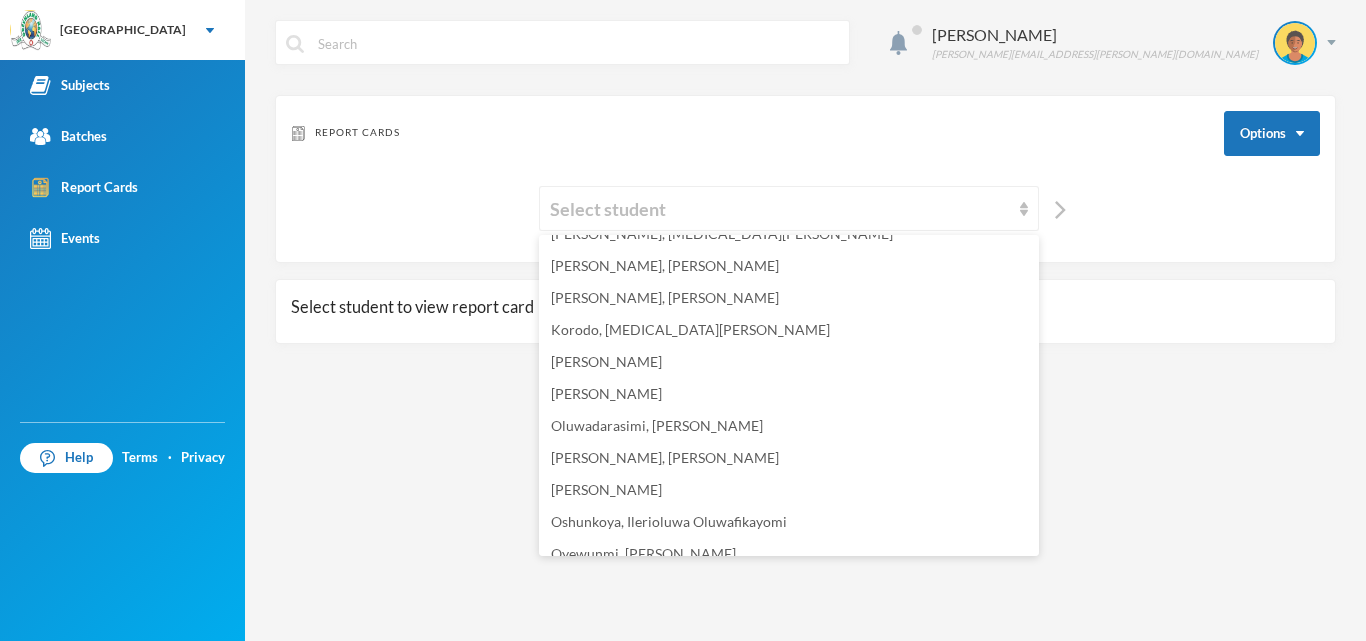 click on "Report Cards Options" at bounding box center (805, 133) 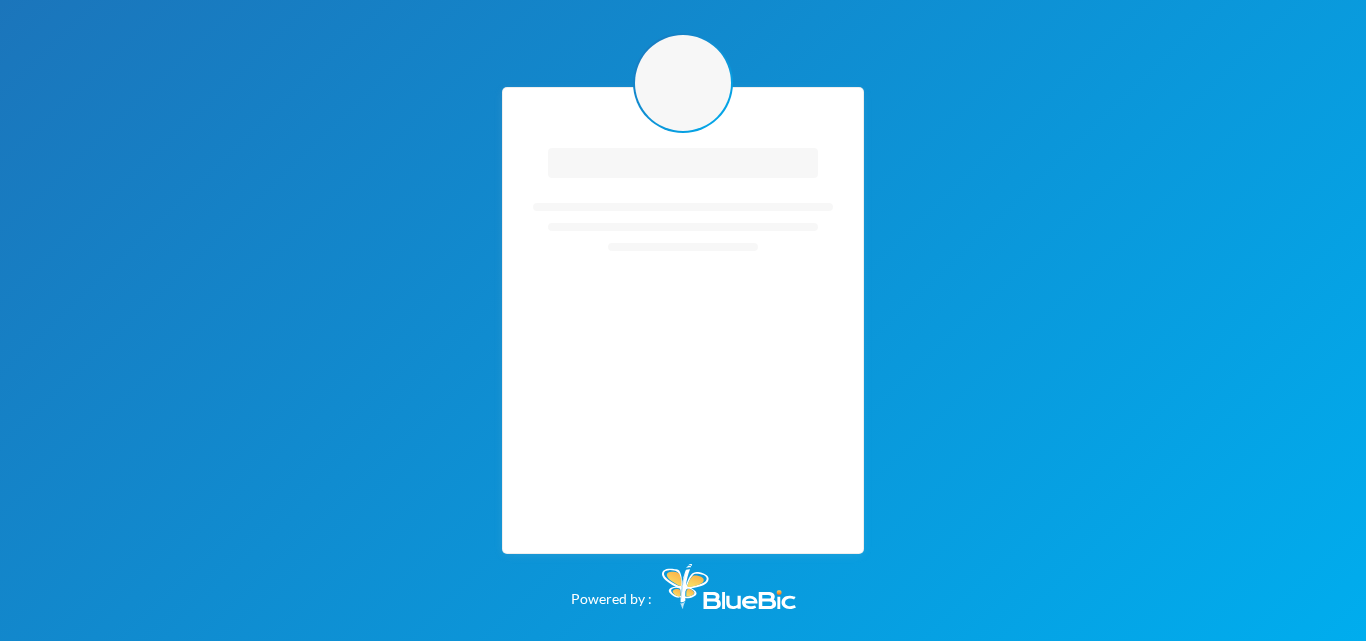 scroll, scrollTop: 0, scrollLeft: 0, axis: both 